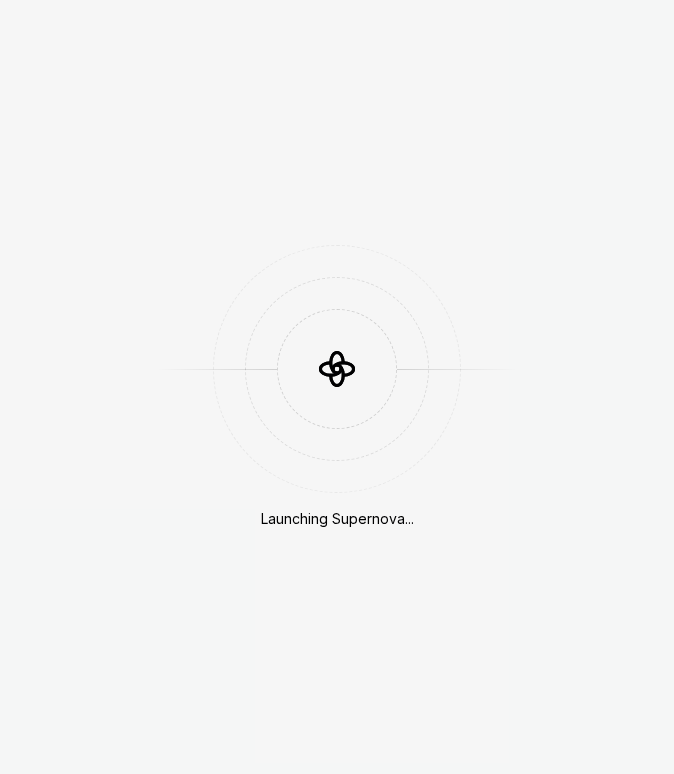 scroll, scrollTop: 0, scrollLeft: 0, axis: both 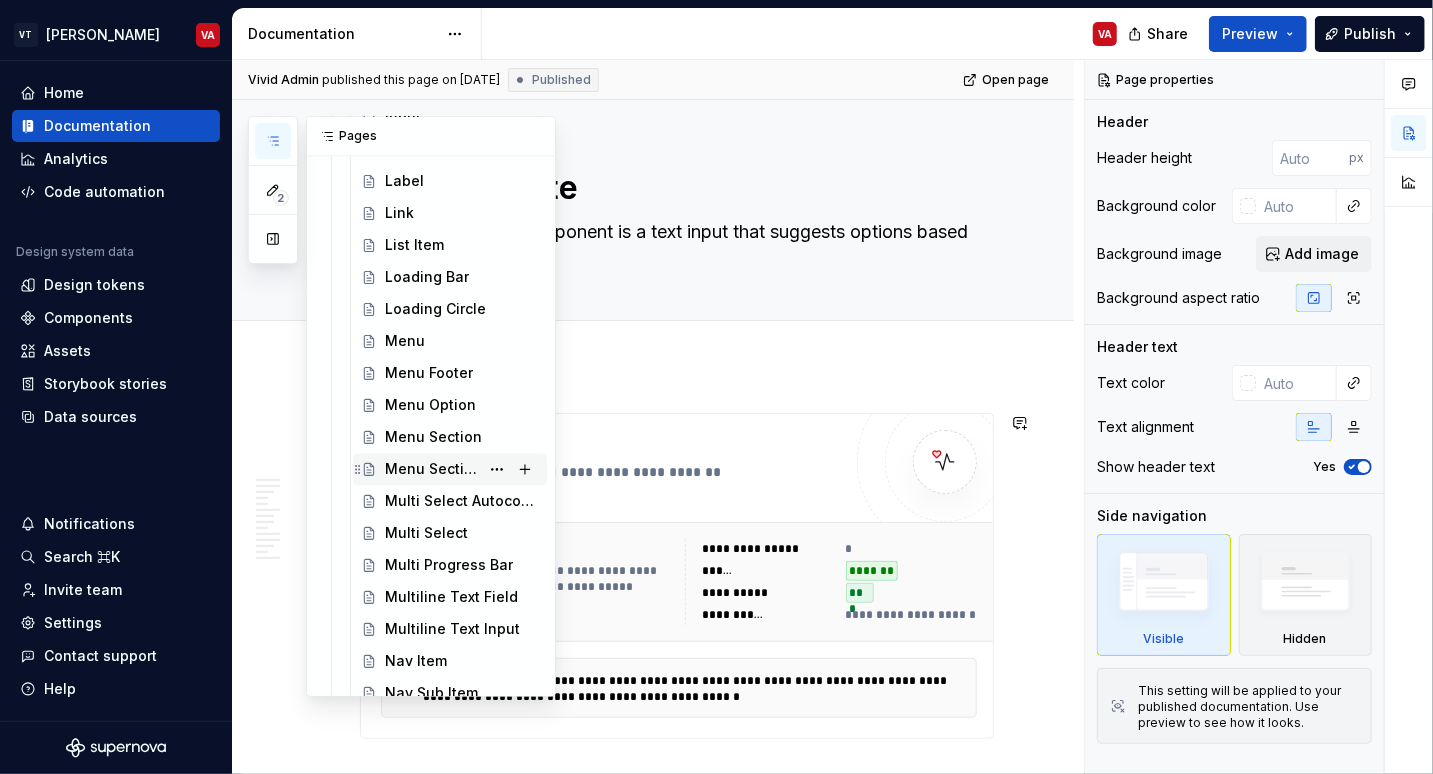 click on "Menu Section Label" at bounding box center (462, 470) 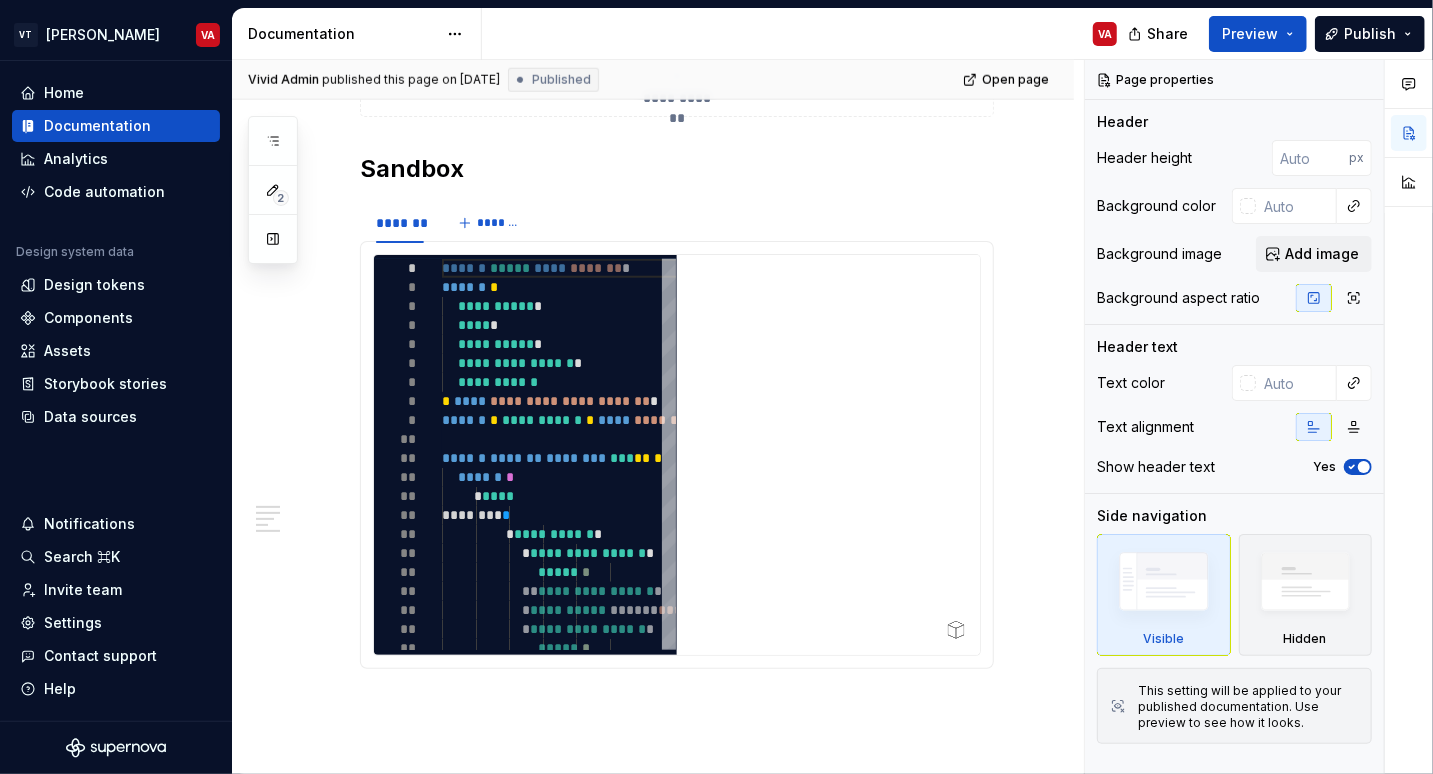 scroll, scrollTop: 583, scrollLeft: 0, axis: vertical 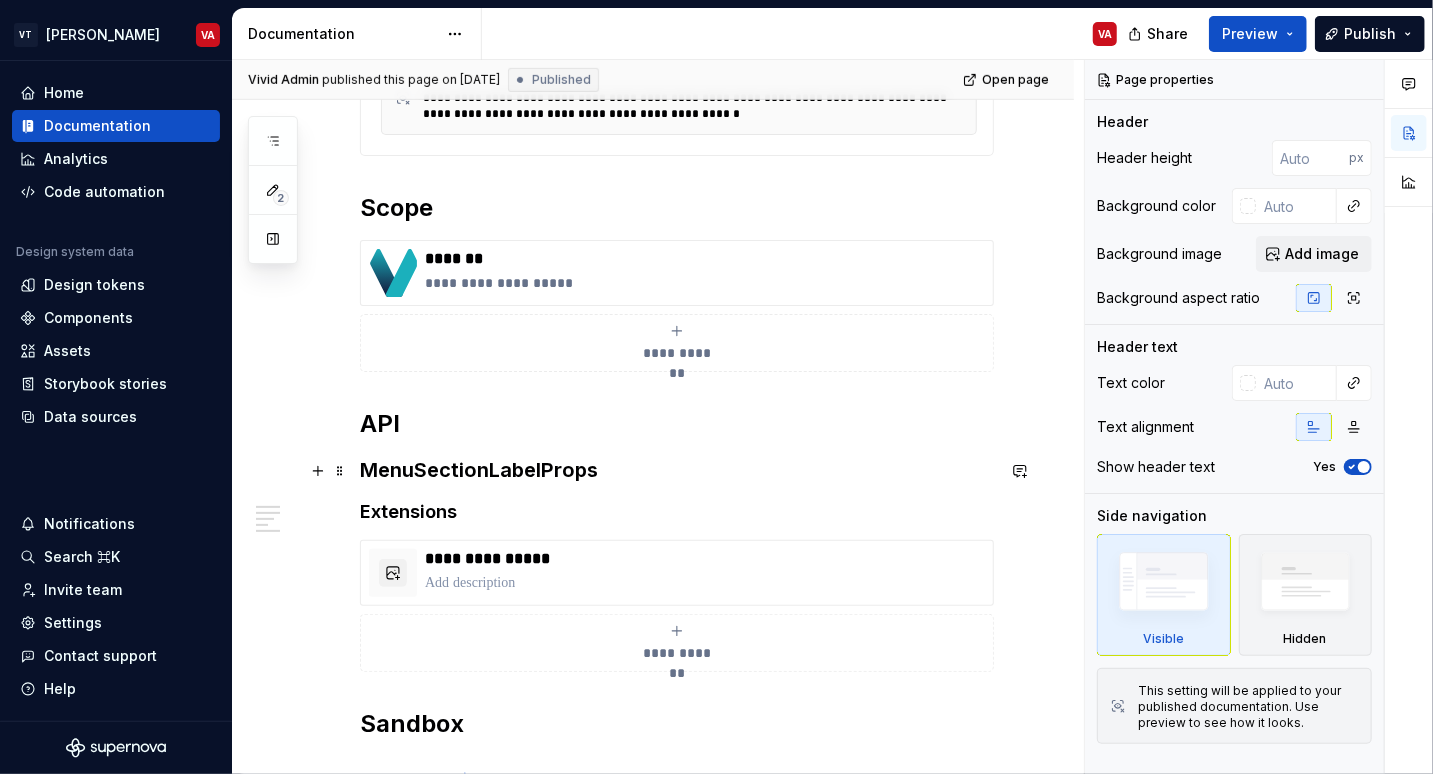 click on "MenuSectionLabelProps" at bounding box center [677, 470] 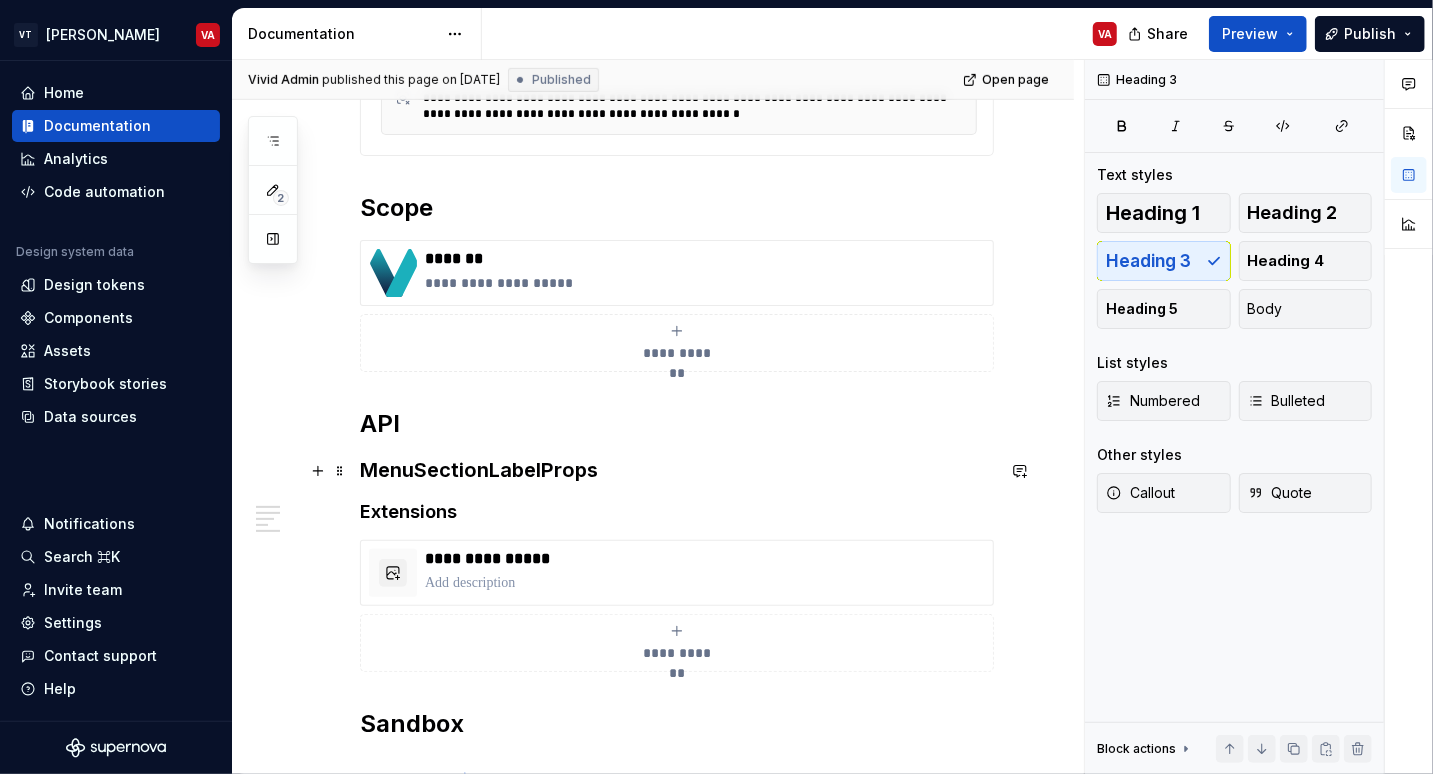 click on "MenuSectionLabelProps" at bounding box center (677, 470) 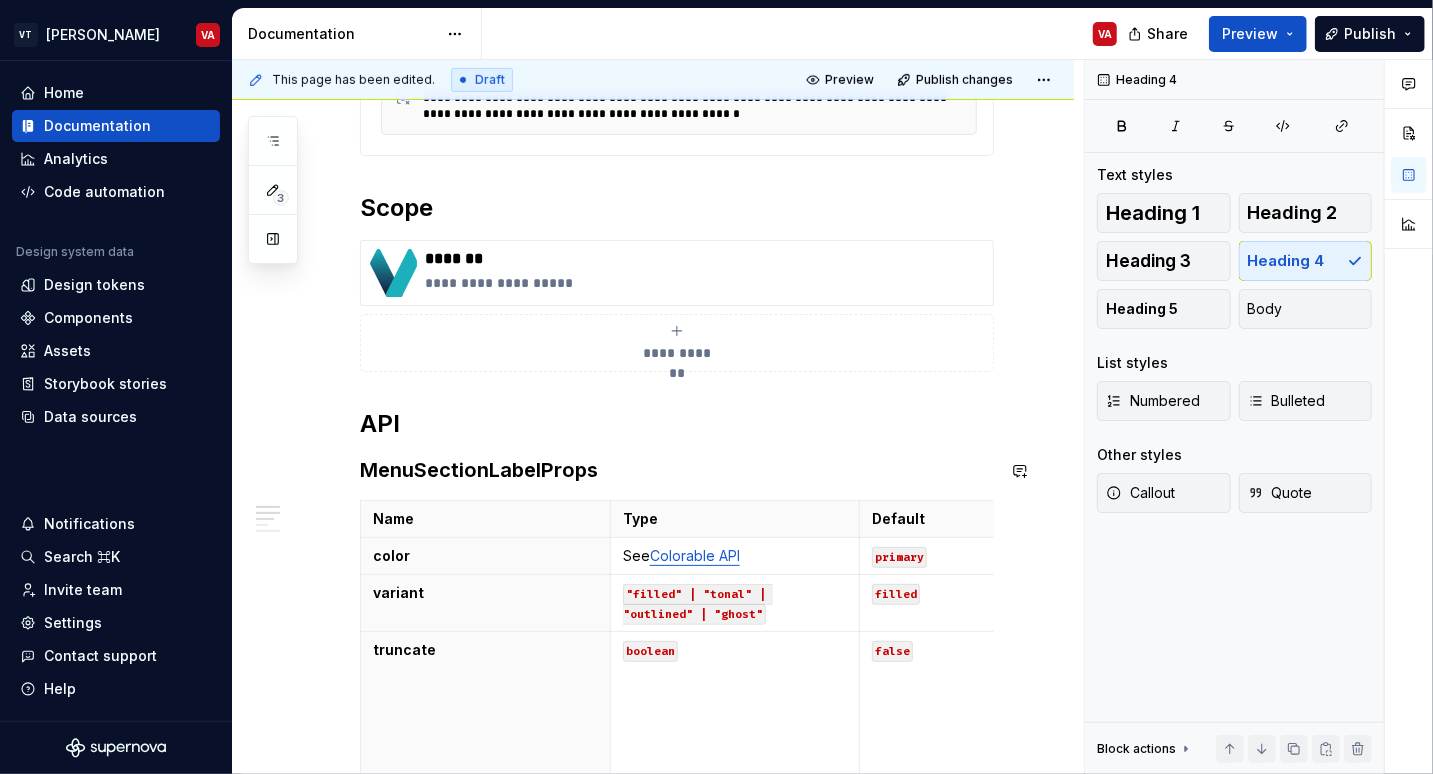 type on "*" 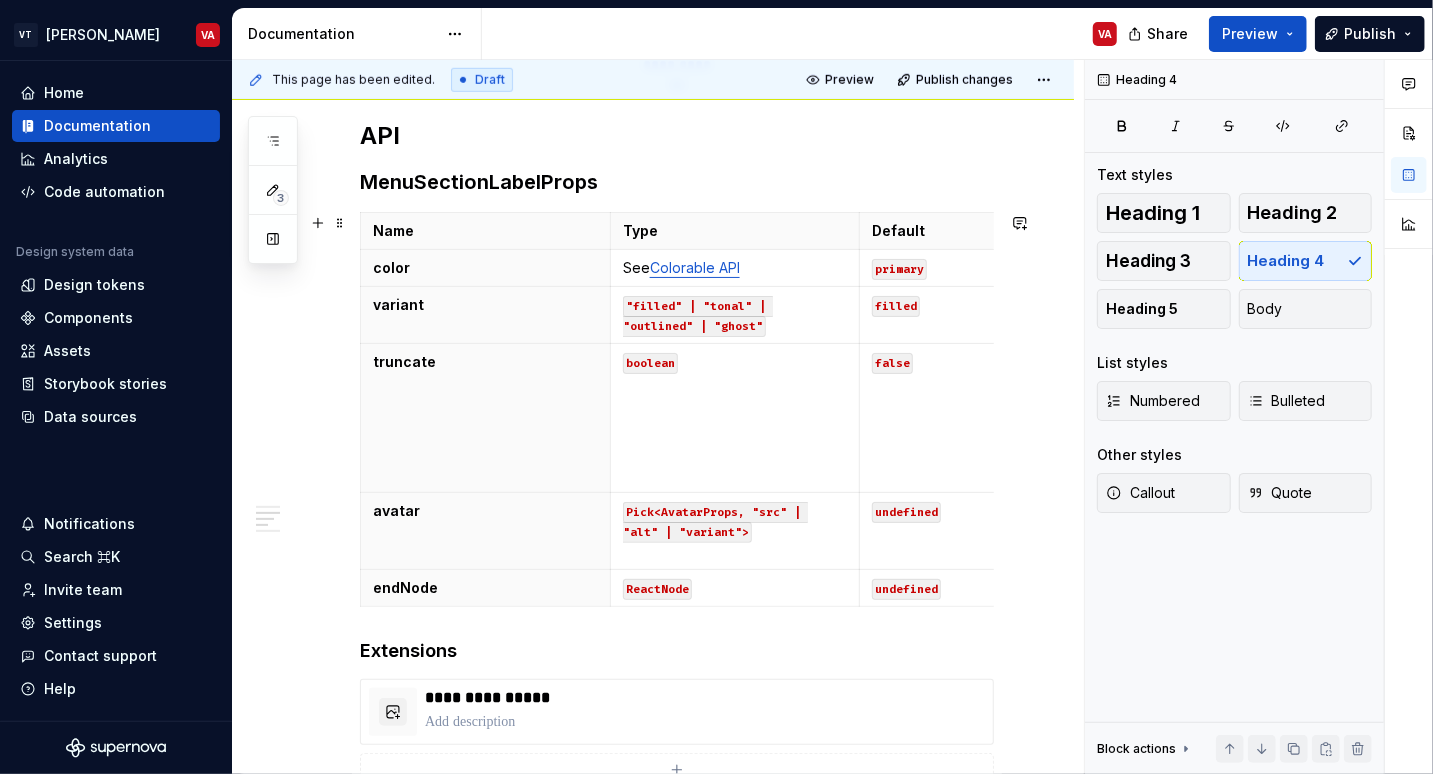 scroll, scrollTop: 808, scrollLeft: 0, axis: vertical 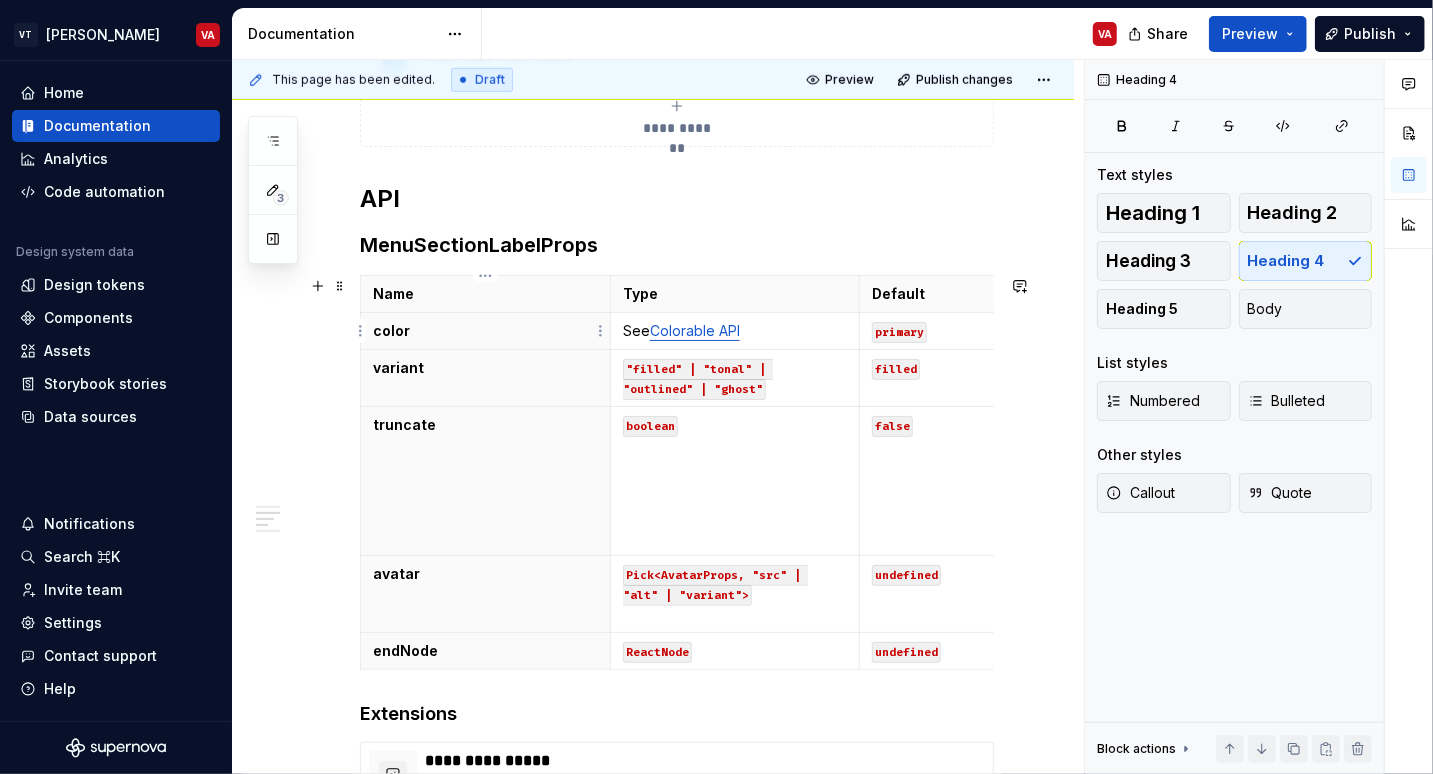 click on "color" at bounding box center (485, 331) 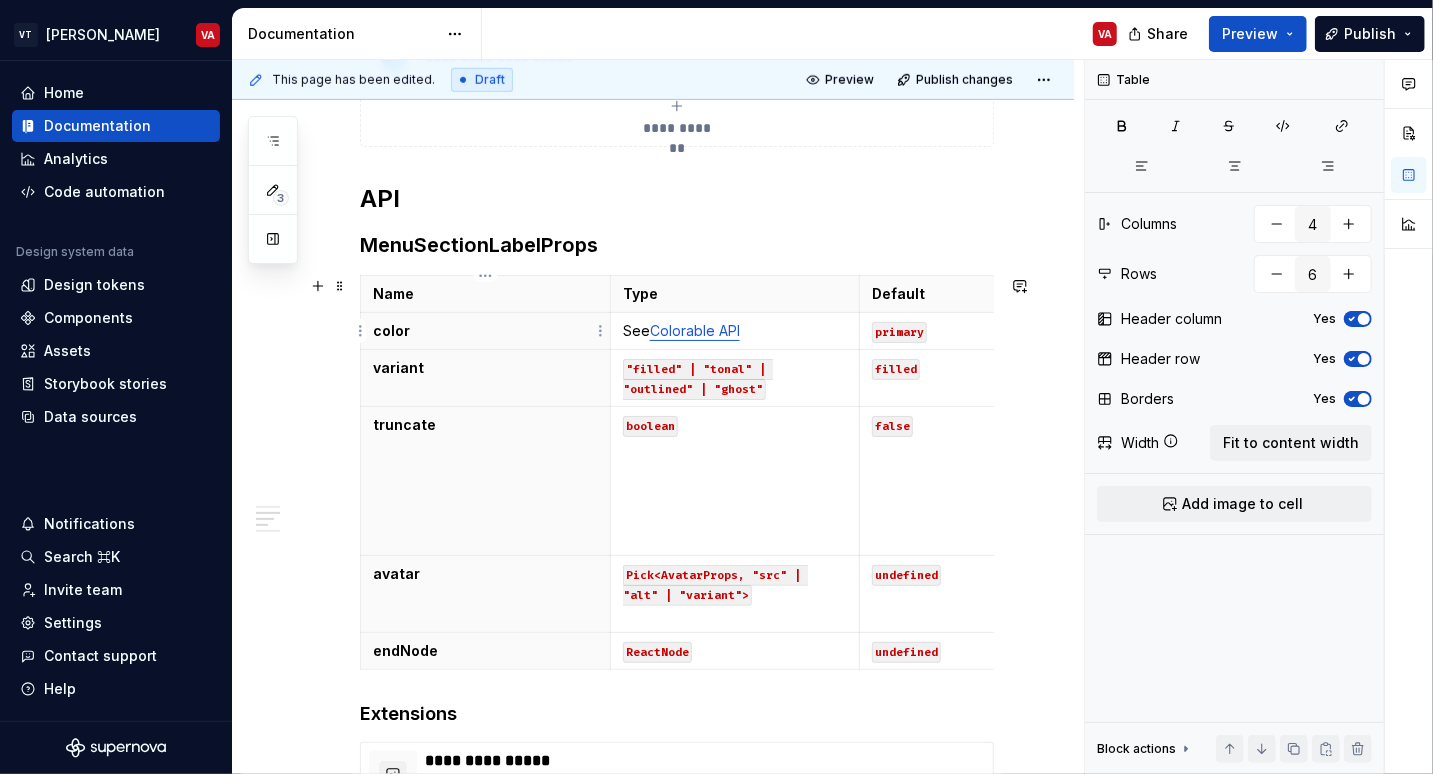click on "color" at bounding box center [485, 331] 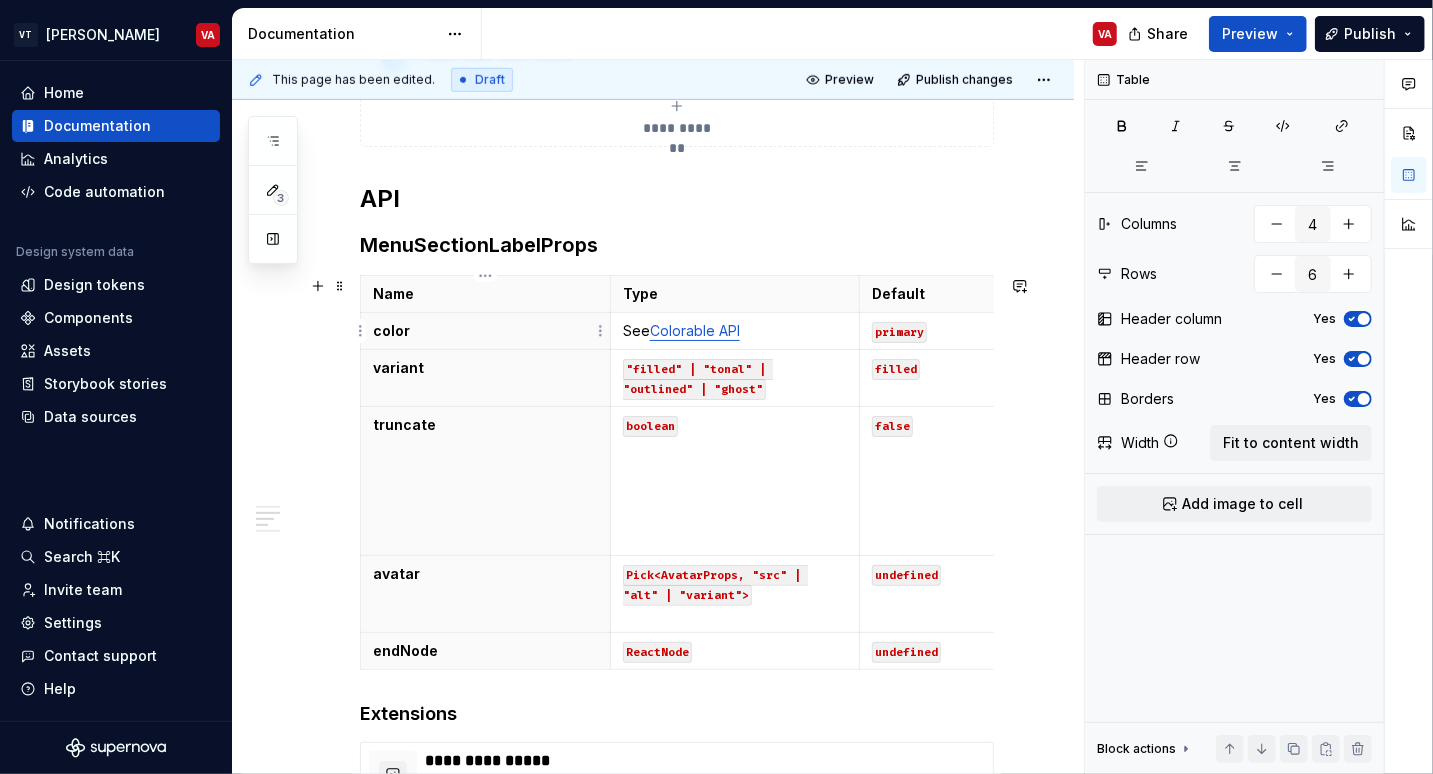 click on "color" at bounding box center (485, 331) 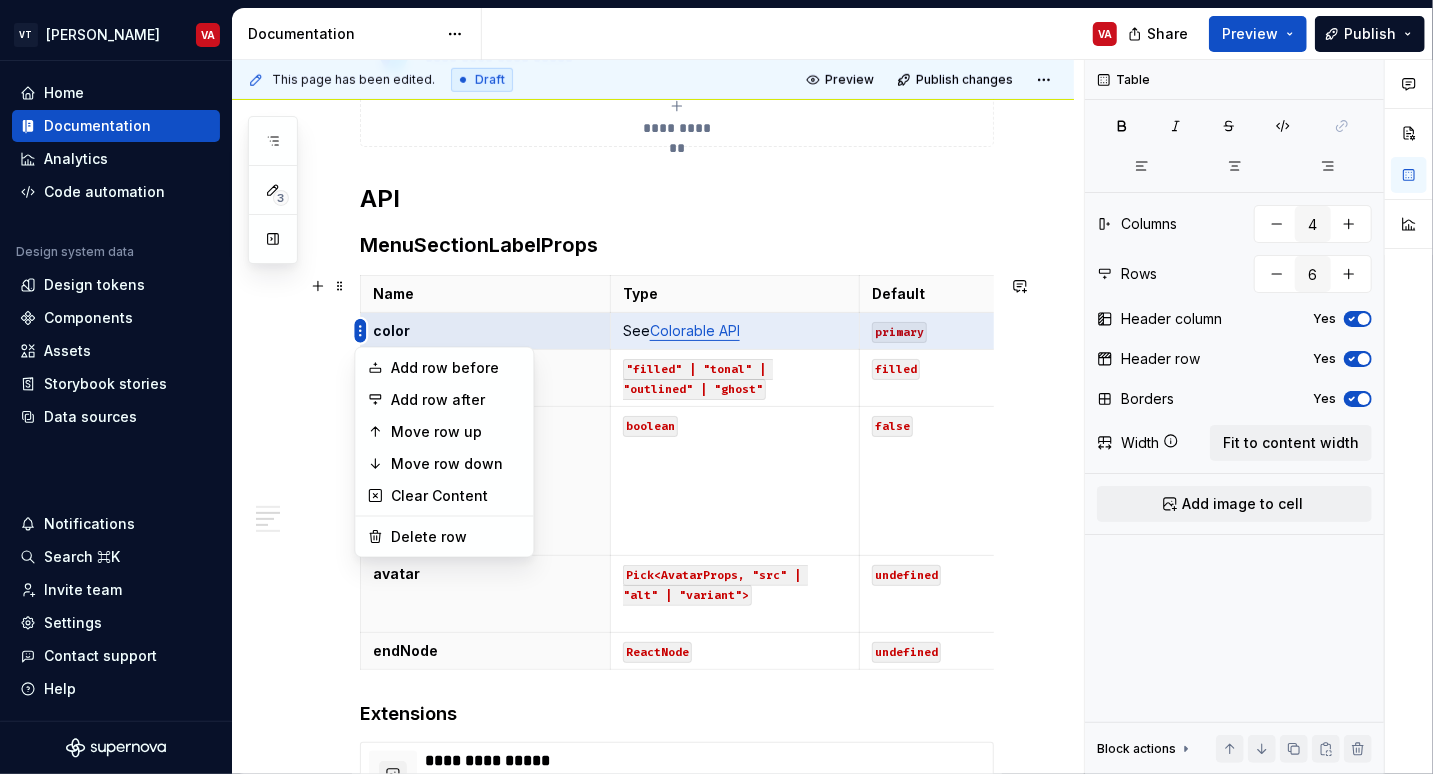 click on "VT Minerva VA Home Documentation Analytics Code automation Design system data Design tokens Components Assets Storybook stories Data sources Notifications Search ⌘K Invite team Settings Contact support Help Documentation VA Share Preview Publish 3 Pages Add
Accessibility guide for tree Page tree.
Navigate the tree with the arrow keys. Common tree hotkeys apply. Further keybindings are available:
enter to execute primary action on focused item
f2 to start renaming the focused item
escape to abort renaming an item
control+d to start dragging selected items
Welcome! System Theme Typography Colors Compositions Composition System Composition API Nodes Class Names TSS/Styles Interactive Shortcuts and Main Component Properties Components Components Overview Component Health Component Scope Component Properties Component Categories Component Definitions Using Component Sandboxes Minerva Alert Aspect Ratio Autocomplete Autocomplete Option Audio" at bounding box center (716, 387) 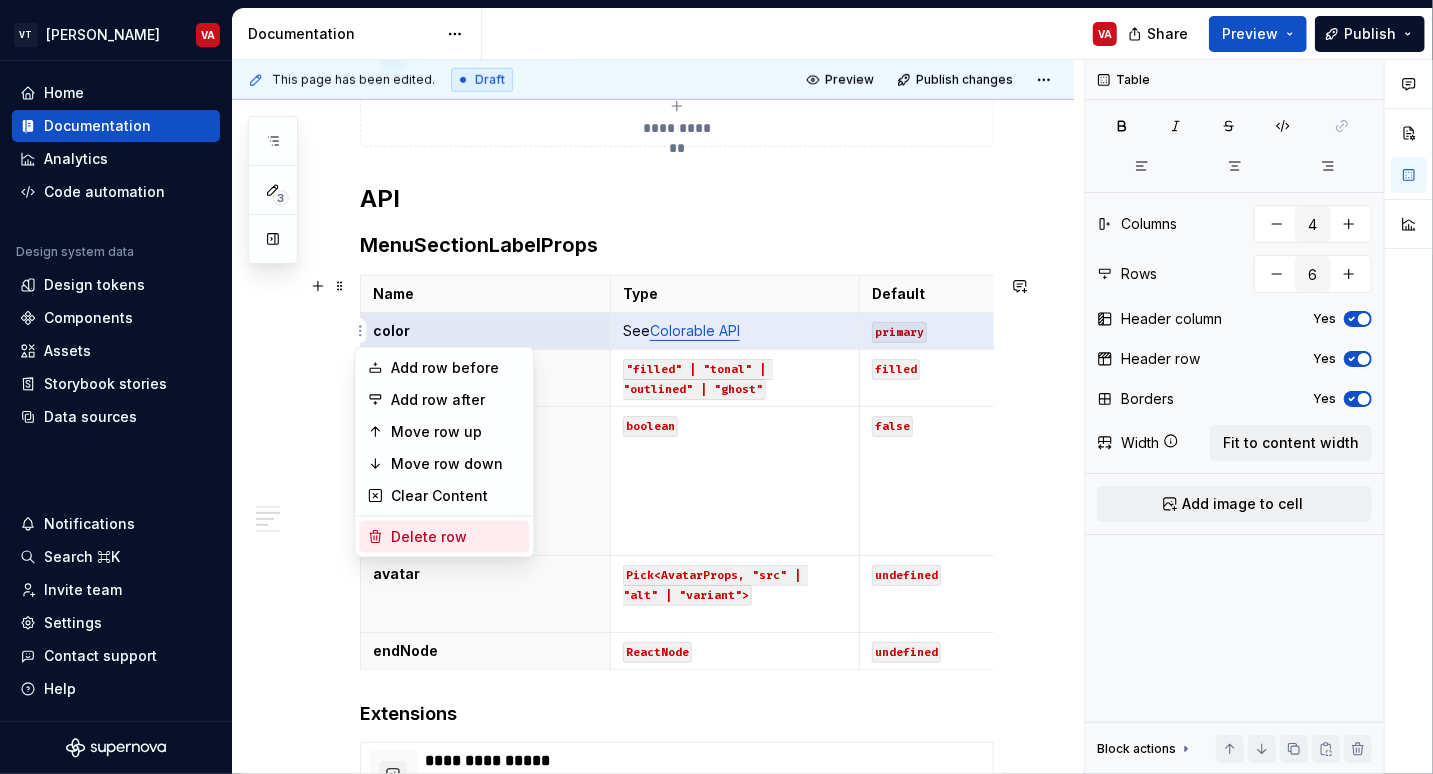 click on "Delete row" at bounding box center [456, 537] 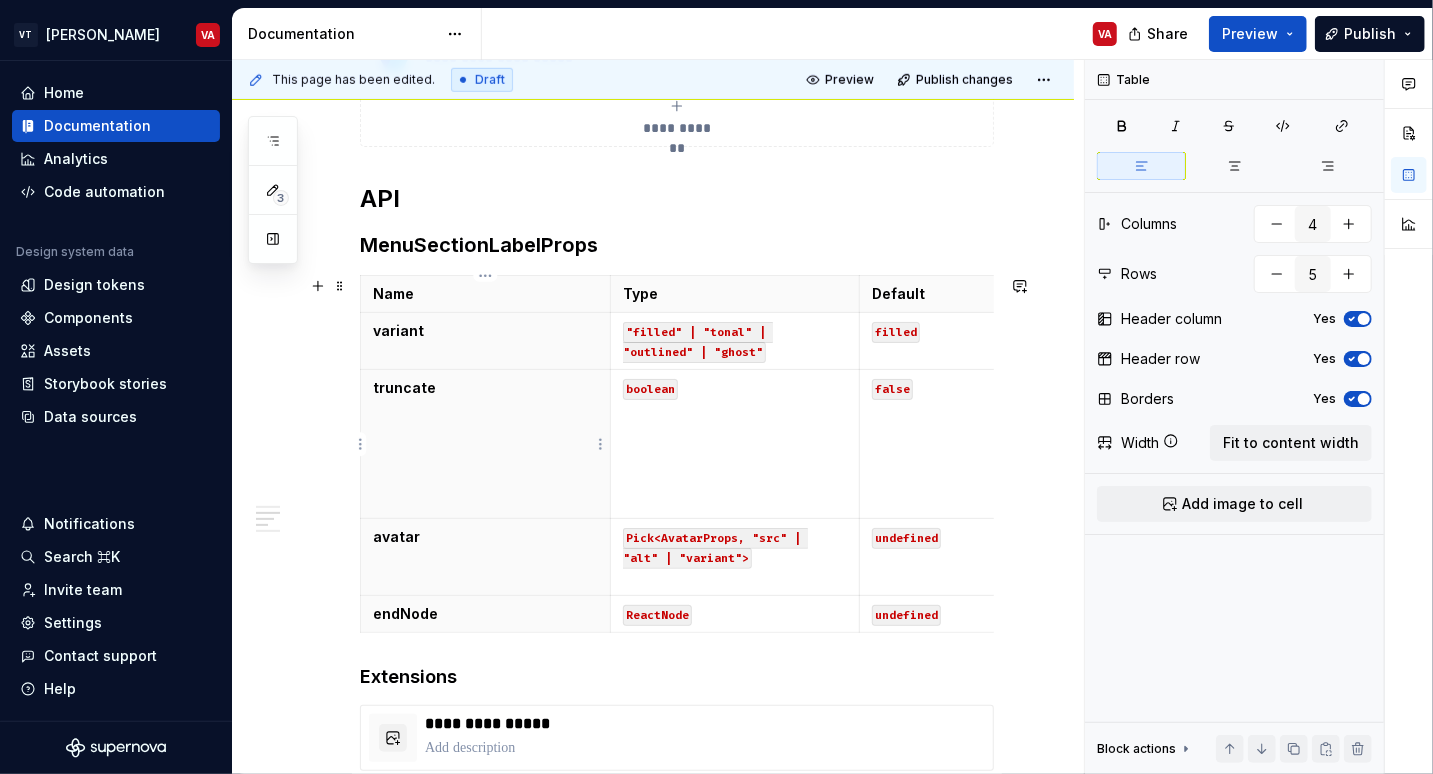 click on "truncate" at bounding box center [486, 443] 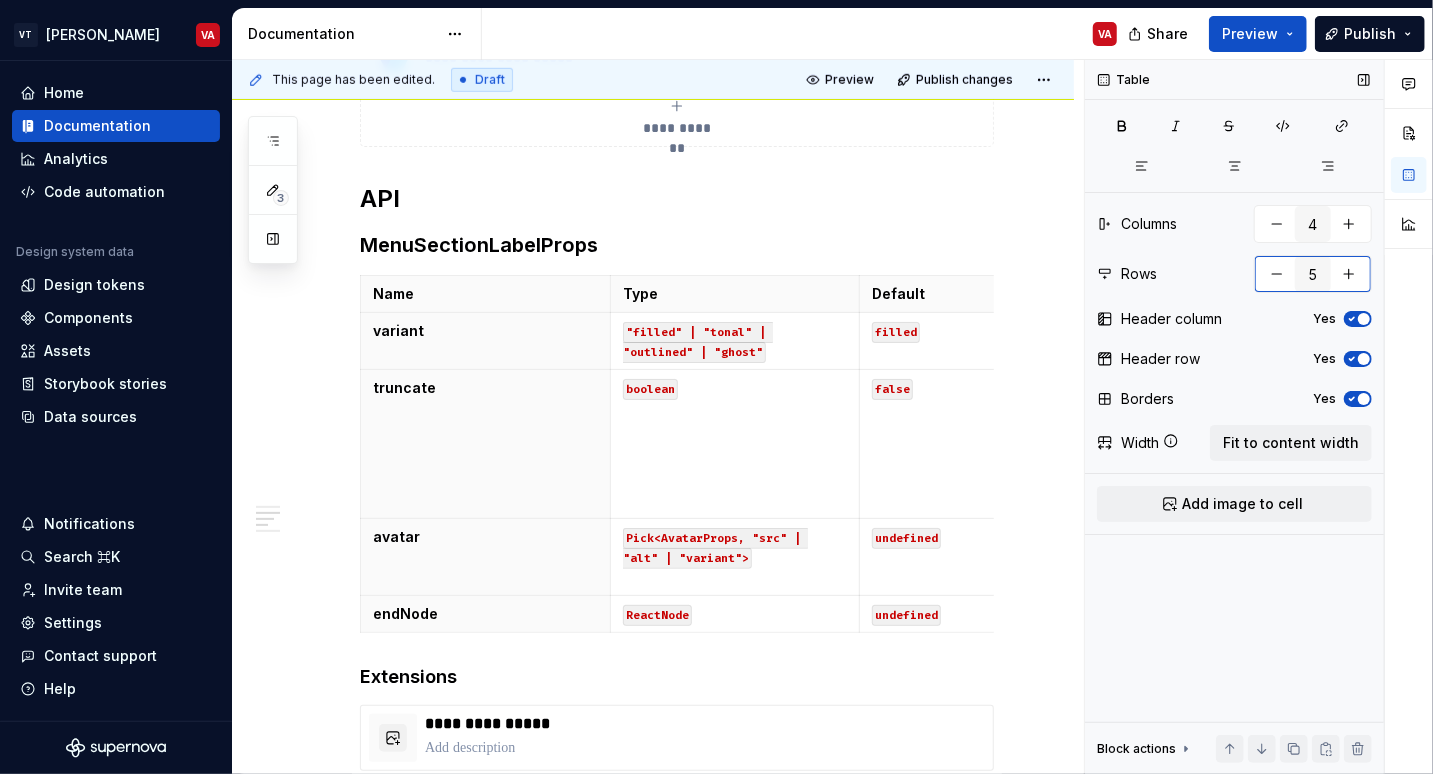 click at bounding box center (1277, 274) 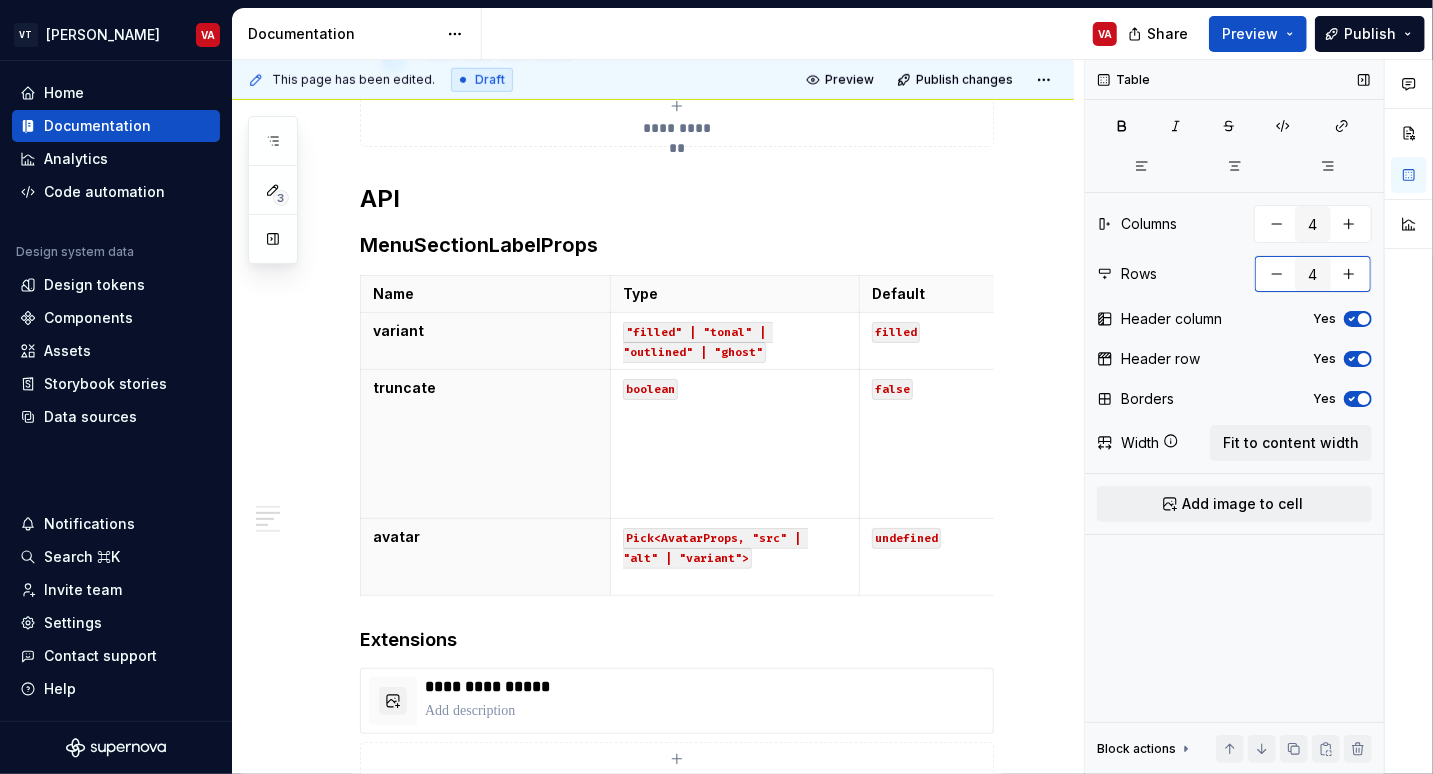 click at bounding box center (1277, 274) 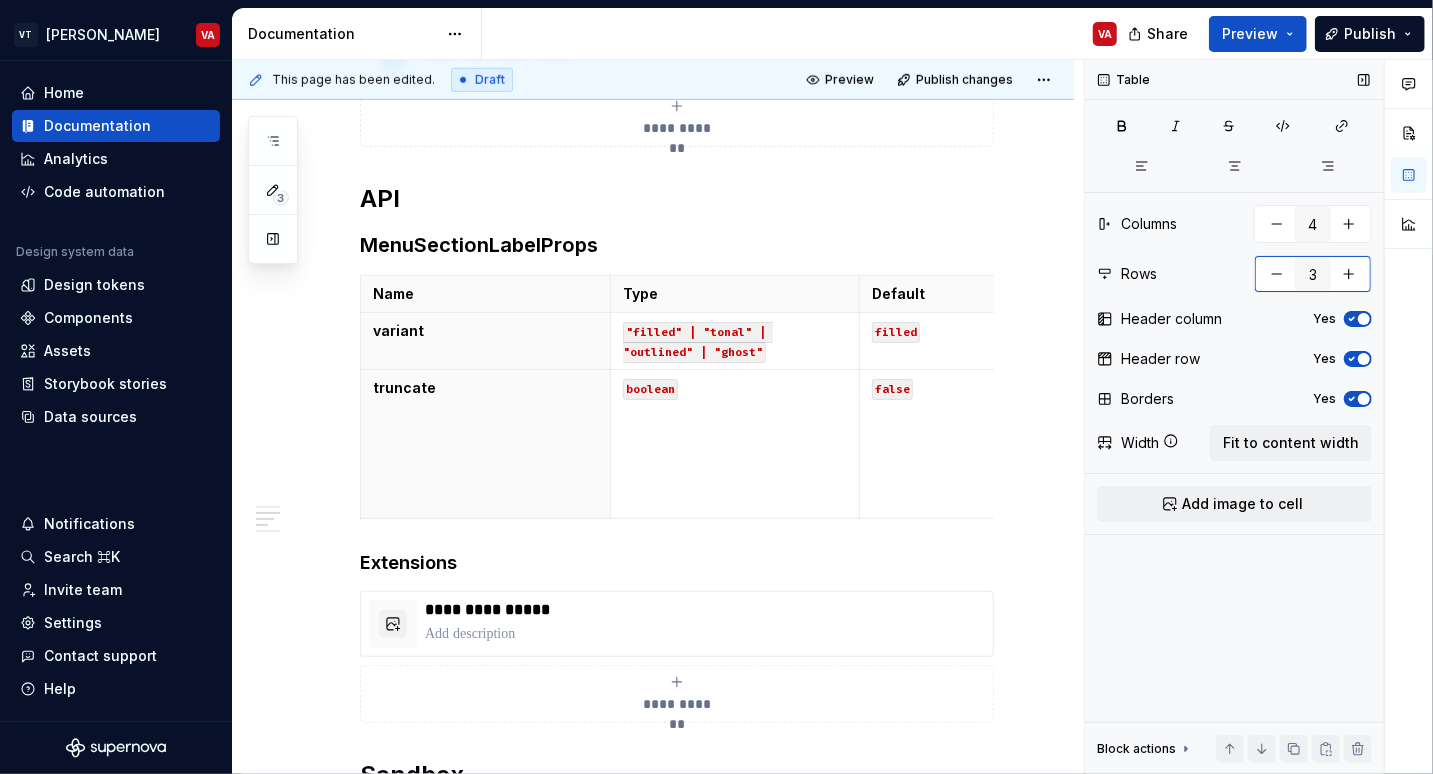 click at bounding box center [1277, 274] 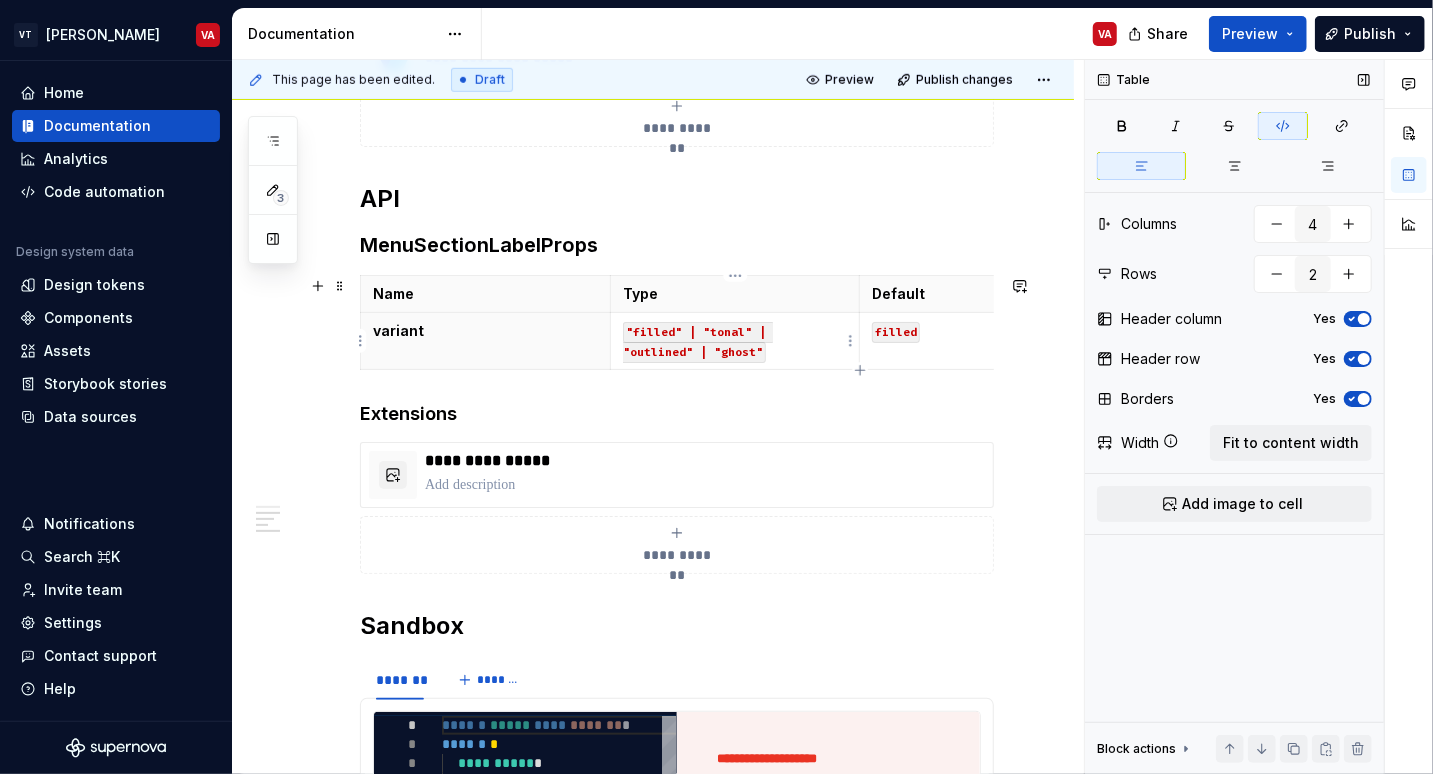 click on ""filled" | "tonal" | "outlined" | "ghost"" at bounding box center (698, 342) 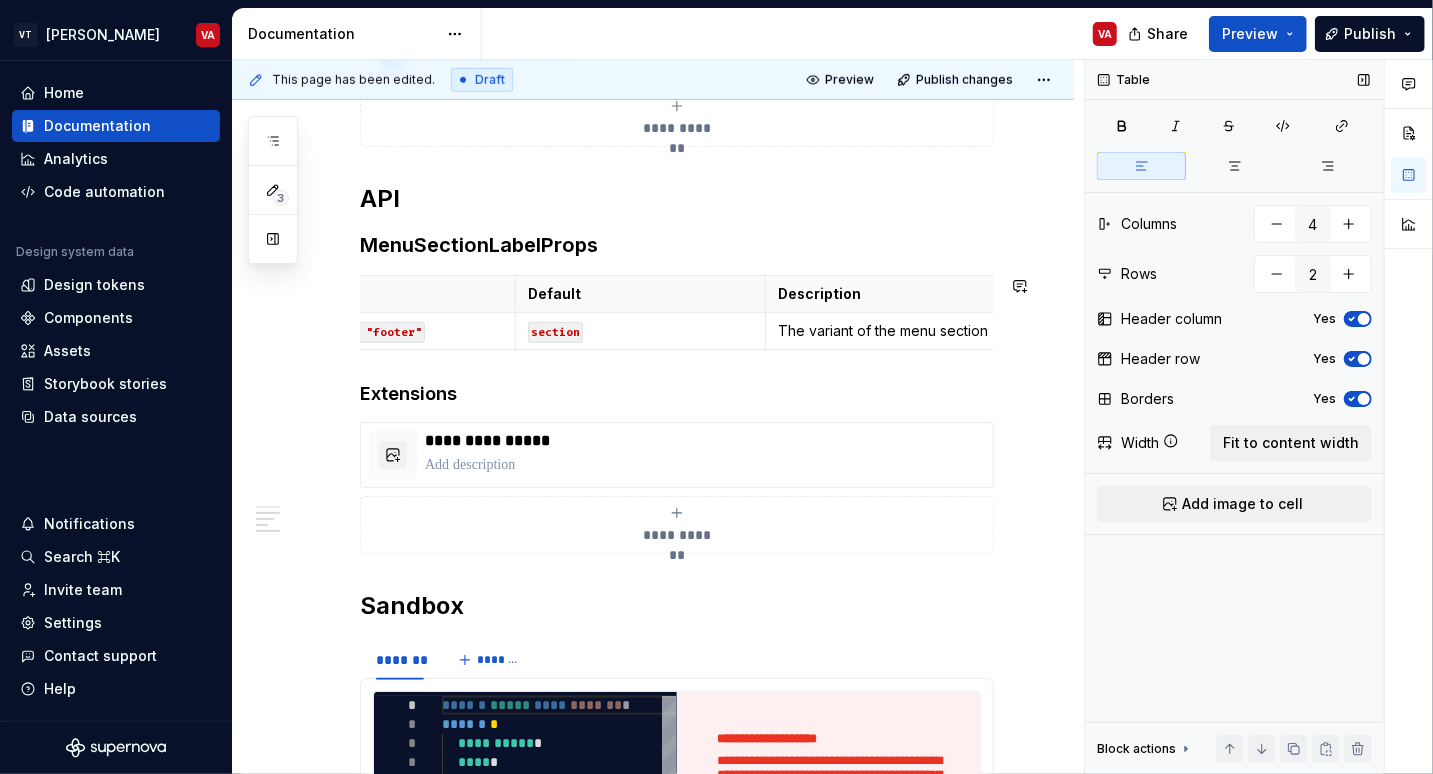 scroll, scrollTop: 0, scrollLeft: 351, axis: horizontal 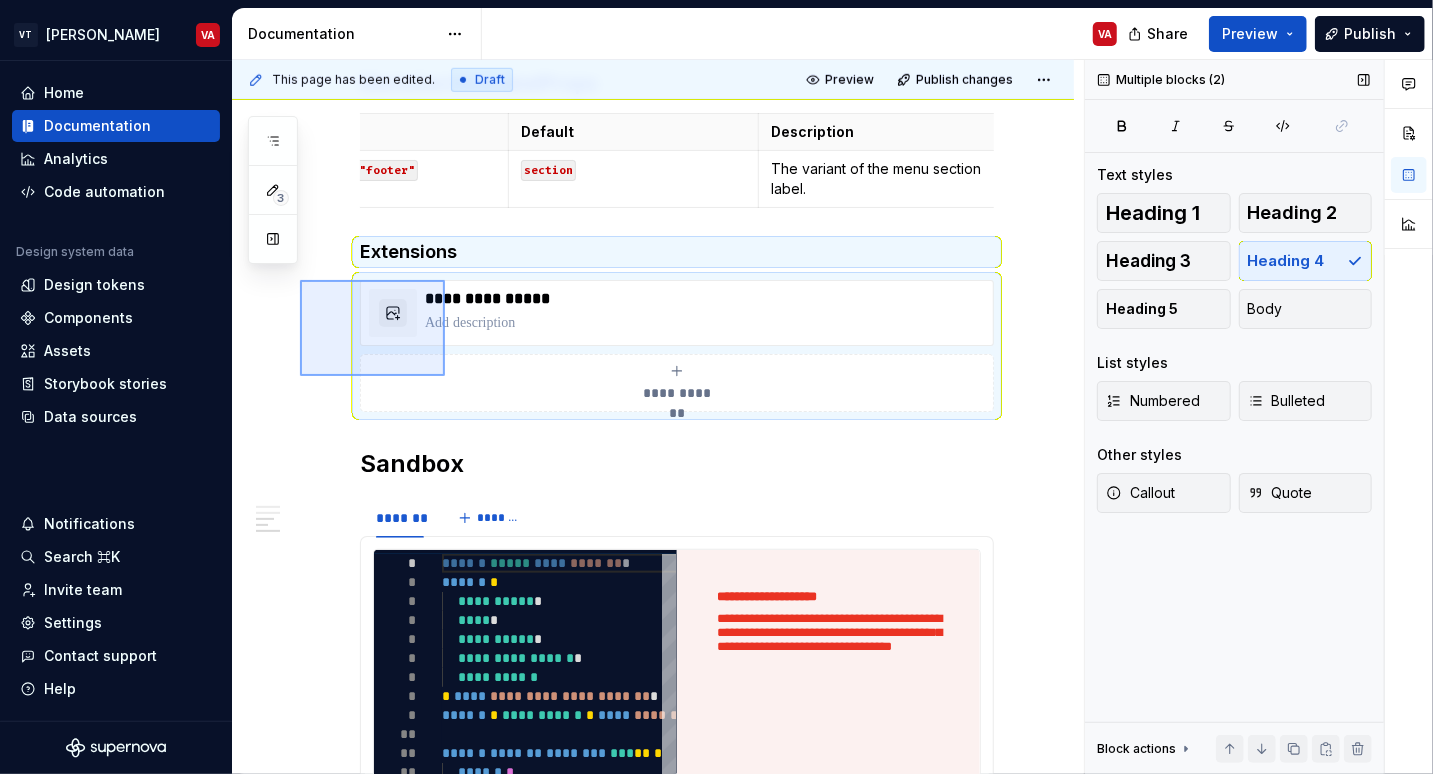 drag, startPoint x: 300, startPoint y: 280, endPoint x: 445, endPoint y: 376, distance: 173.8994 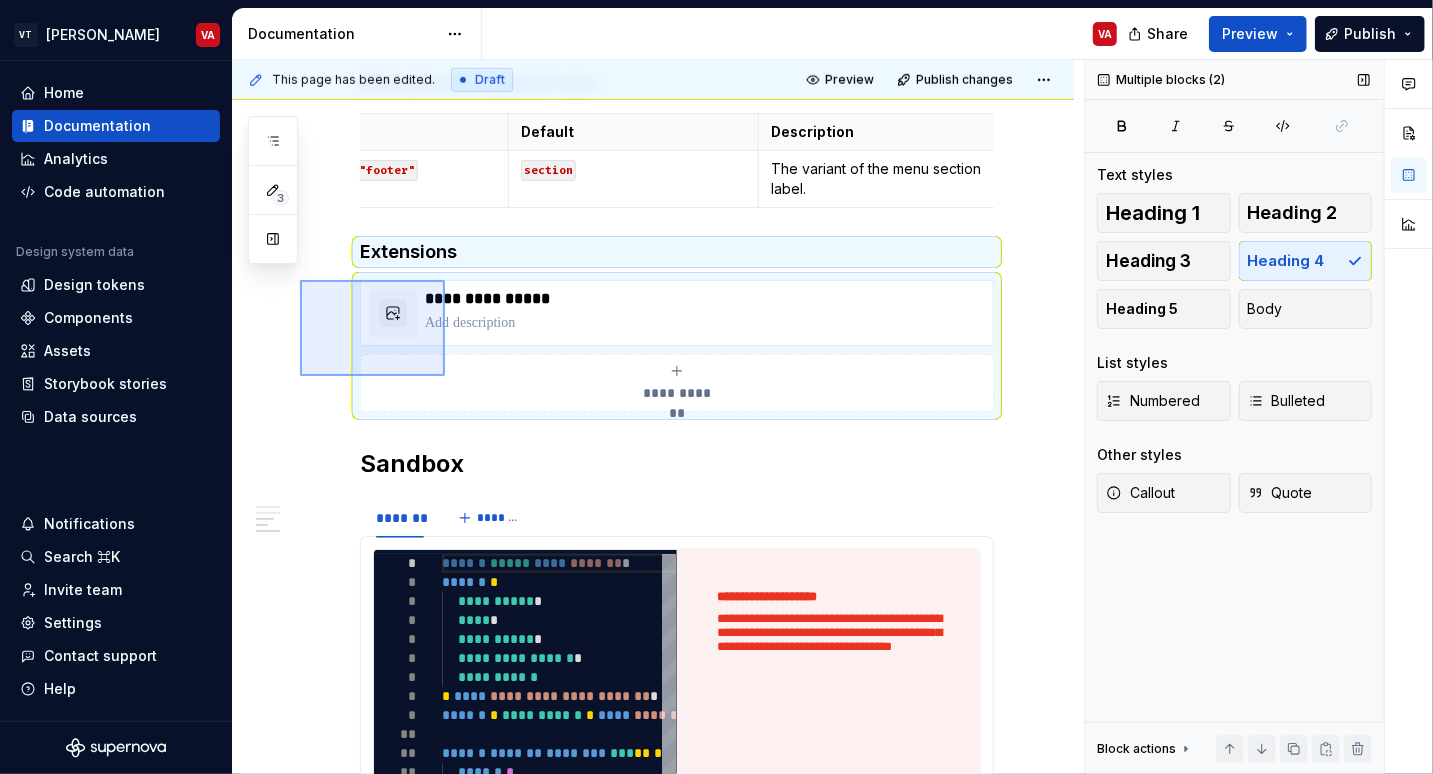 click on "**********" at bounding box center [658, 417] 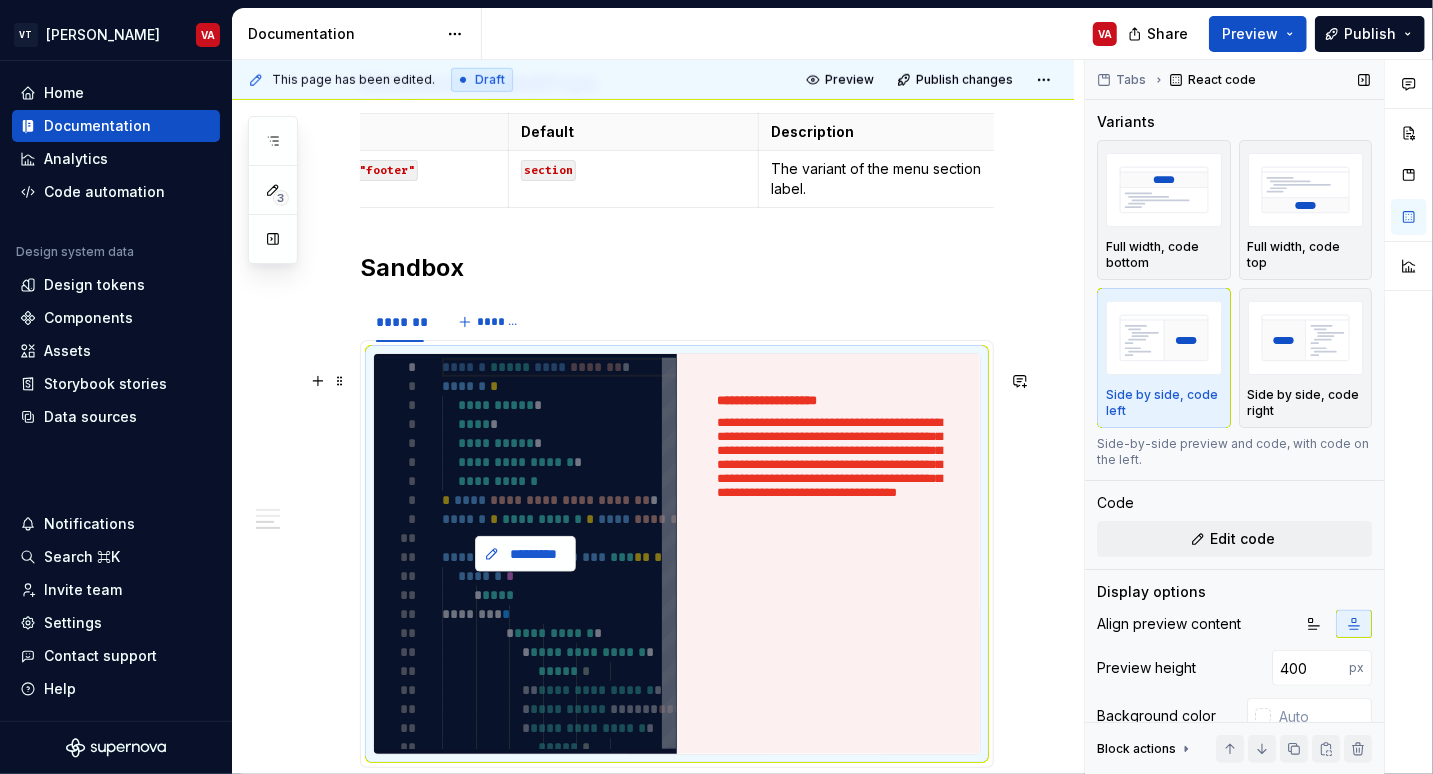 click on "*********" at bounding box center [525, 554] 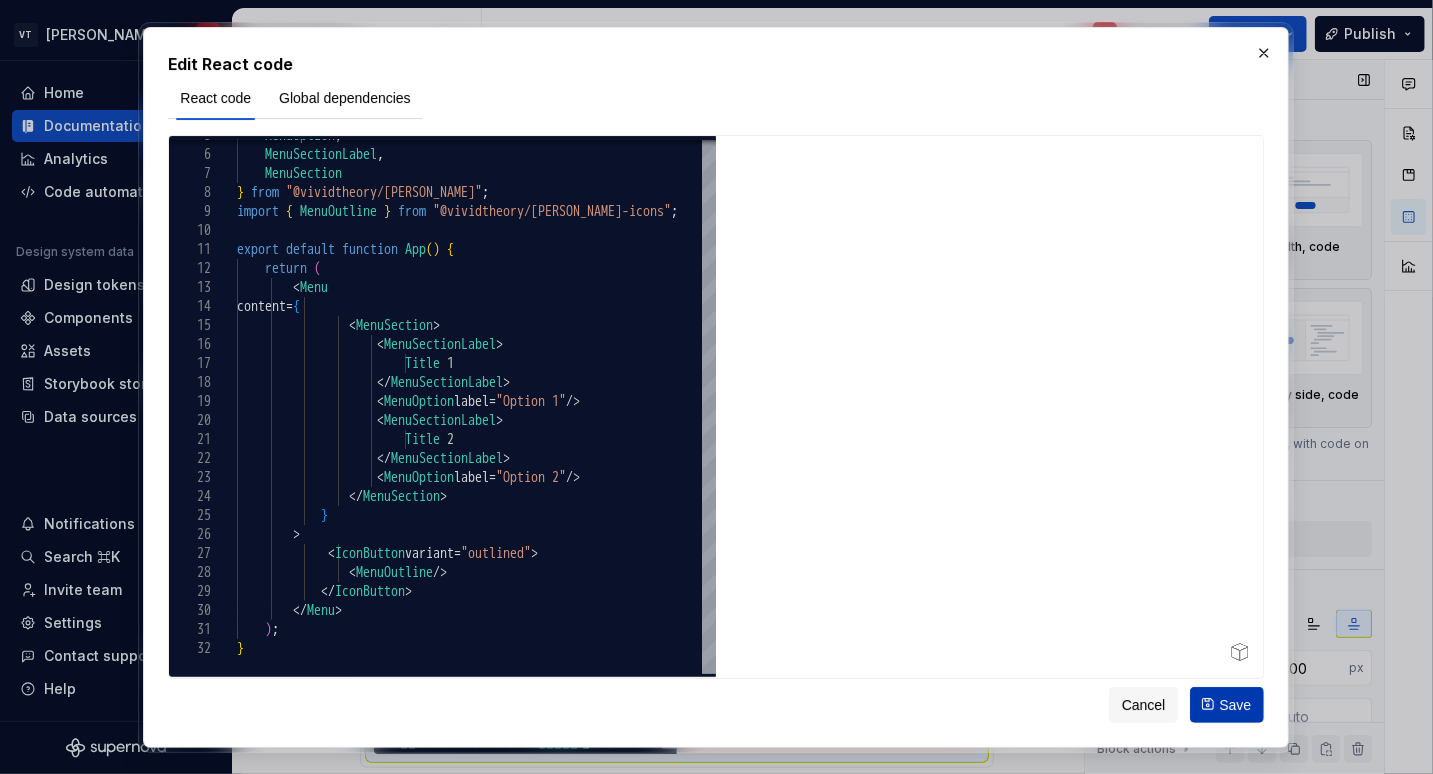 click on "Save" at bounding box center (1236, 704) 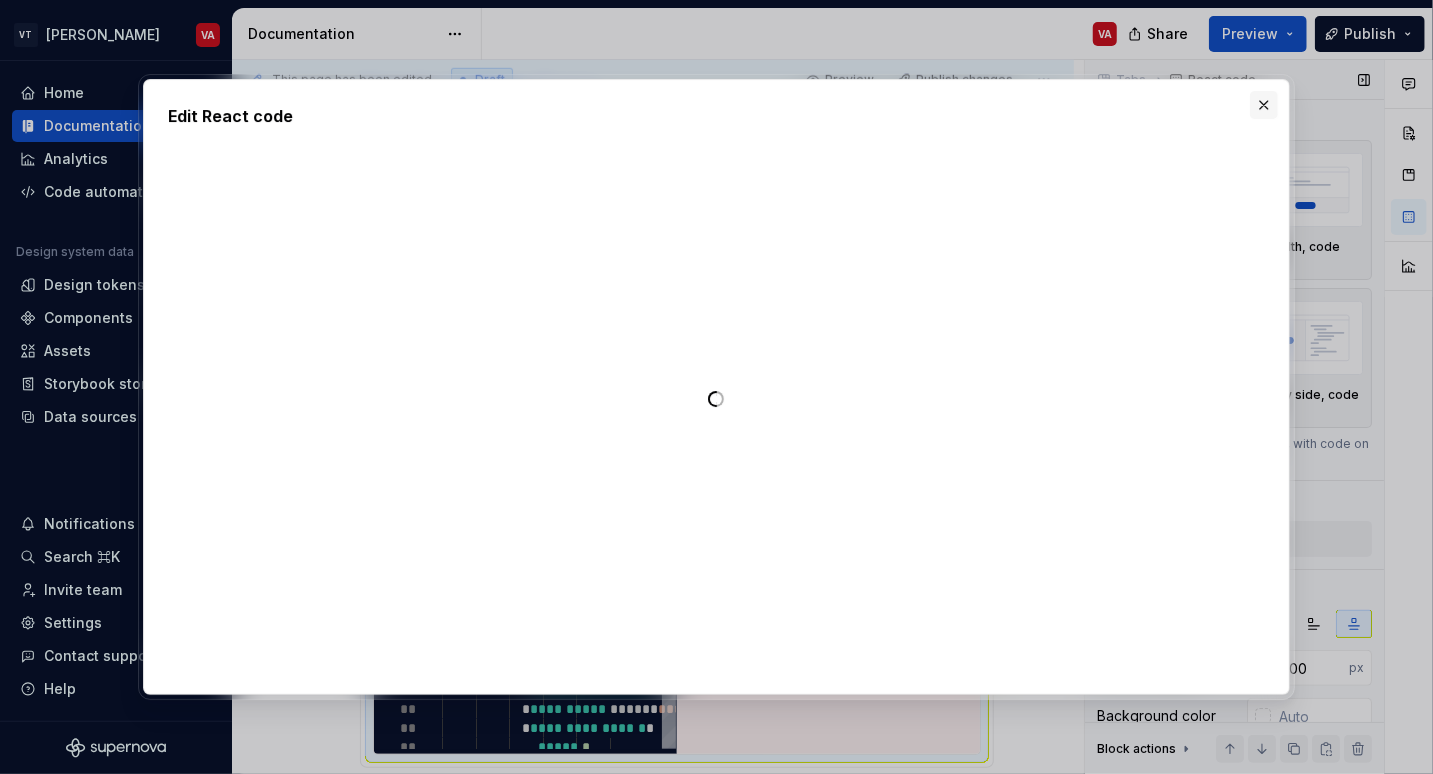 click at bounding box center (1264, 105) 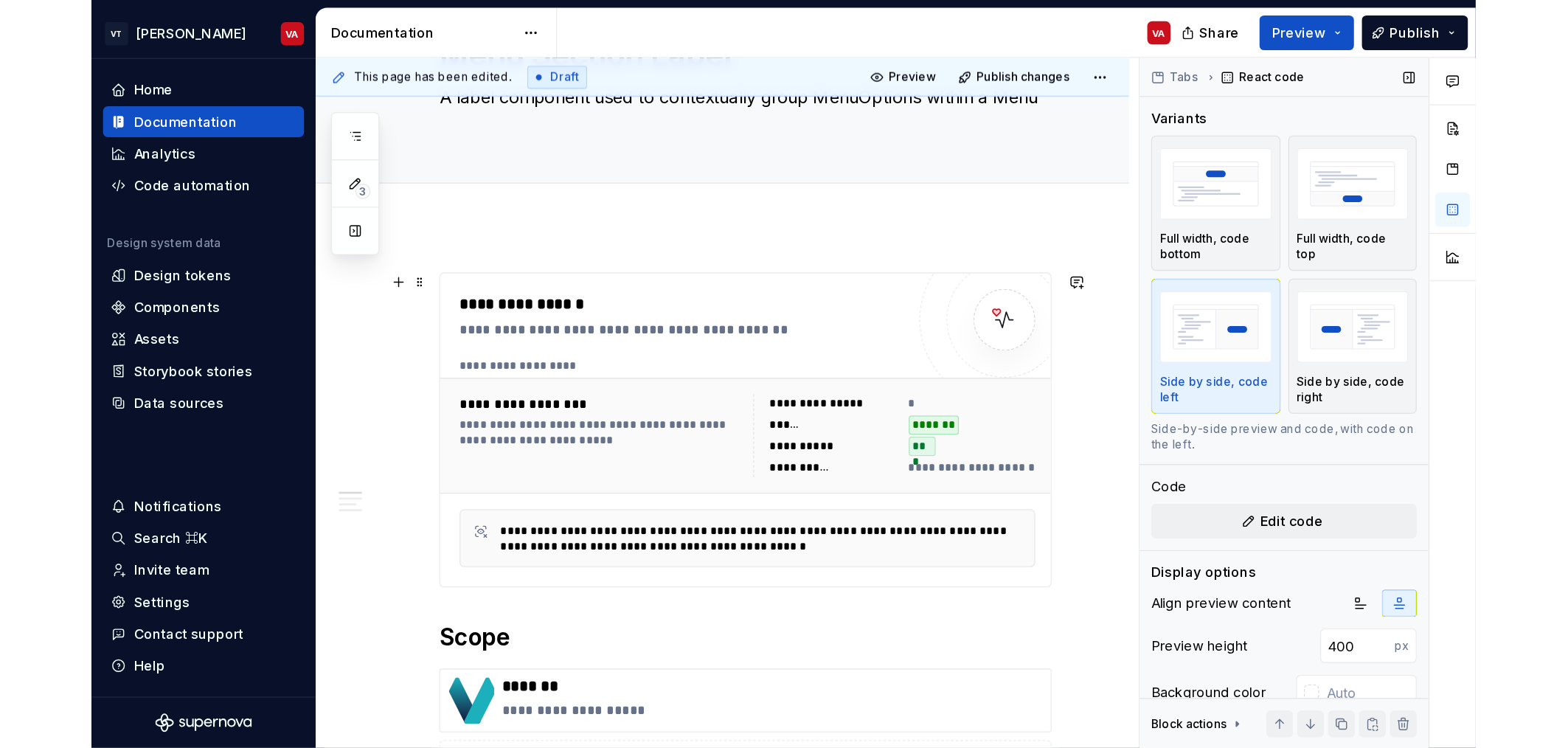 scroll, scrollTop: 33, scrollLeft: 0, axis: vertical 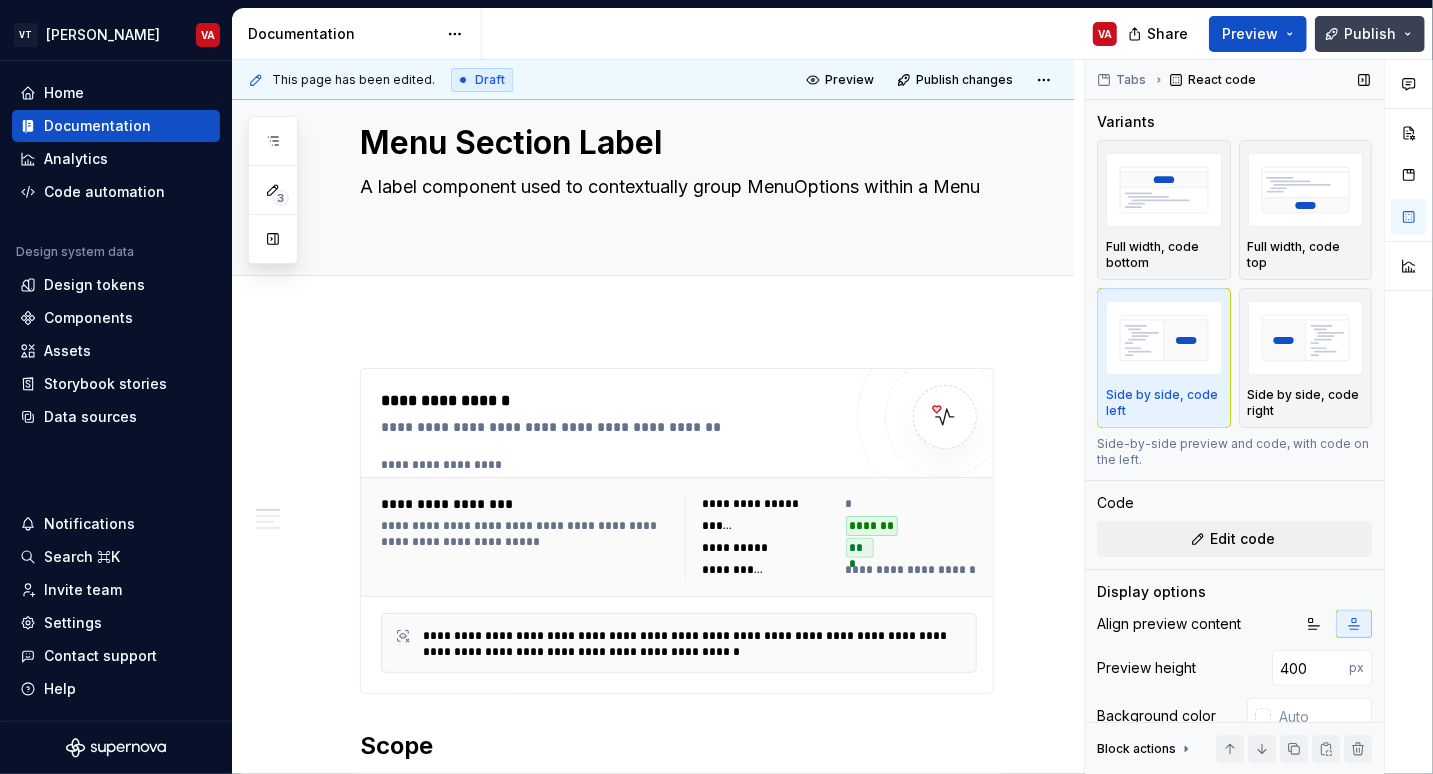 click on "Publish" at bounding box center [1370, 34] 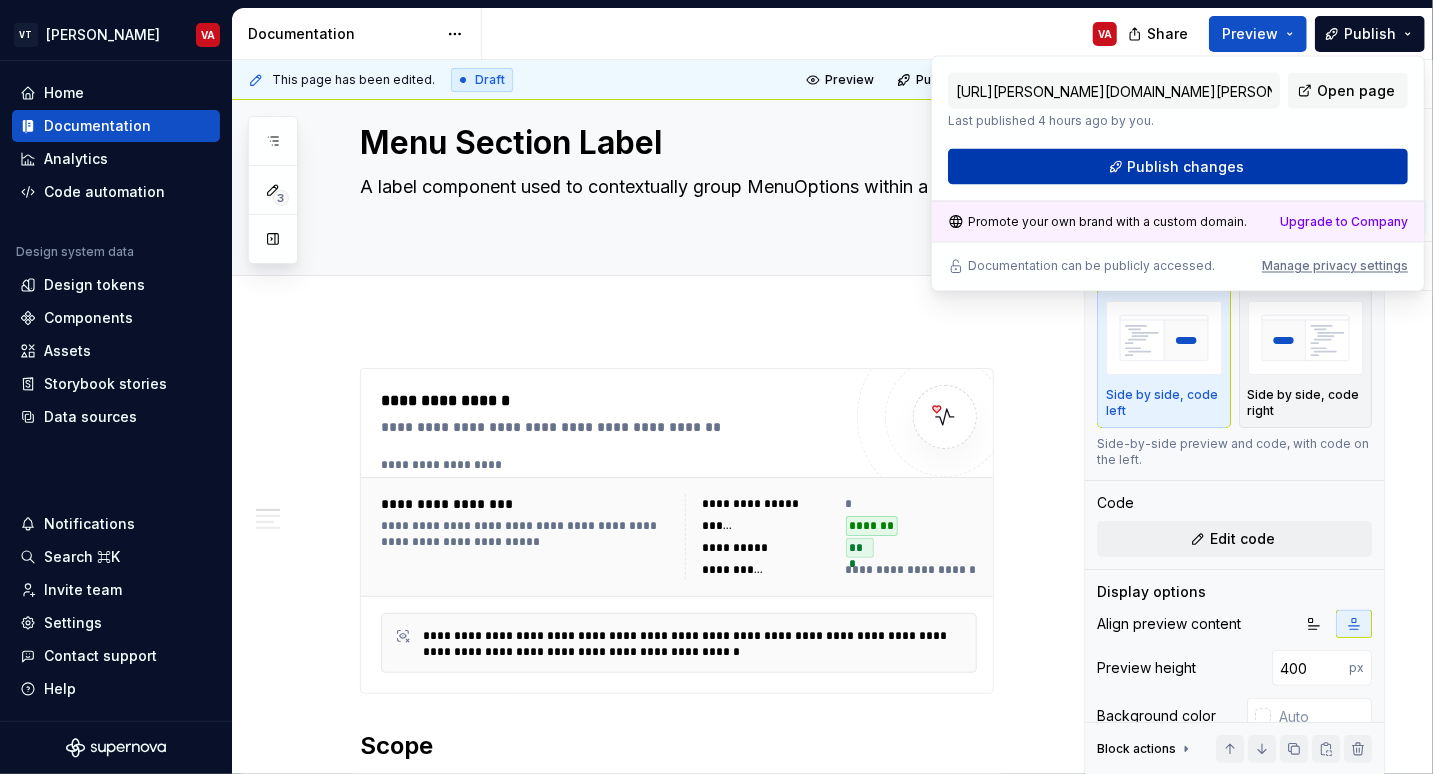 click on "Publish changes" at bounding box center [1186, 167] 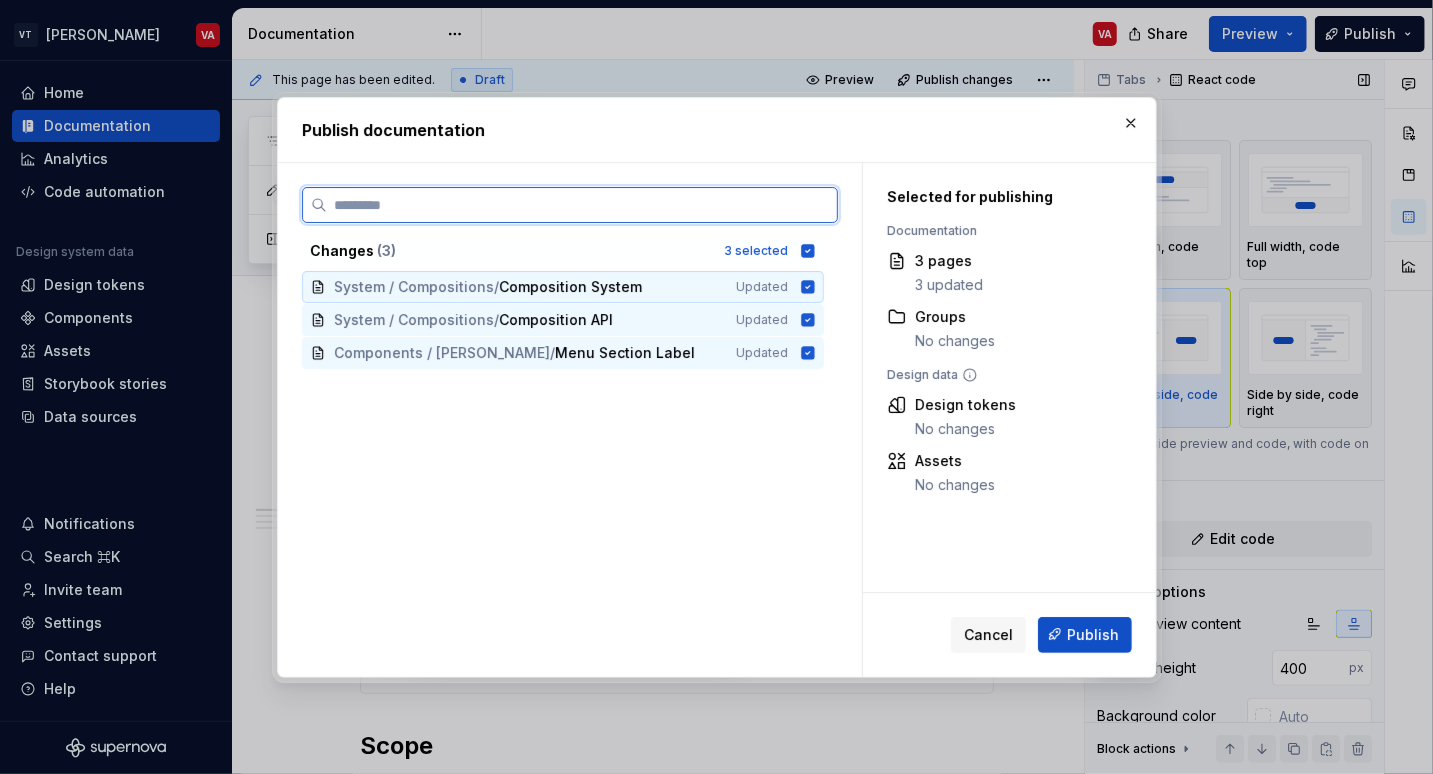 click 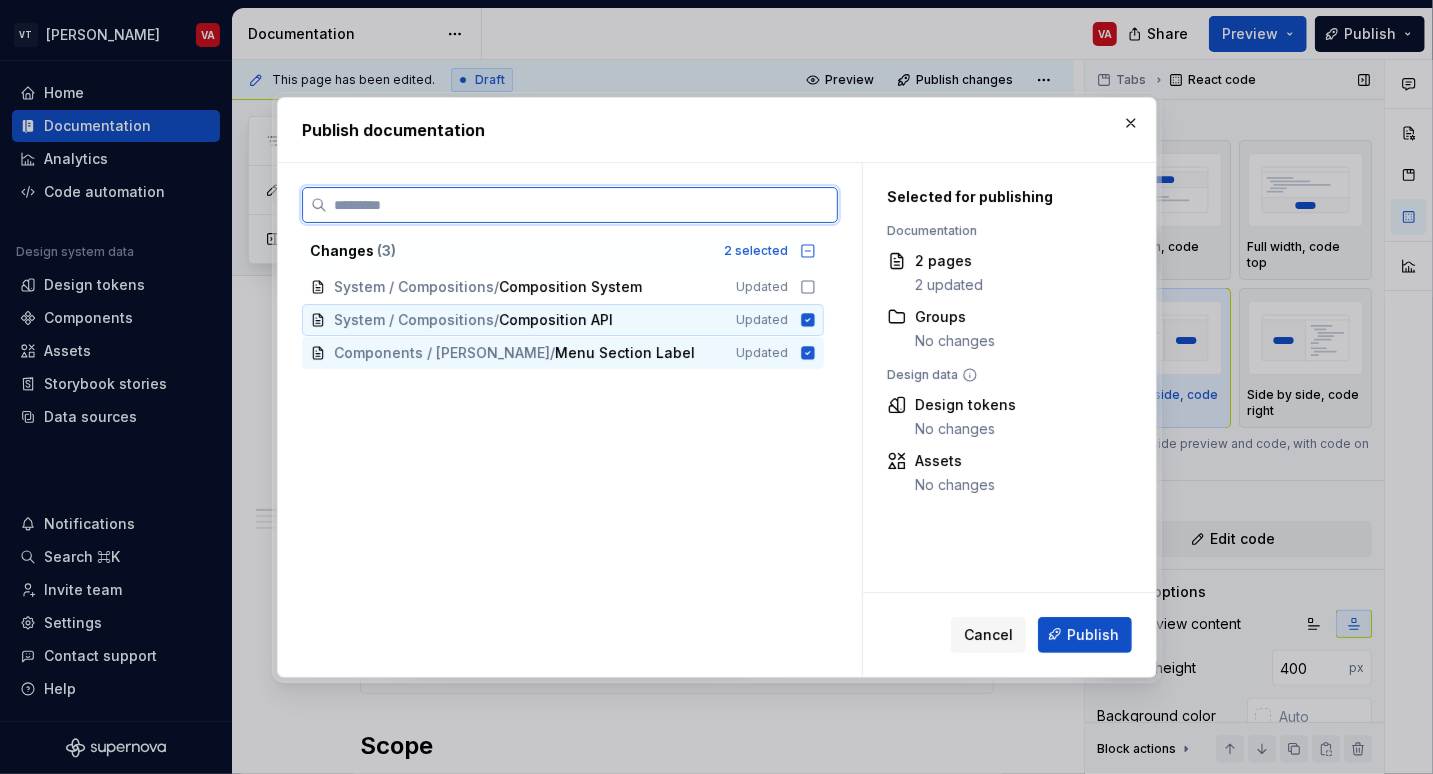 click 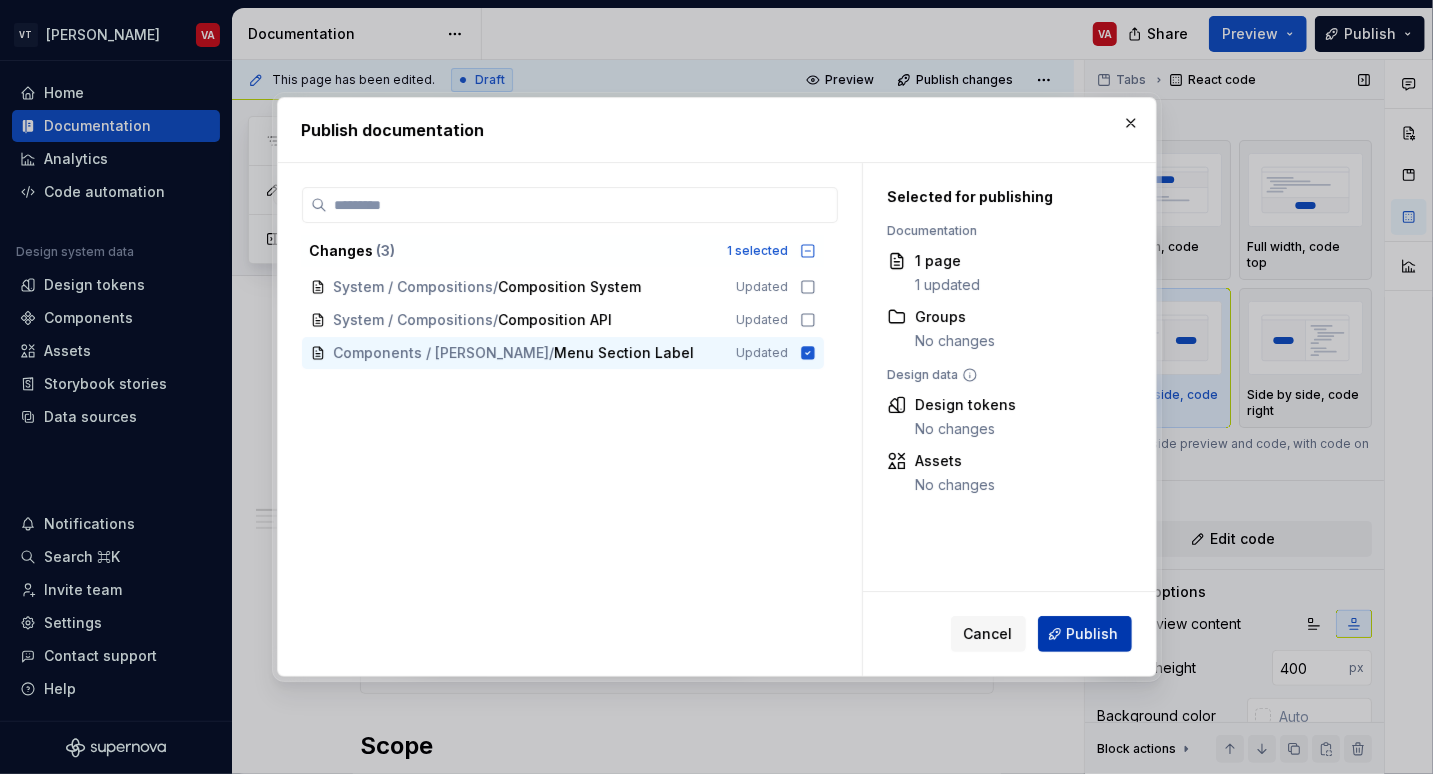 click on "Publish" at bounding box center [1093, 634] 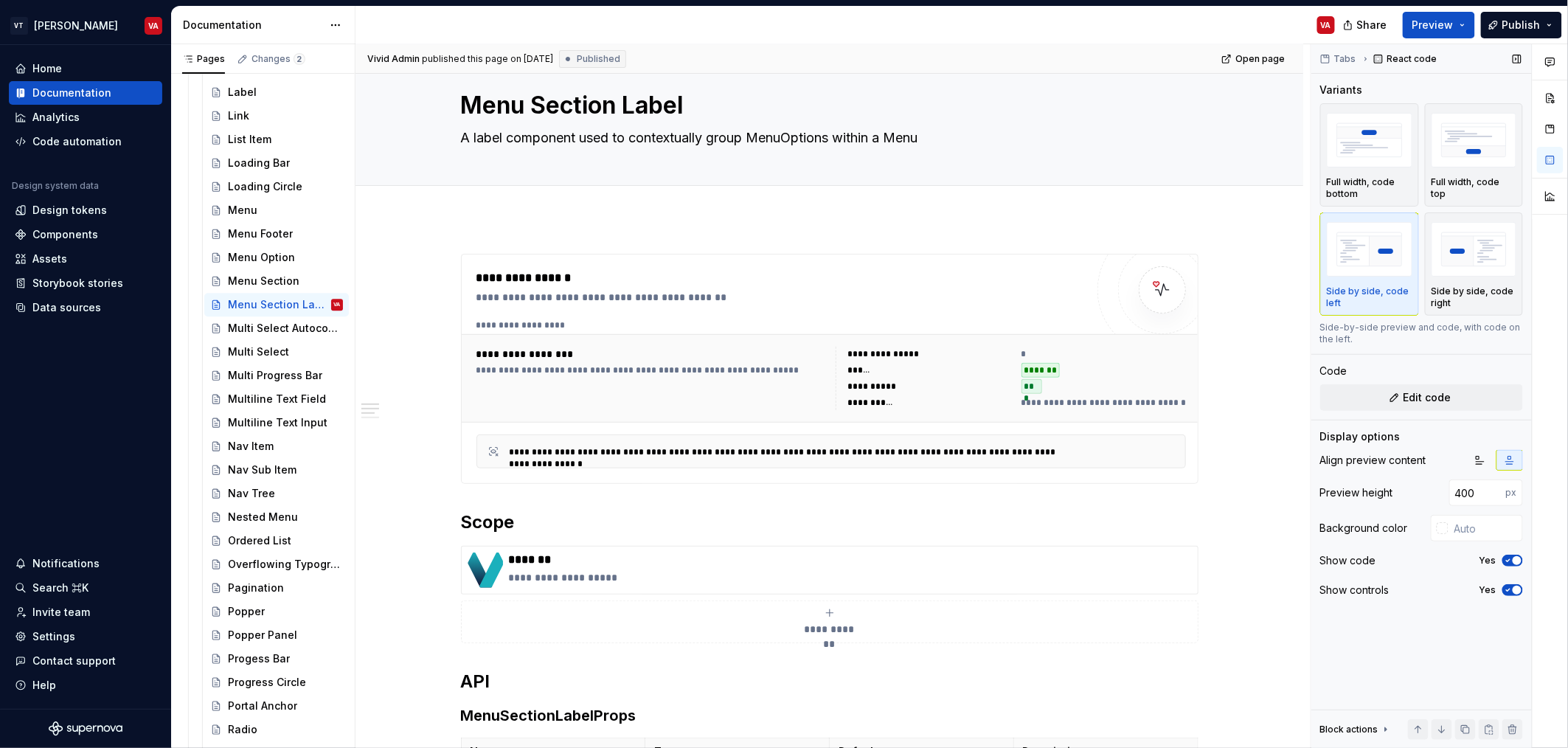 scroll, scrollTop: 0, scrollLeft: 0, axis: both 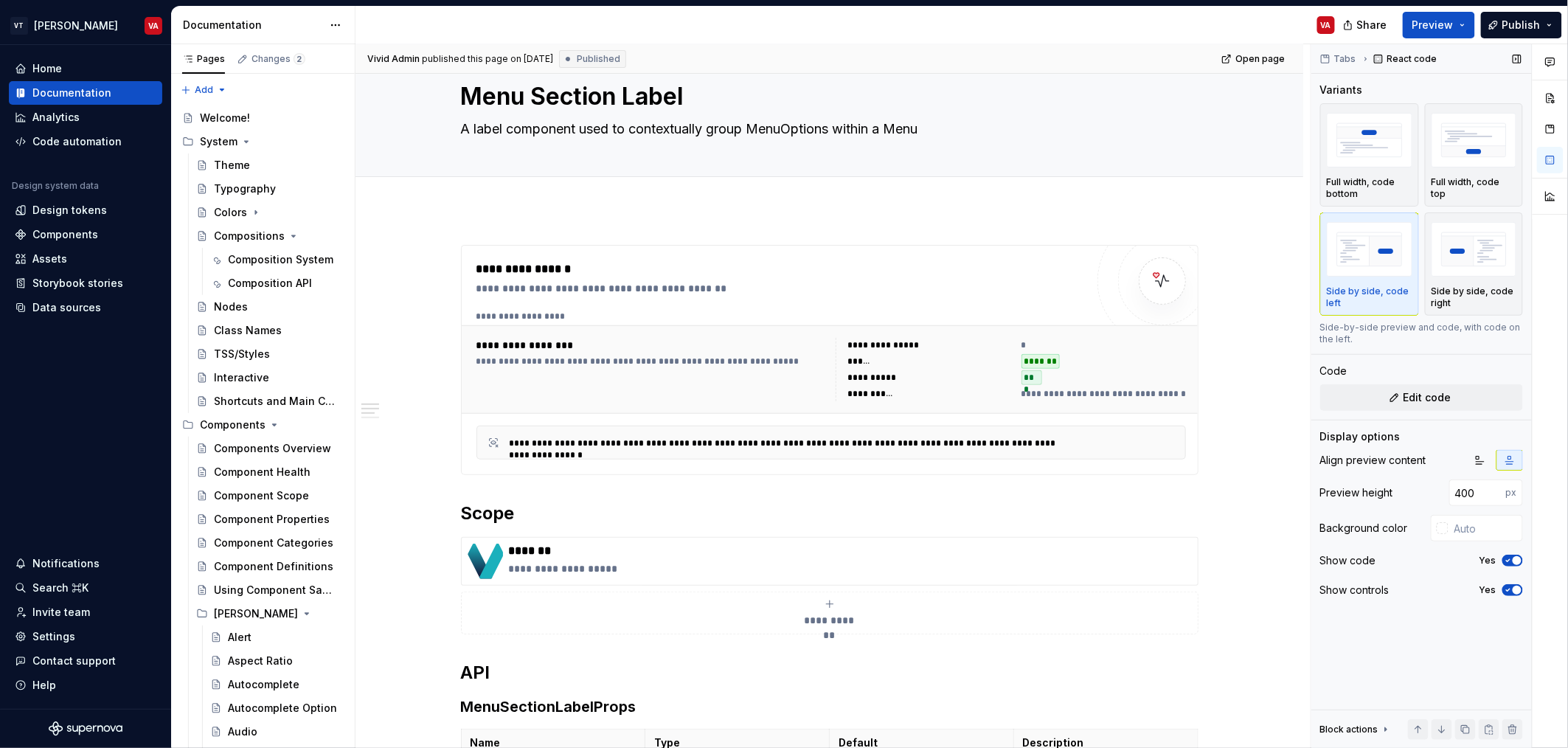 type on "*" 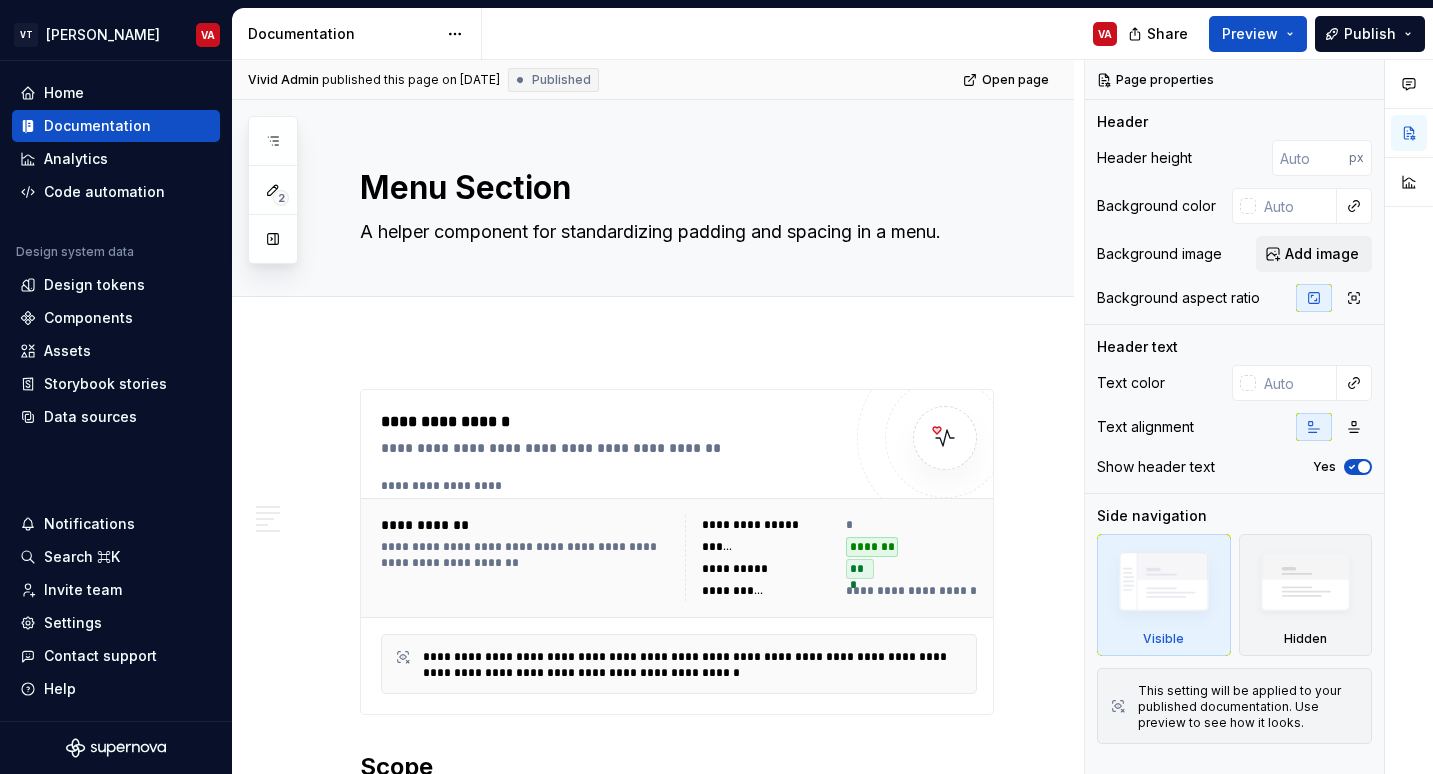 scroll, scrollTop: 0, scrollLeft: 0, axis: both 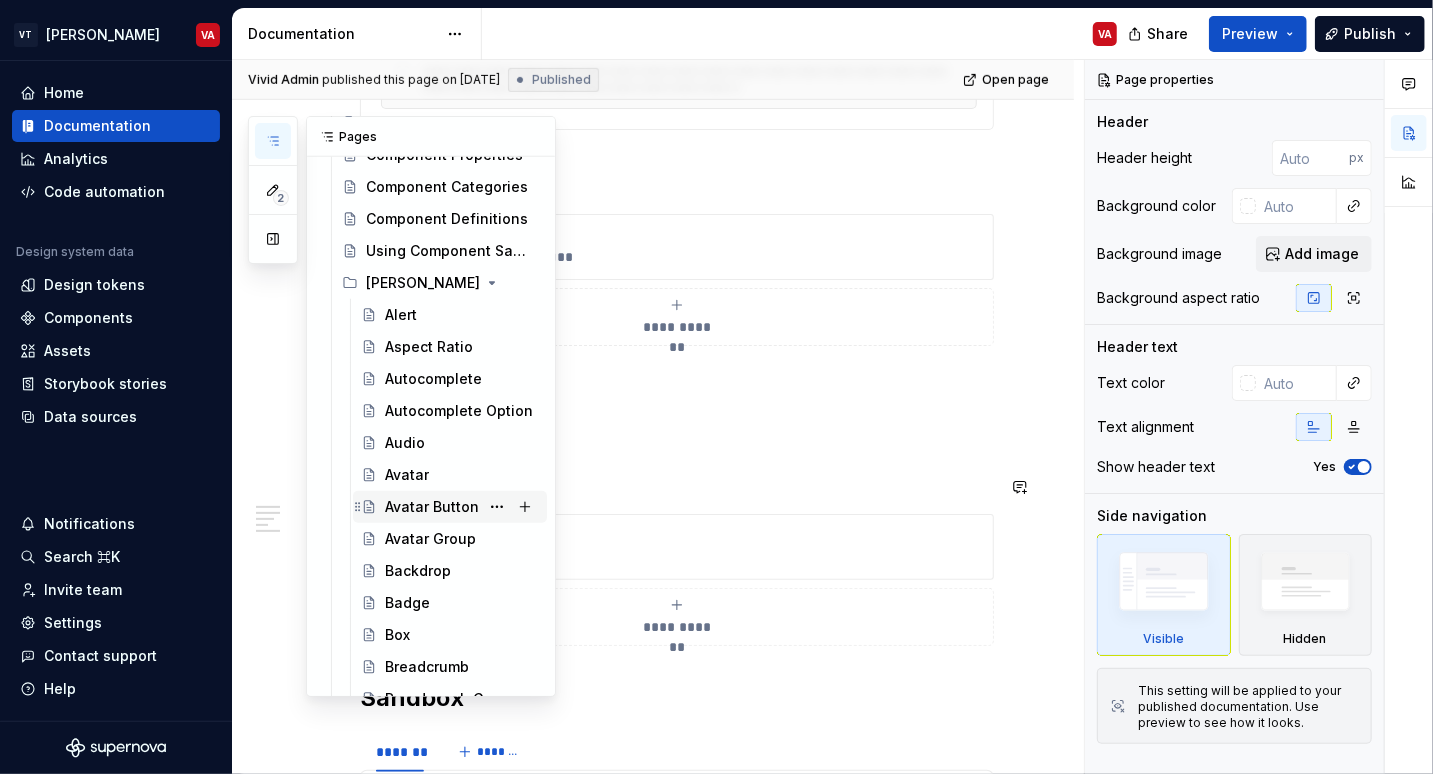 click on "Avatar Button" at bounding box center (432, 507) 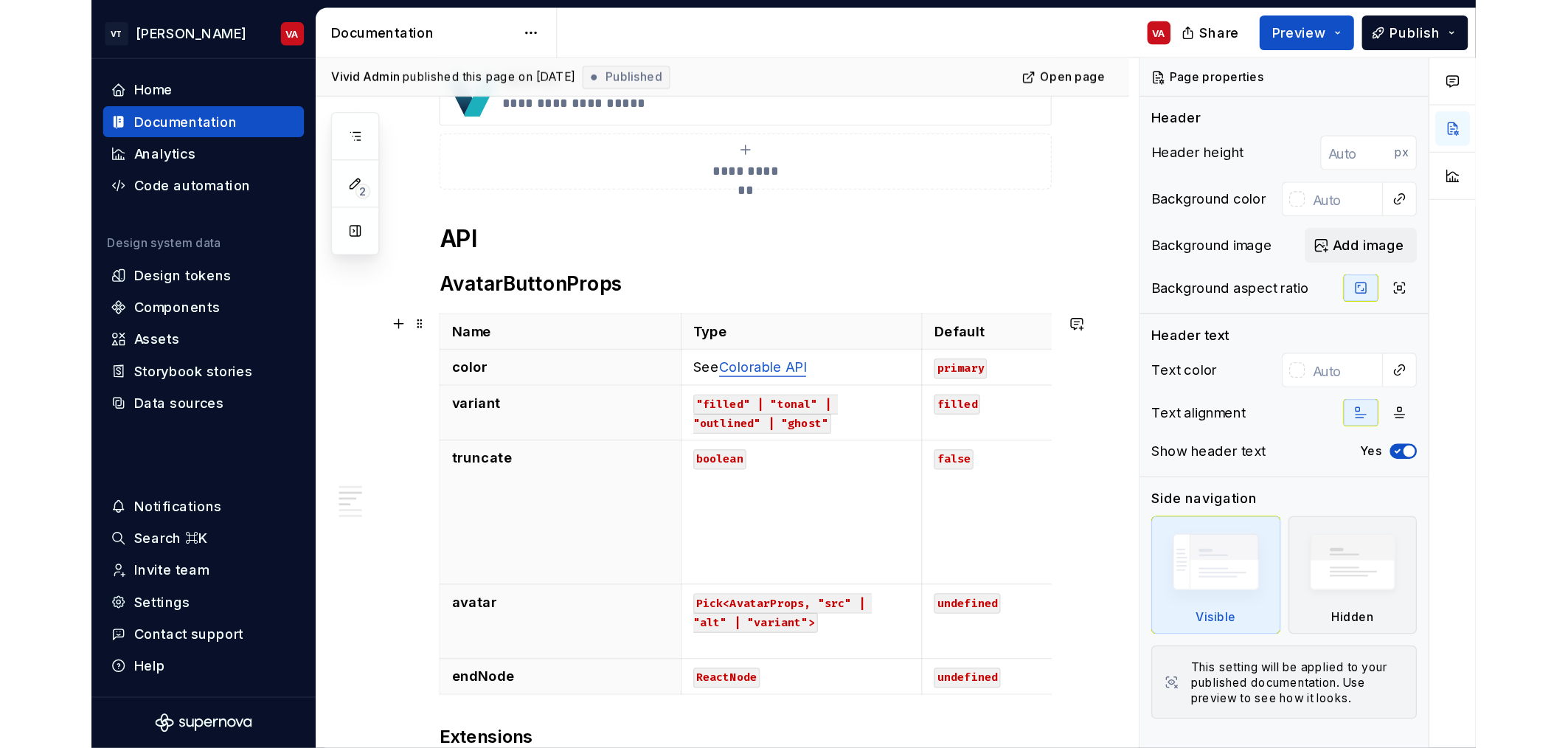 scroll, scrollTop: 544, scrollLeft: 0, axis: vertical 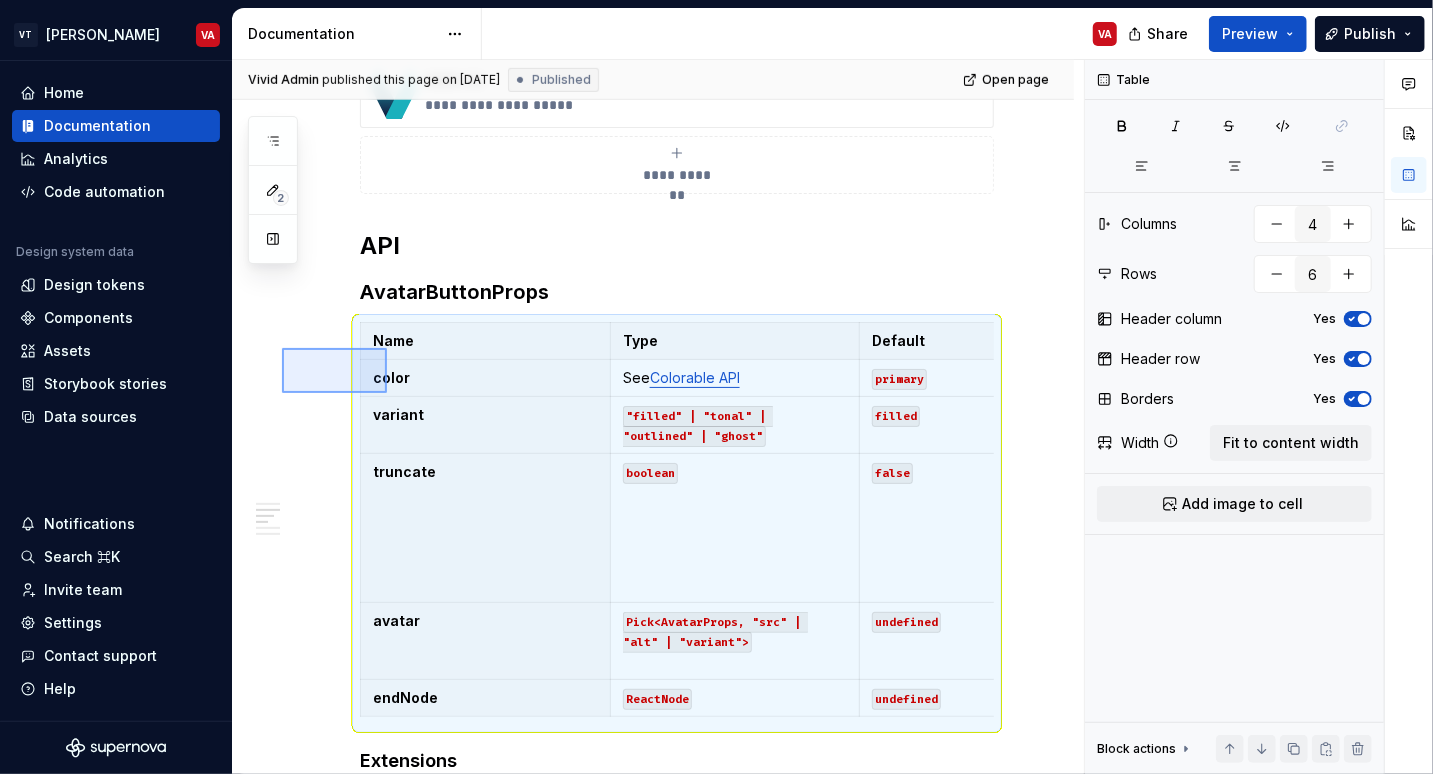 drag, startPoint x: 282, startPoint y: 348, endPoint x: 393, endPoint y: 403, distance: 123.878975 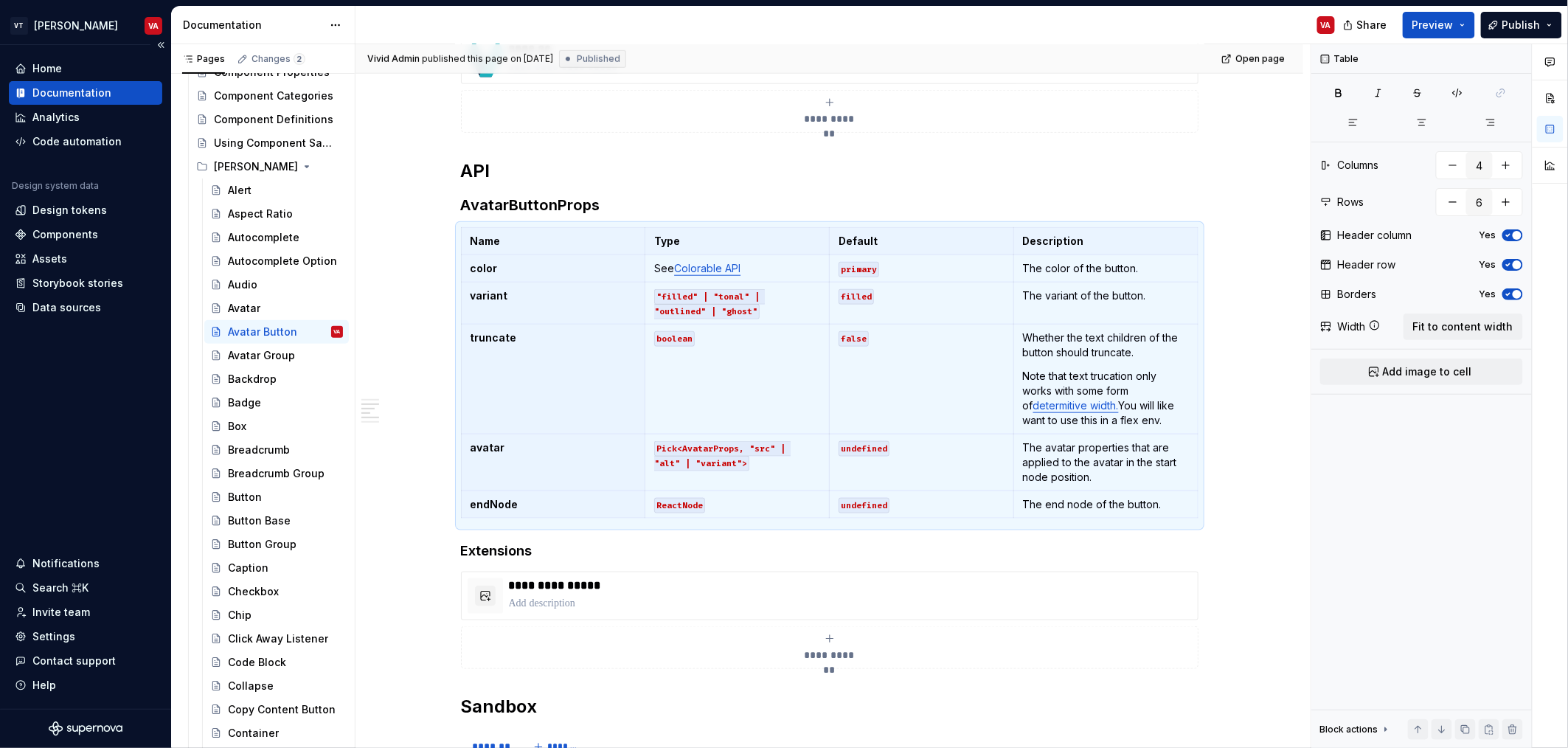 scroll, scrollTop: 0, scrollLeft: 0, axis: both 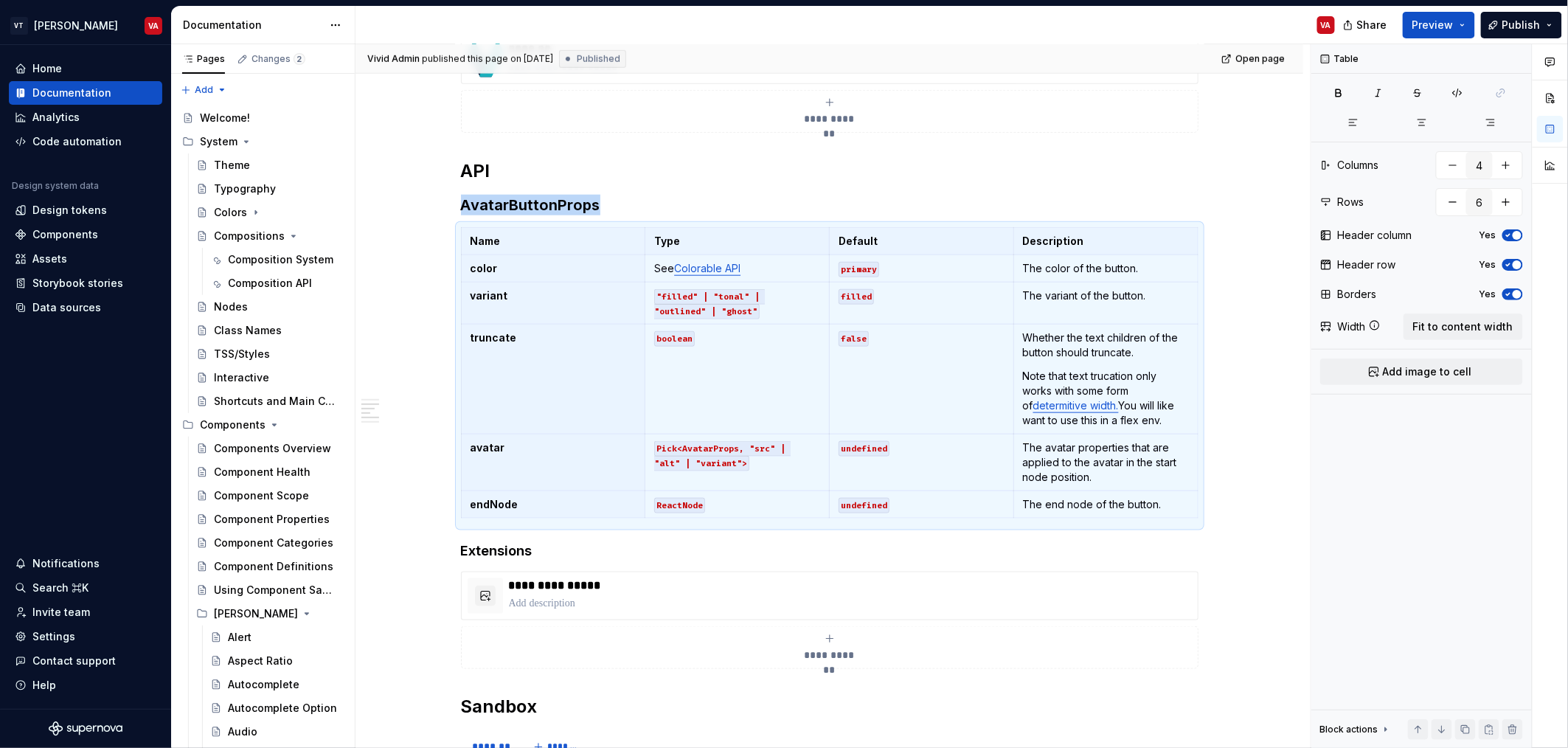 type on "*" 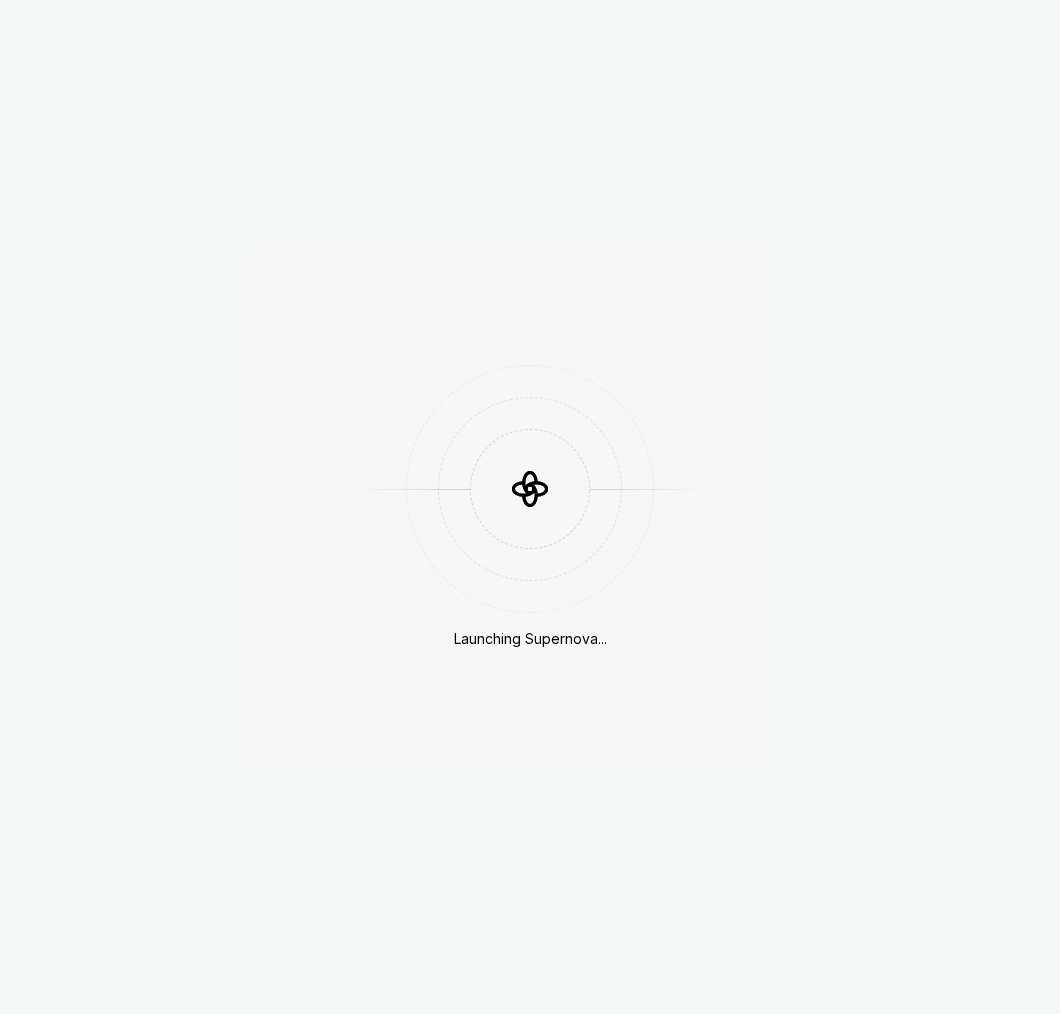 scroll, scrollTop: 0, scrollLeft: 0, axis: both 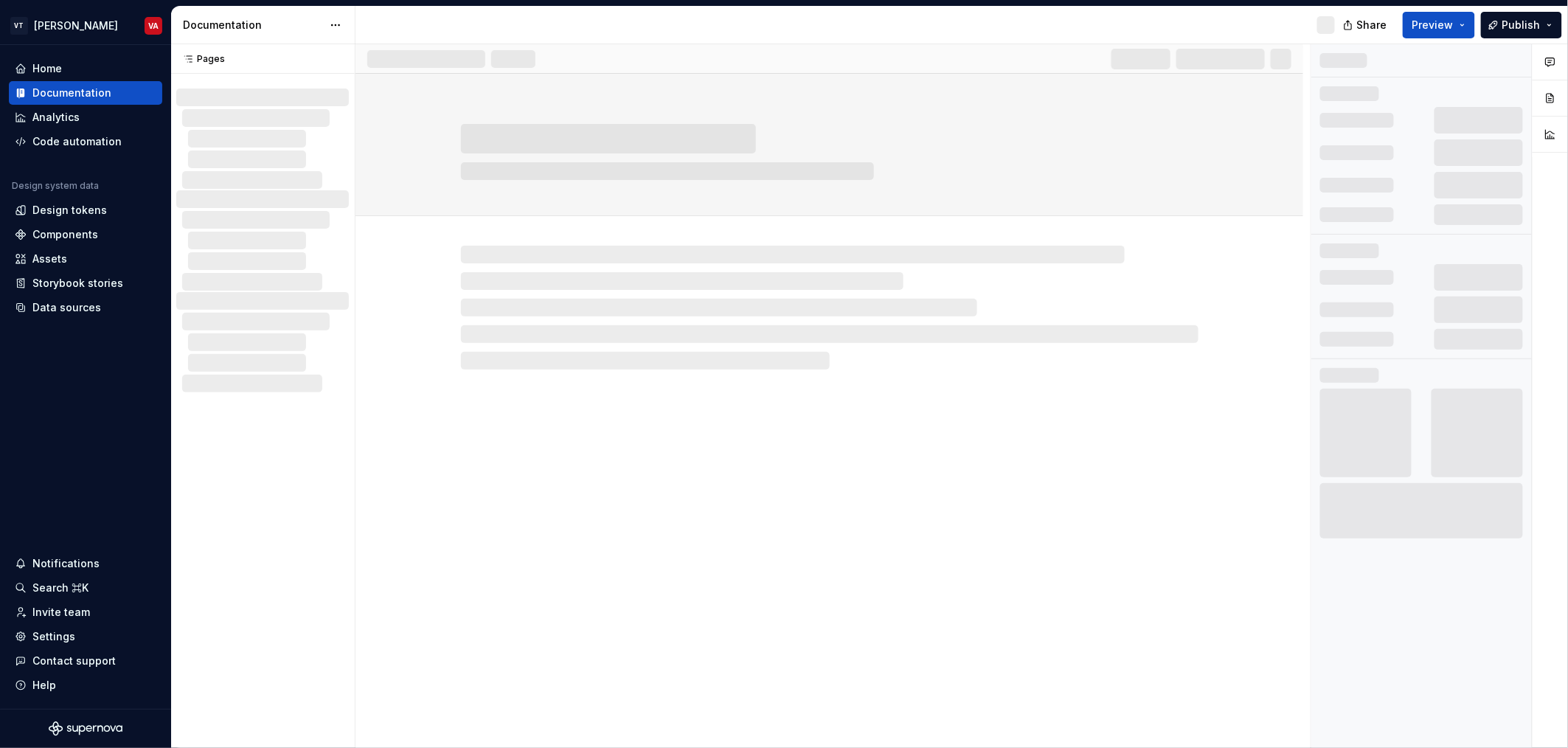 drag, startPoint x: 676, startPoint y: 35, endPoint x: 592, endPoint y: 27, distance: 84.38009 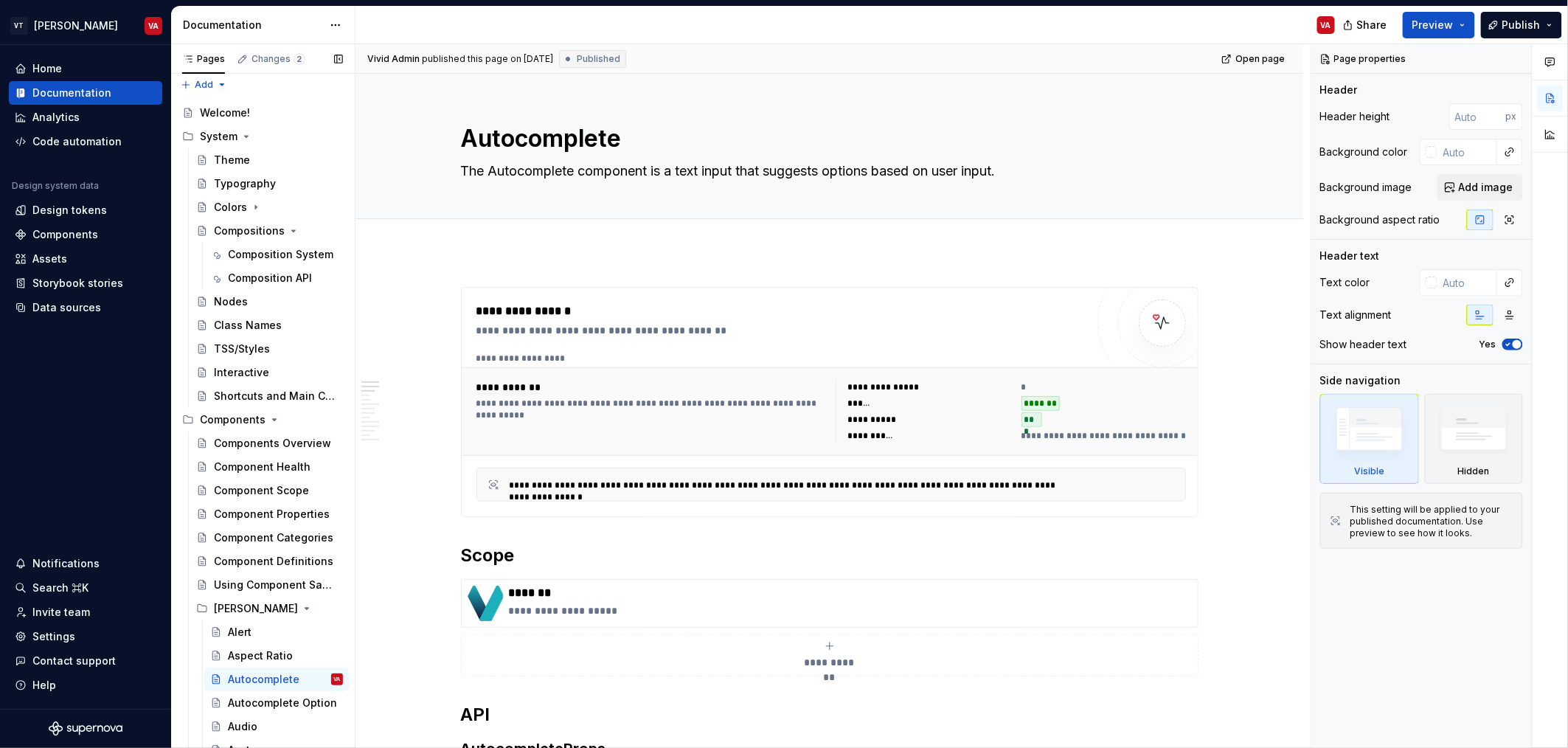 scroll, scrollTop: 0, scrollLeft: 0, axis: both 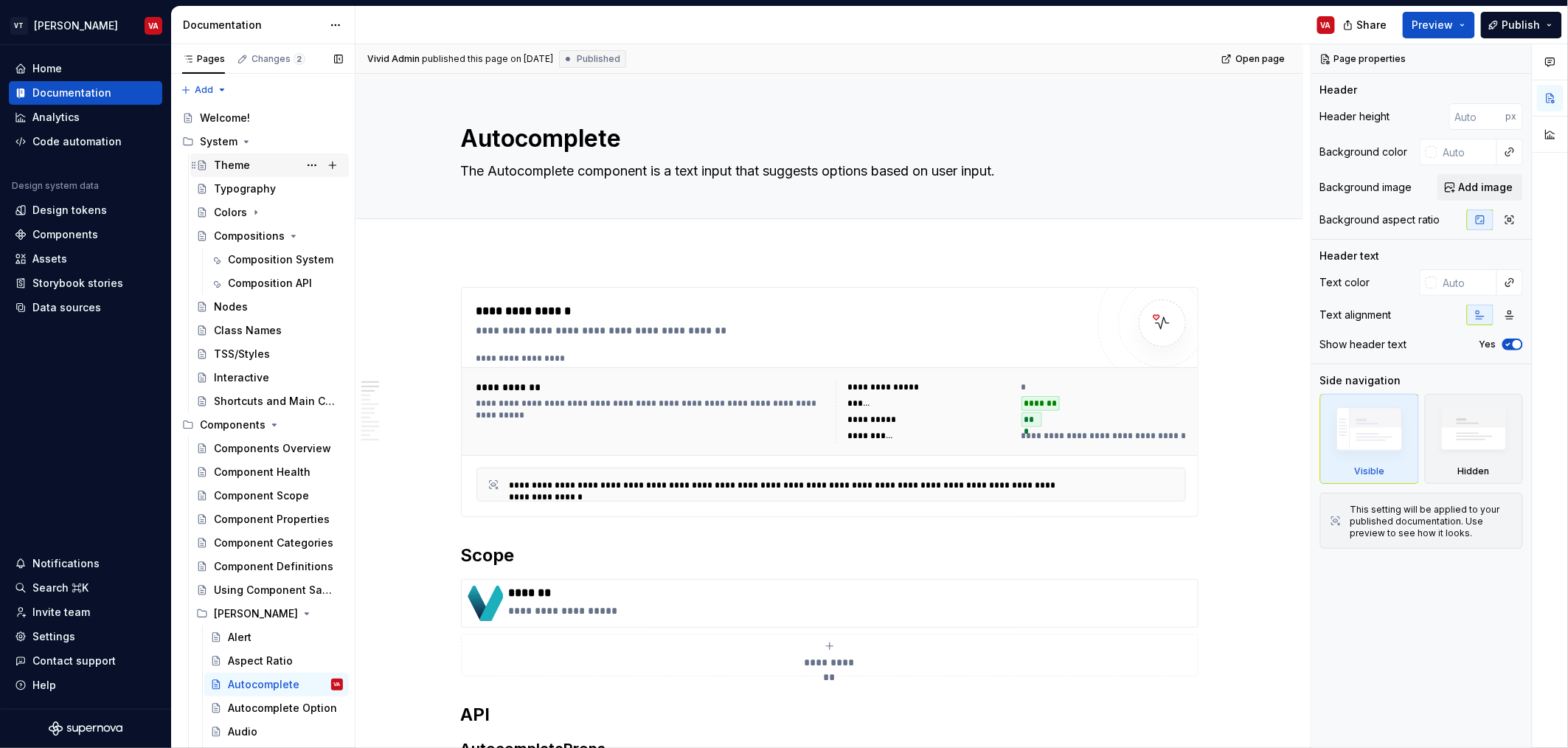 click on "Theme" at bounding box center [232, 165] 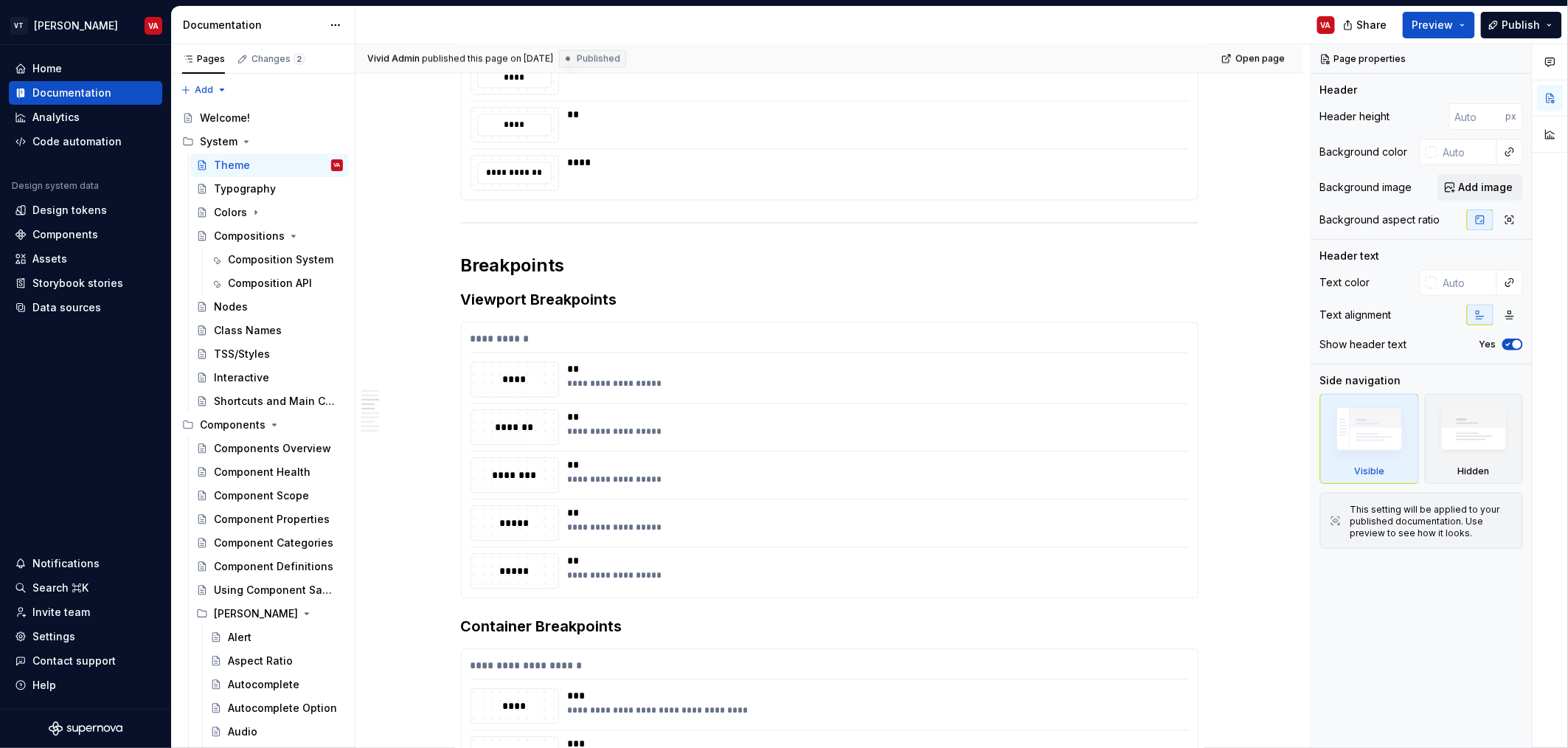 scroll, scrollTop: 1131, scrollLeft: 0, axis: vertical 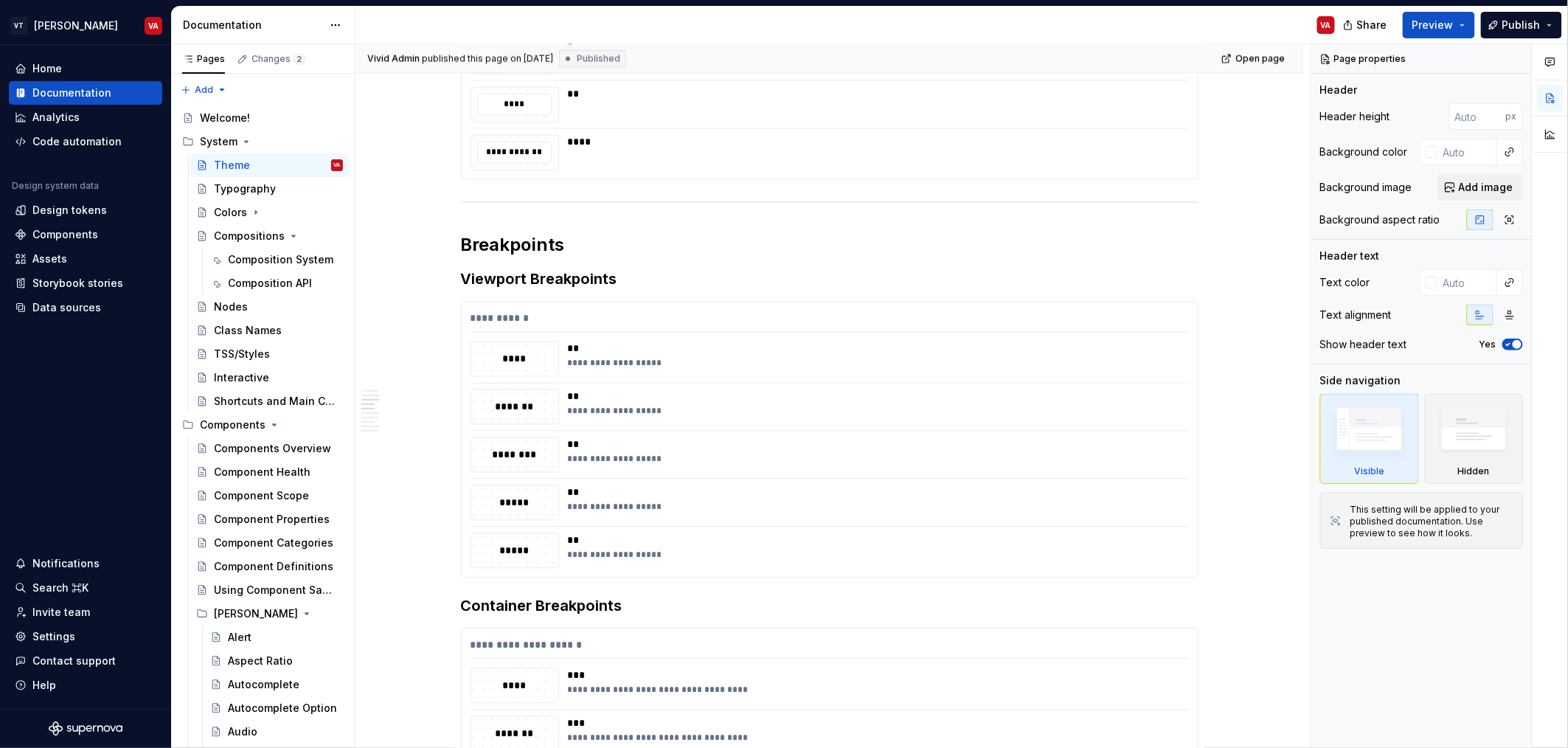 type on "*" 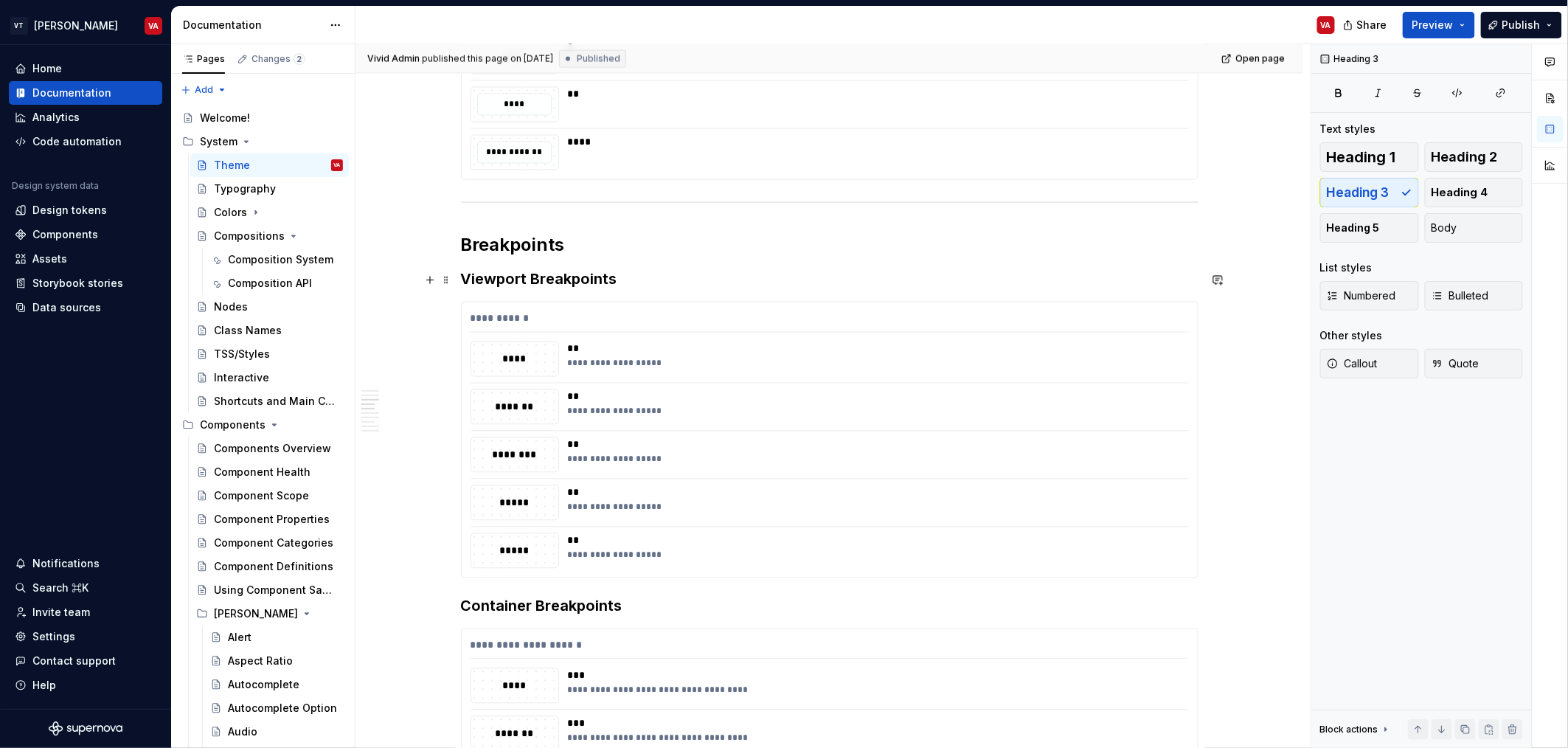click on "Viewport Breakpoints" at bounding box center (830, 280) 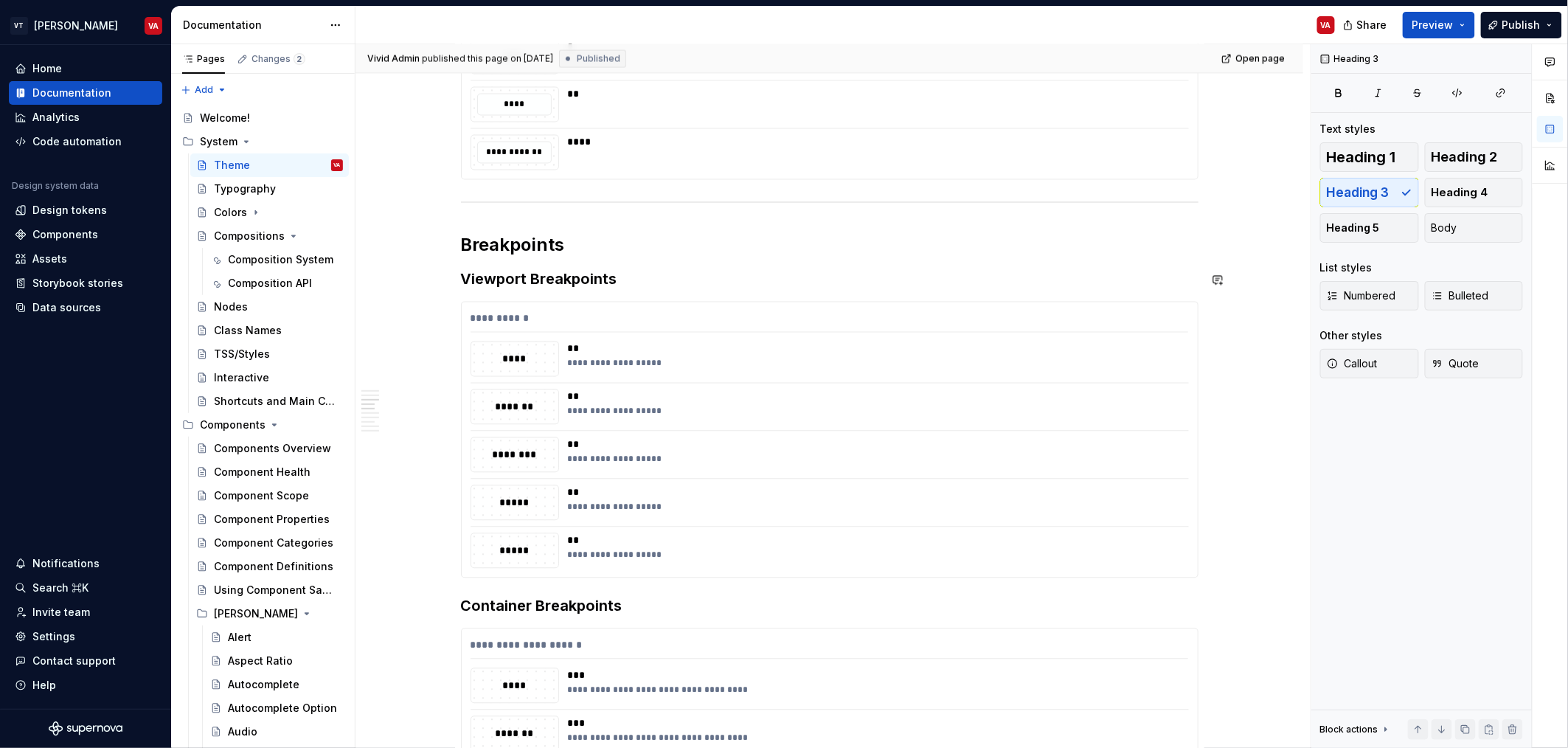 click on "Breakpoints" at bounding box center [830, 246] 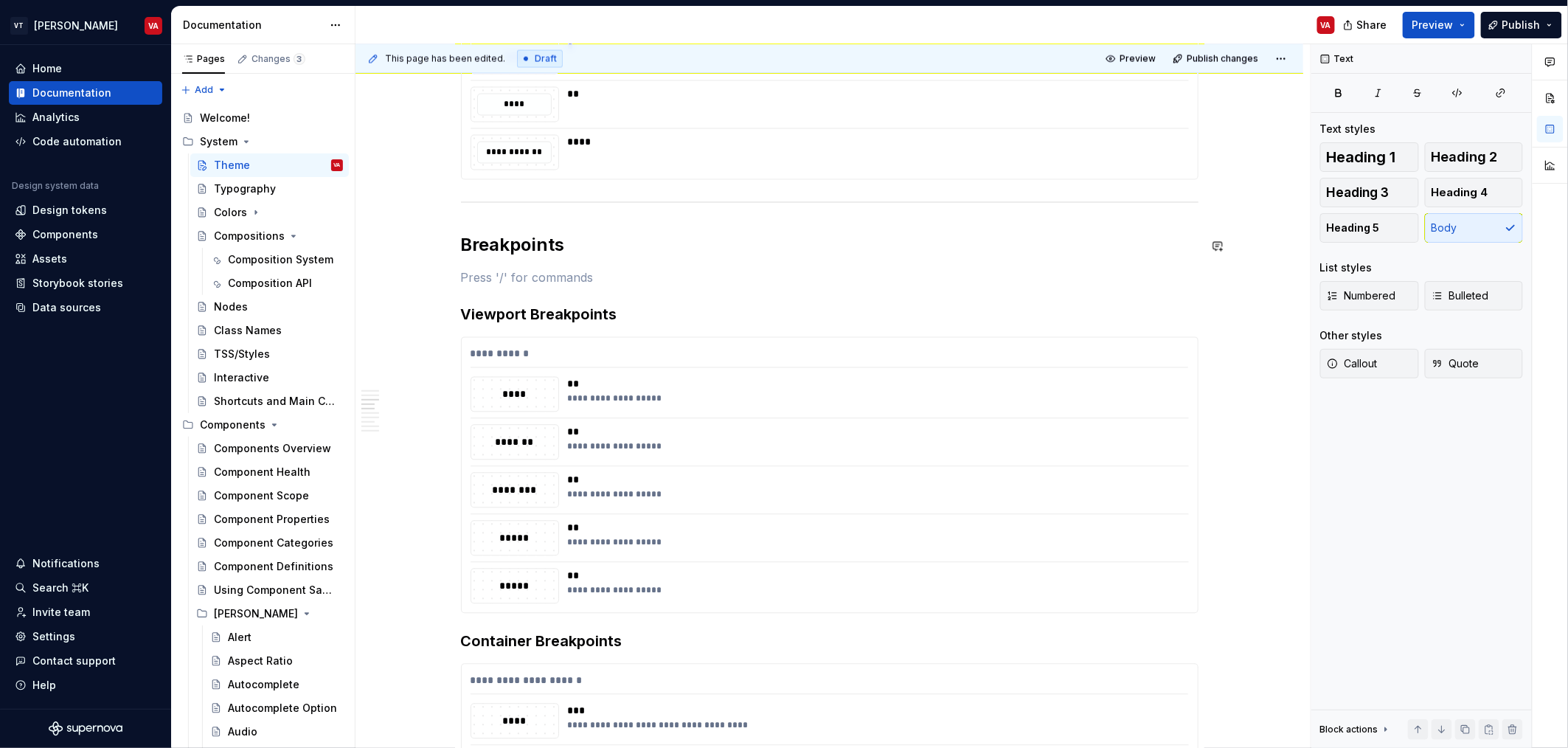type 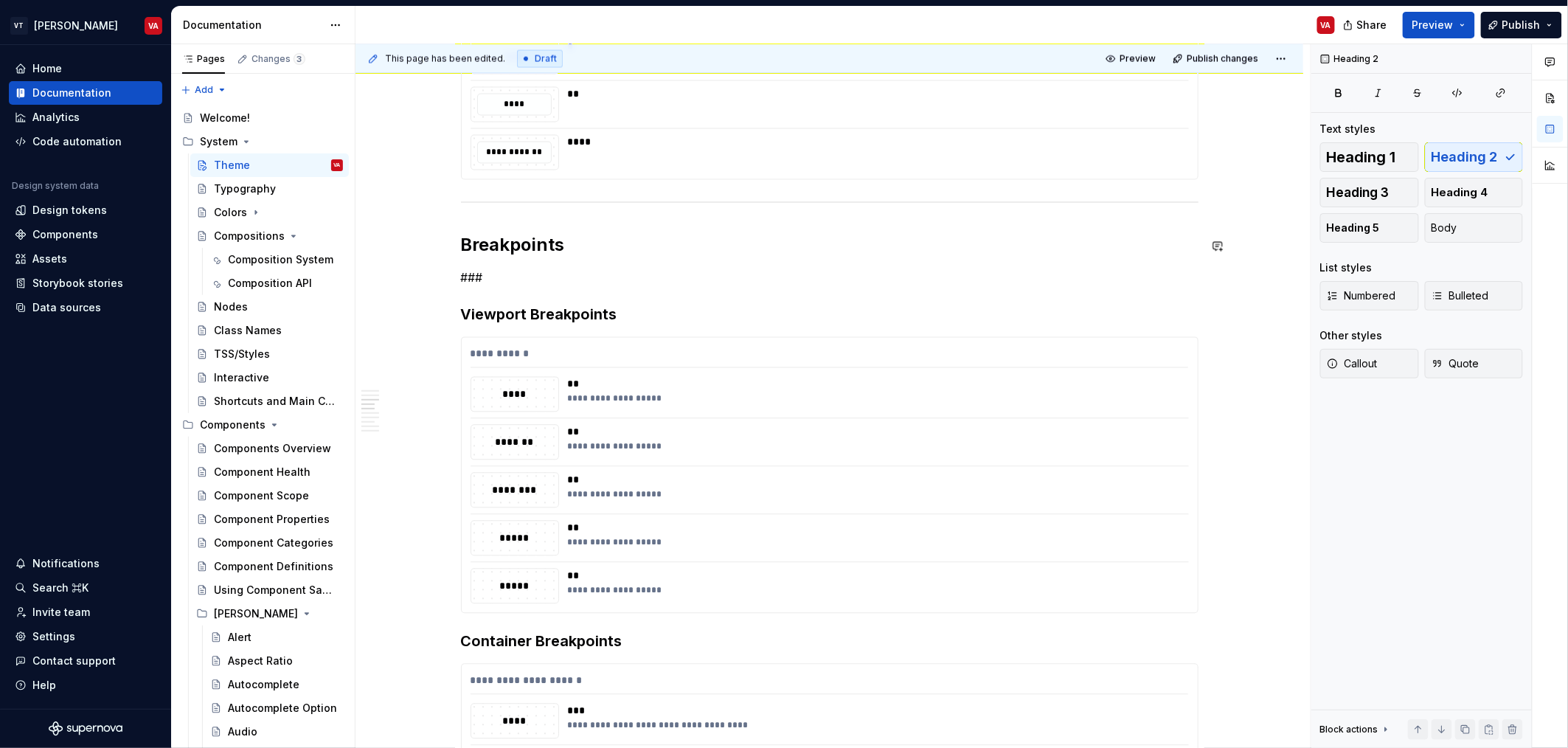 click on "**********" at bounding box center [830, 899] 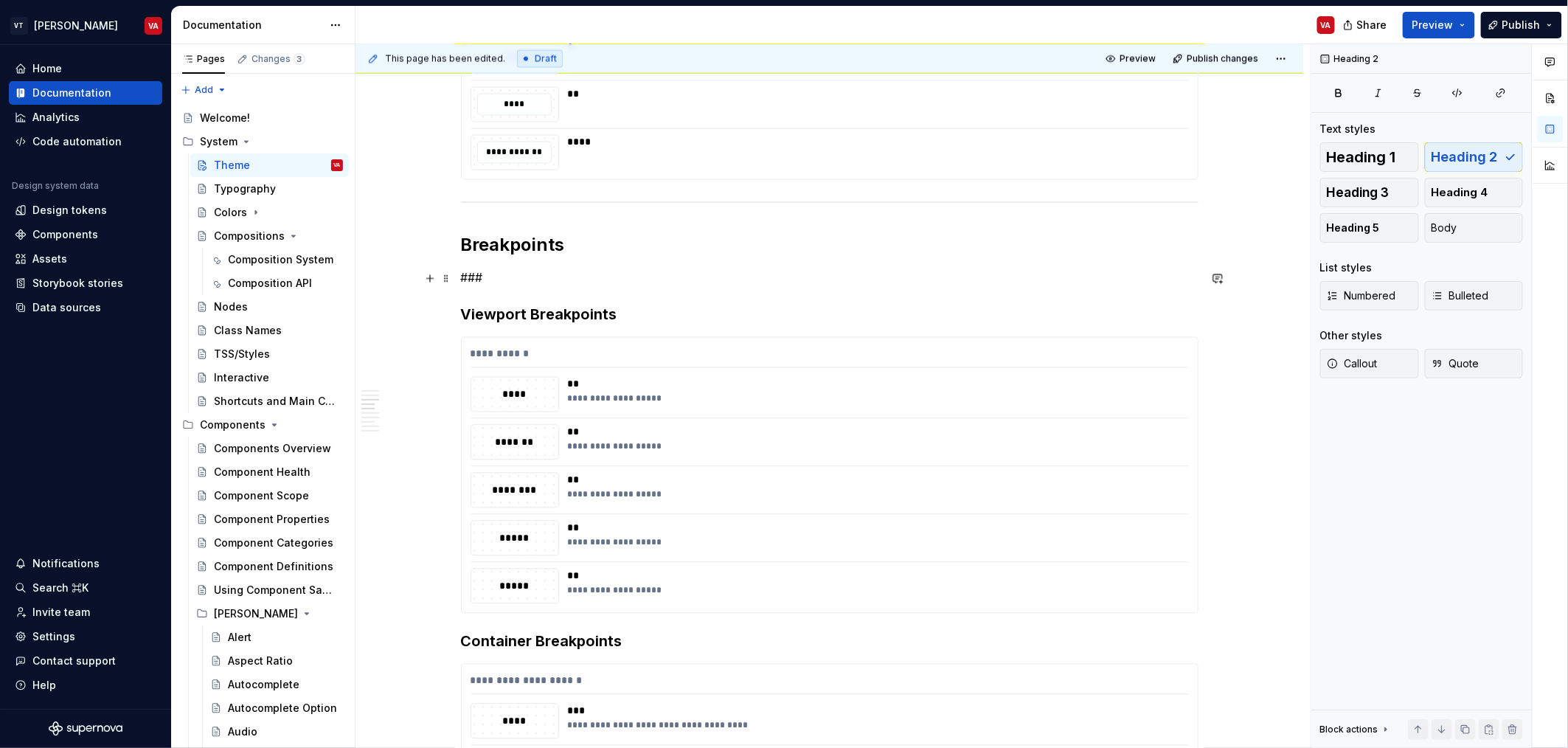 click on "###" at bounding box center [830, 278] 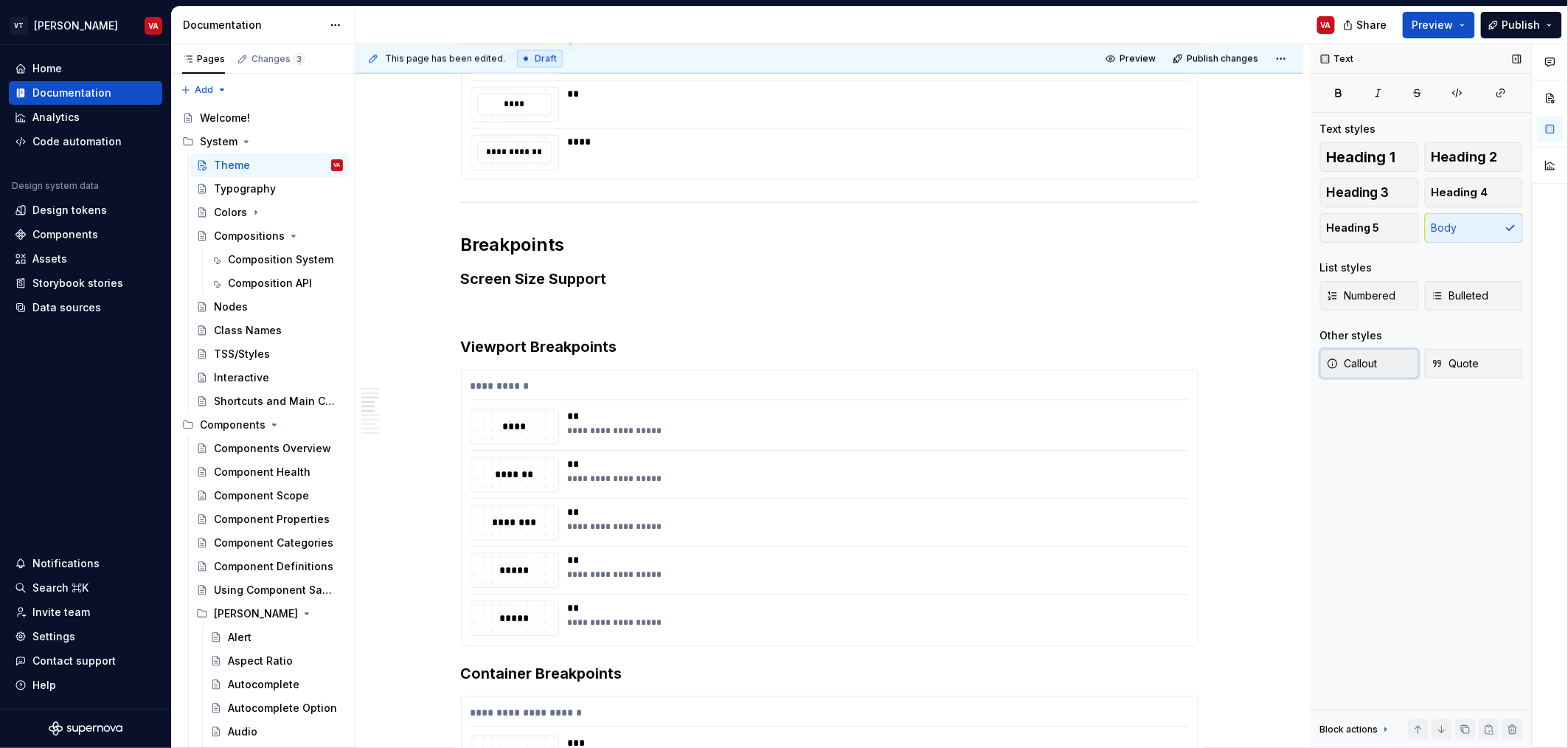 click on "Callout" at bounding box center [1352, 364] 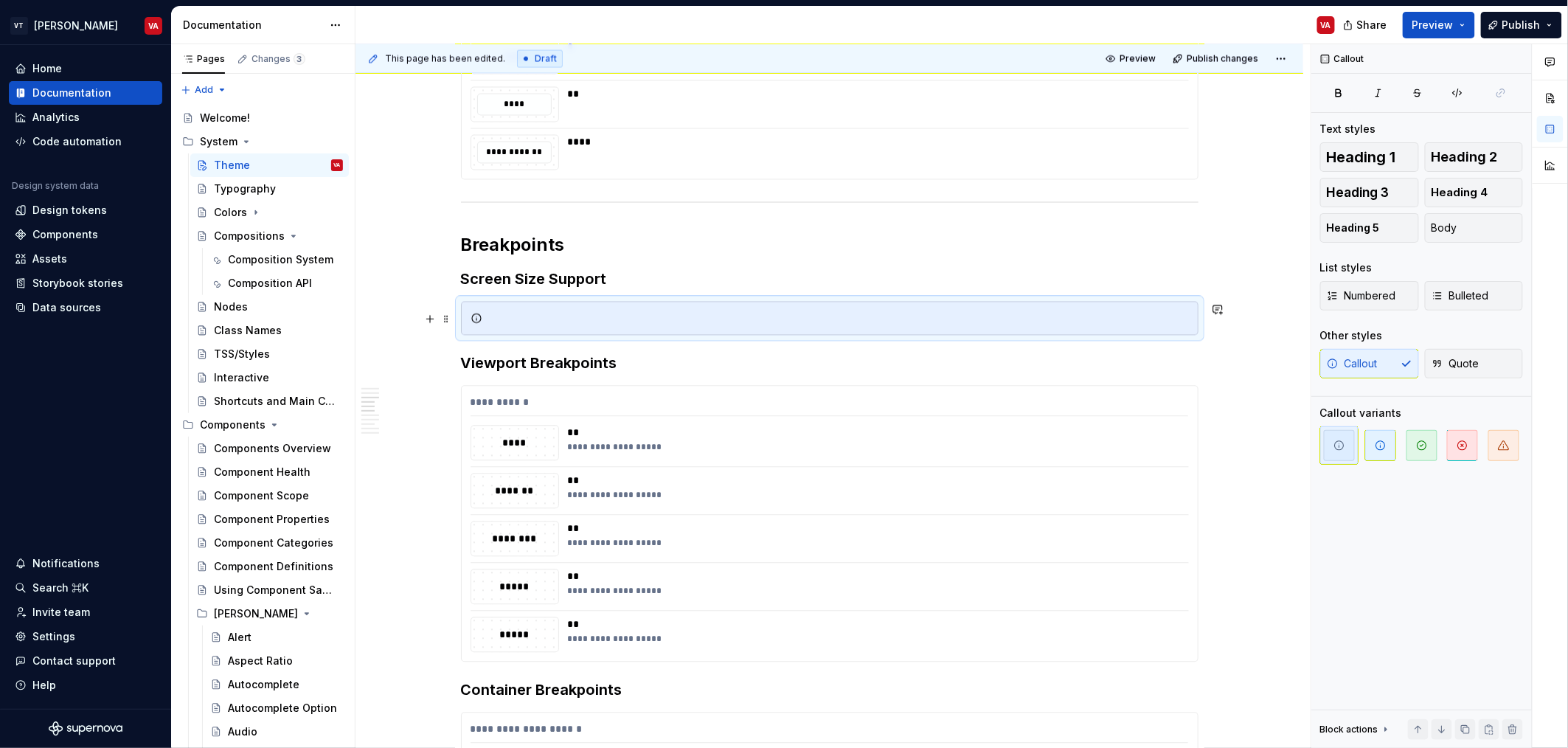 click at bounding box center [839, 319] 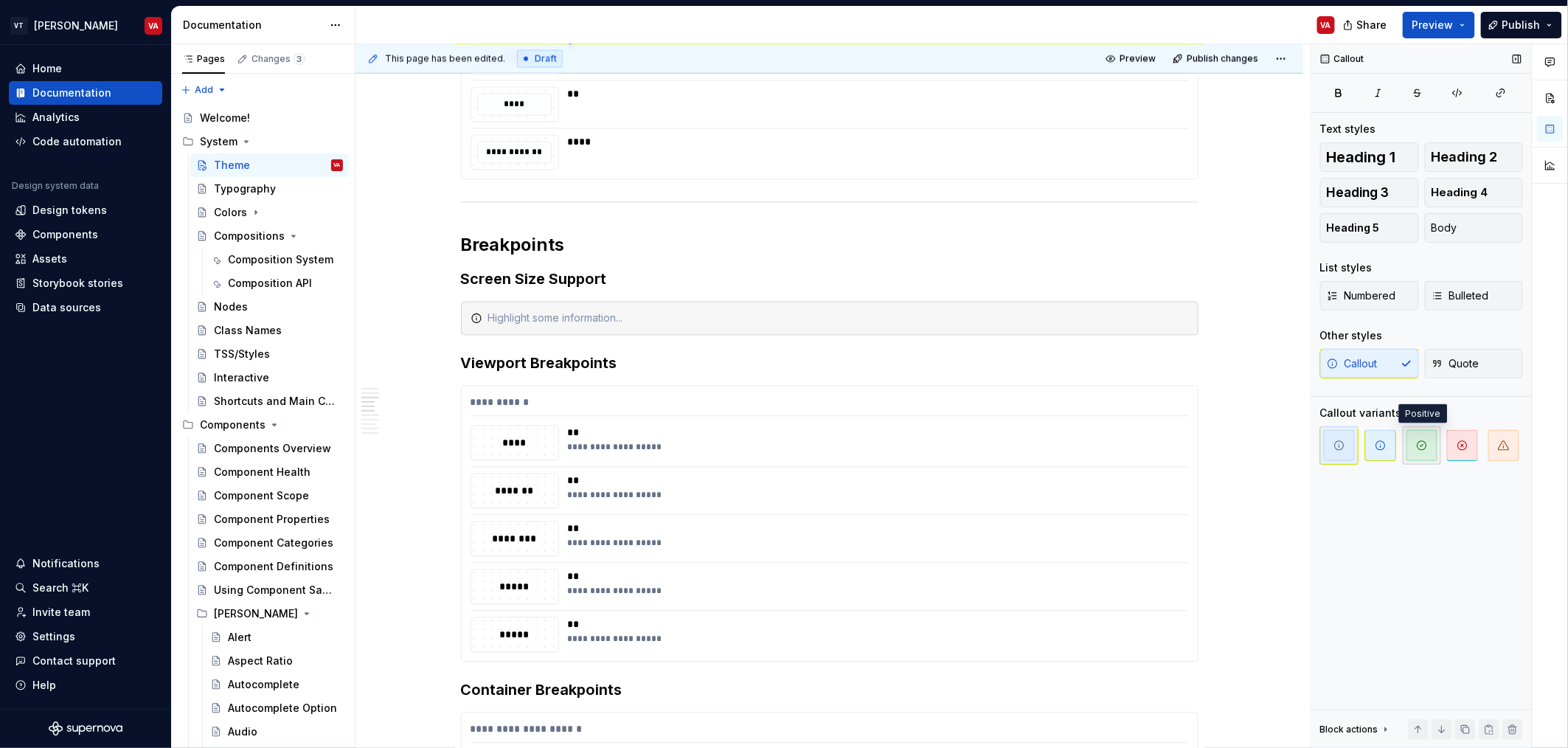 click at bounding box center (1422, 446) 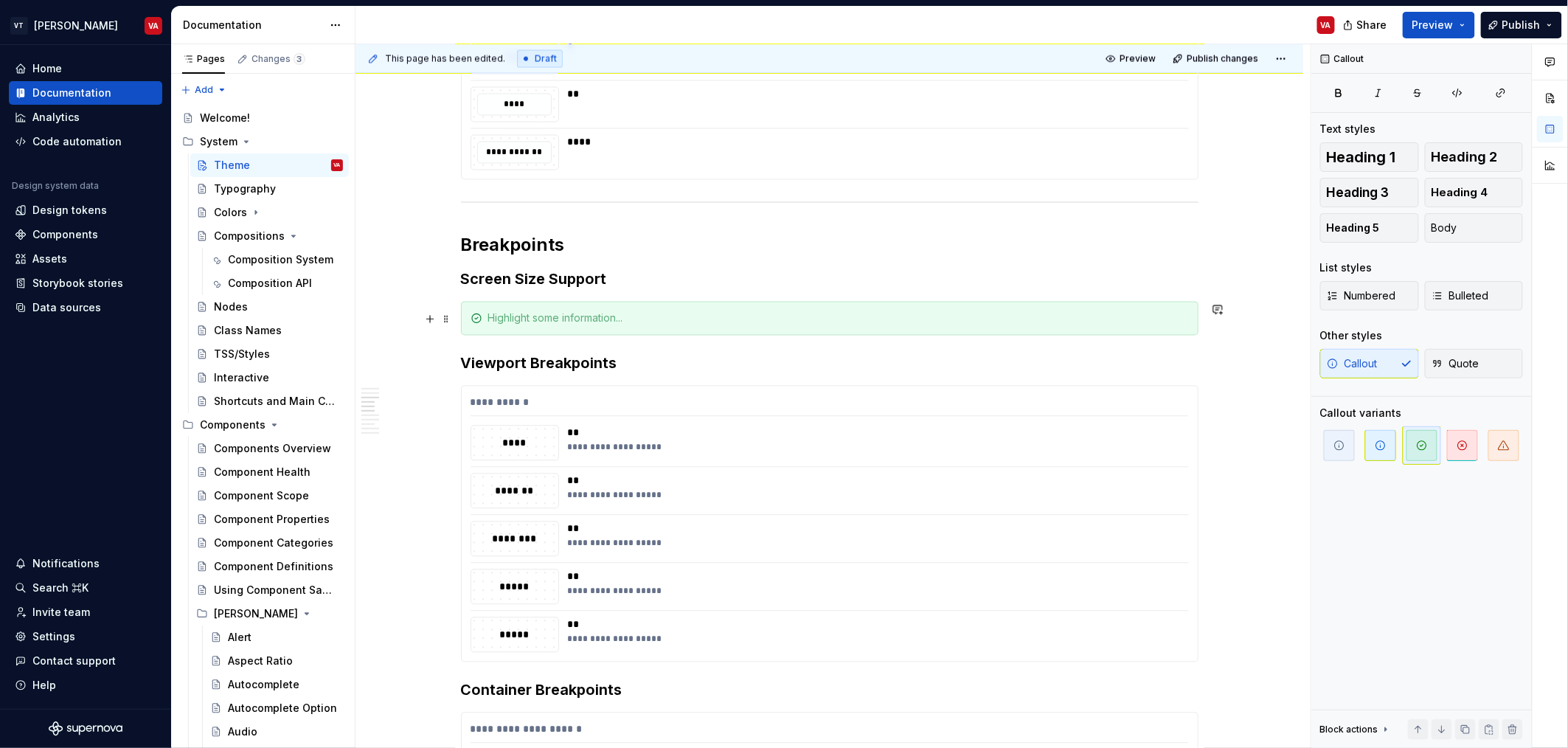 click at bounding box center [839, 319] 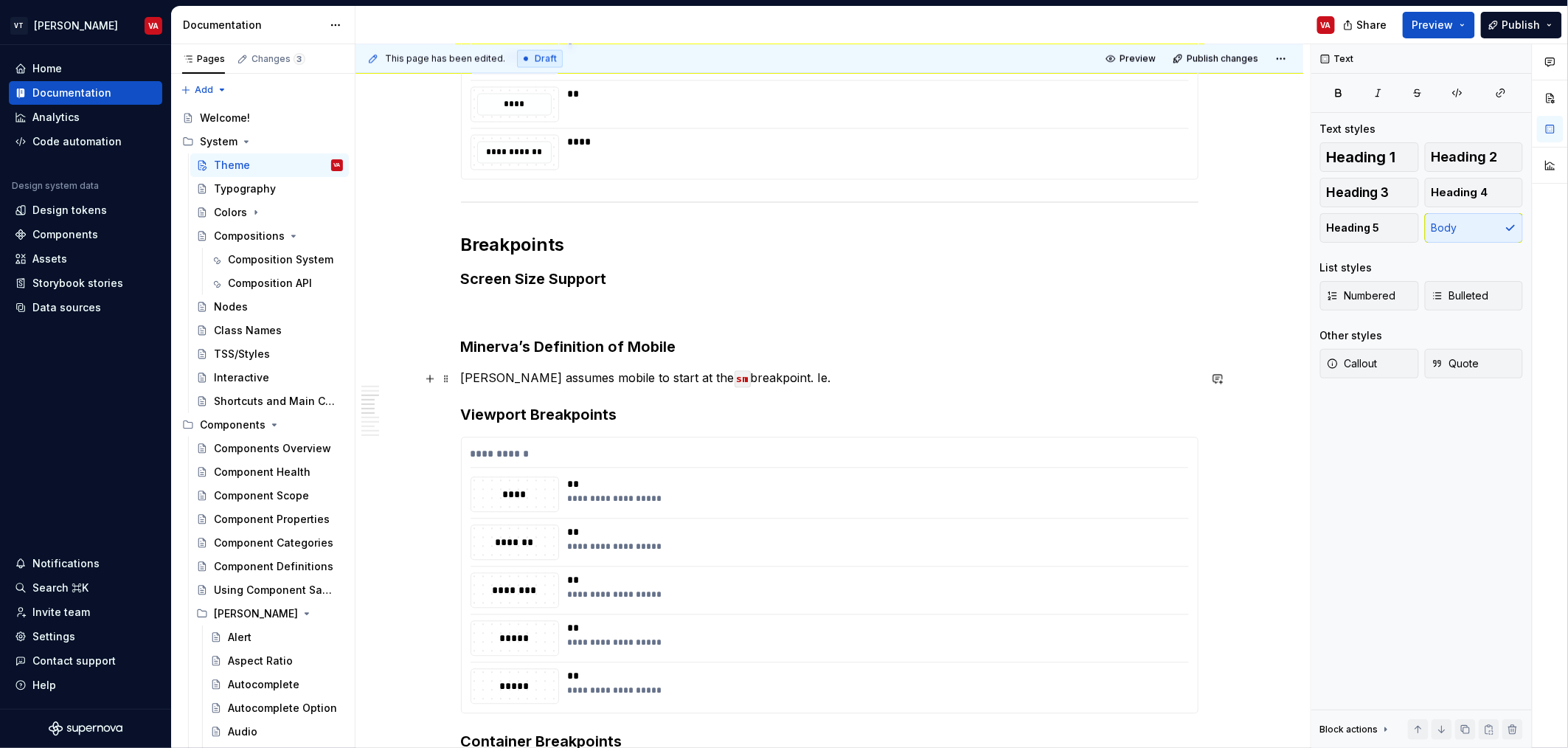 click on "Minerva assumes mobile to start at the  sm  breakpoint. Ie." at bounding box center (830, 378) 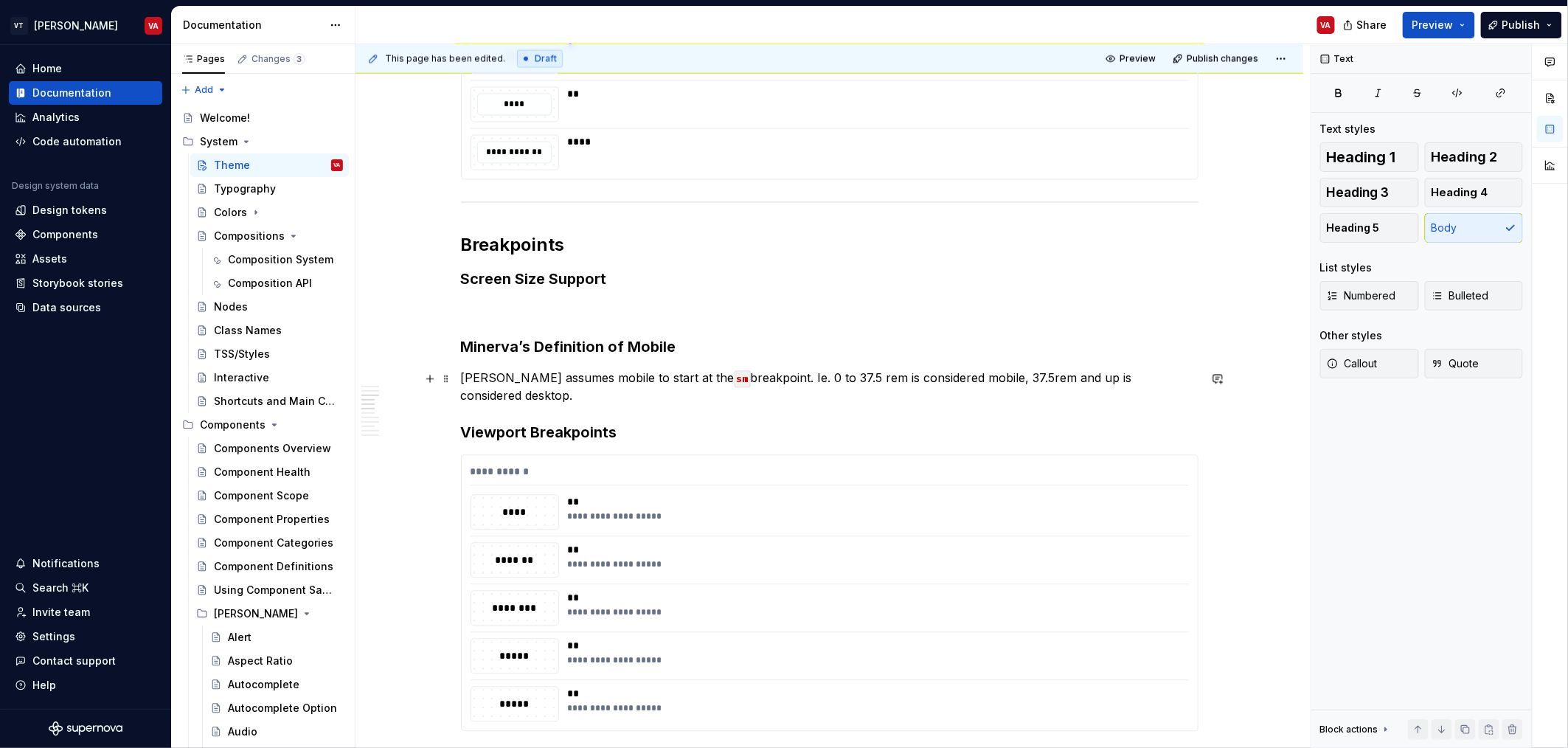 click on "Minerva assumes mobile to start at the  sm  breakpoint. Ie. 0 to 37.5 rem is considered mobile, 37.5rem and up is considered desktop." at bounding box center [830, 387] 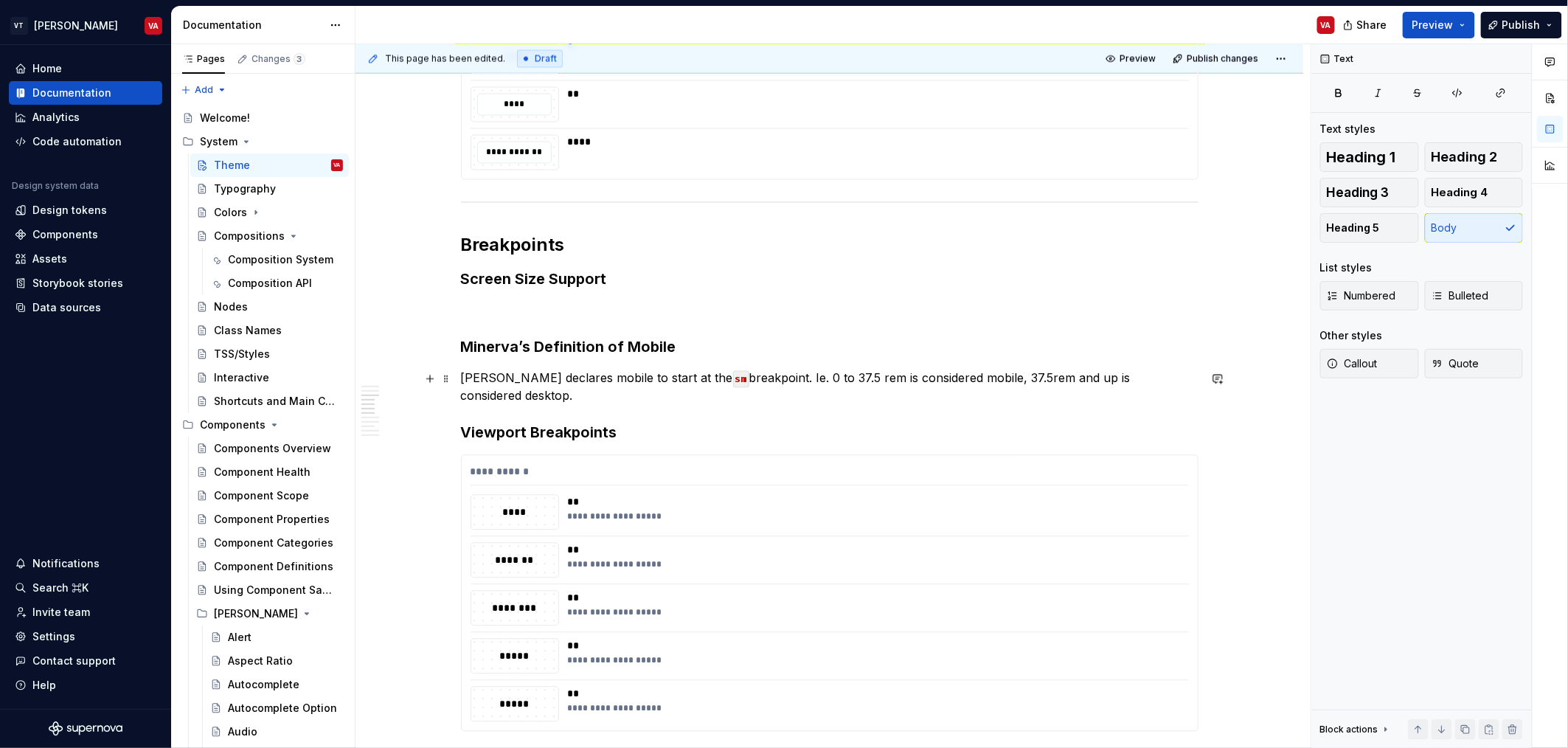 drag, startPoint x: 832, startPoint y: 376, endPoint x: 833, endPoint y: 401, distance: 25.019992 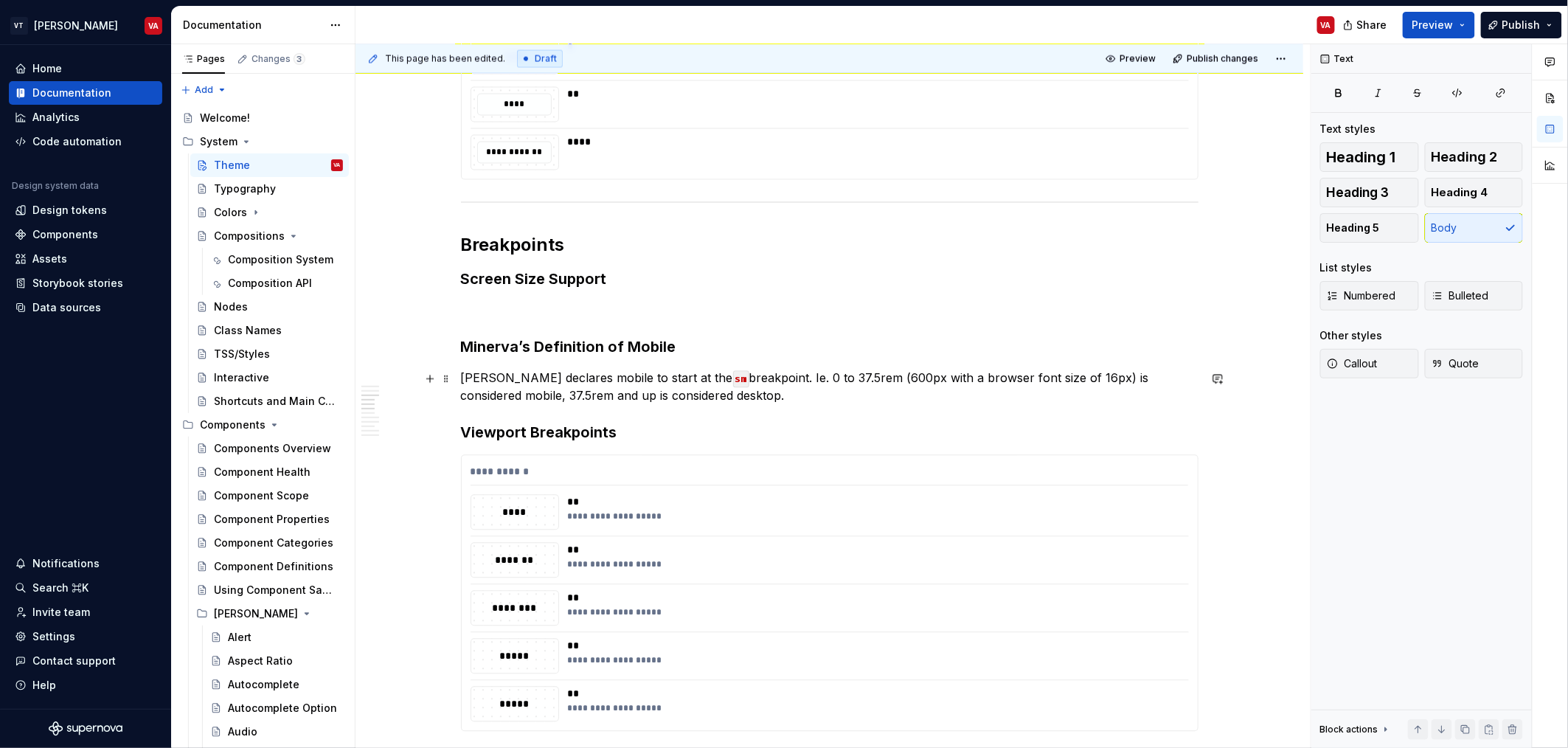 click on "Minerva declares mobile to start at the  sm  breakpoint. Ie. 0 to 37.5rem (600px with a browser font size of 16px) is considered mobile, 37.5rem and up is considered desktop." at bounding box center (830, 387) 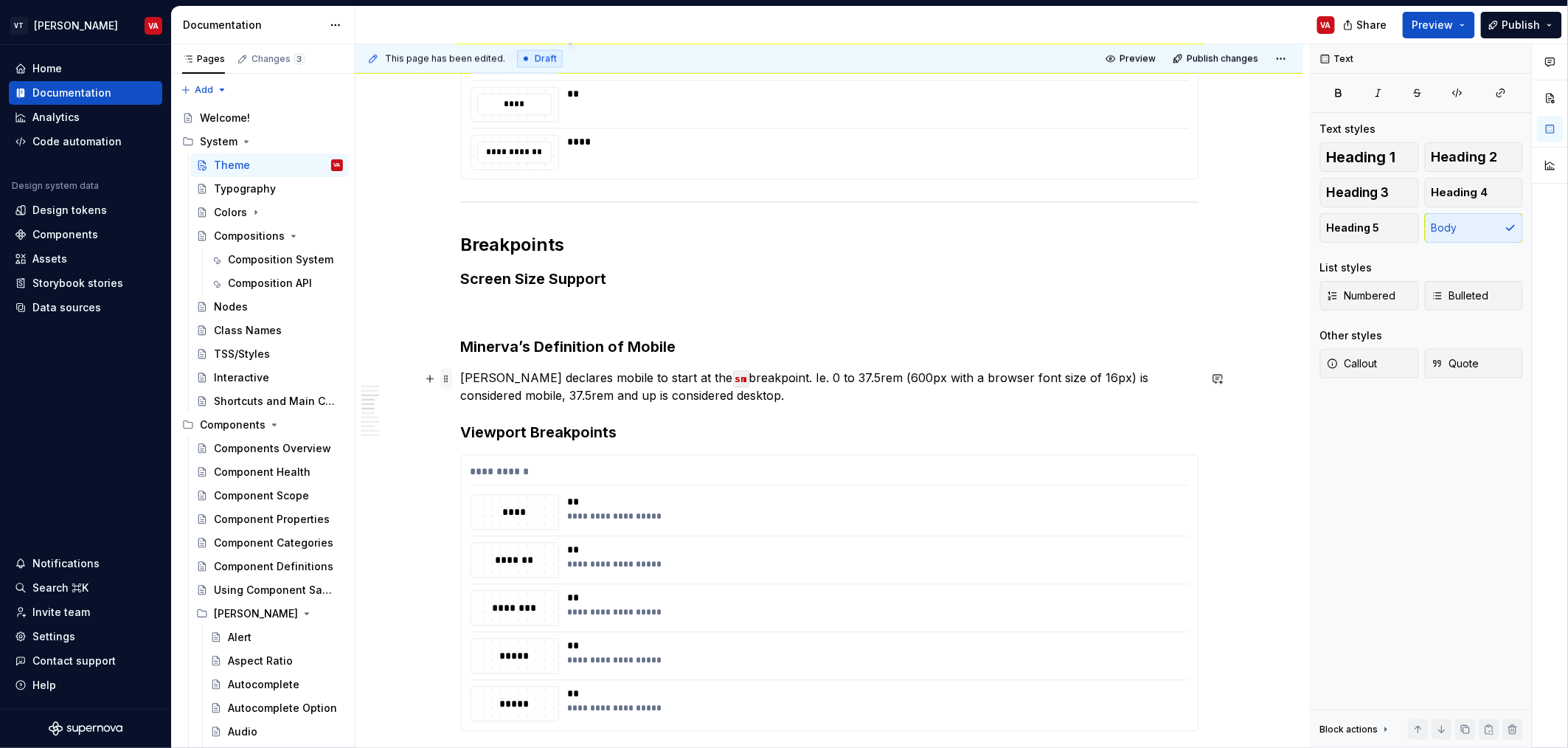 click at bounding box center [436, 379] 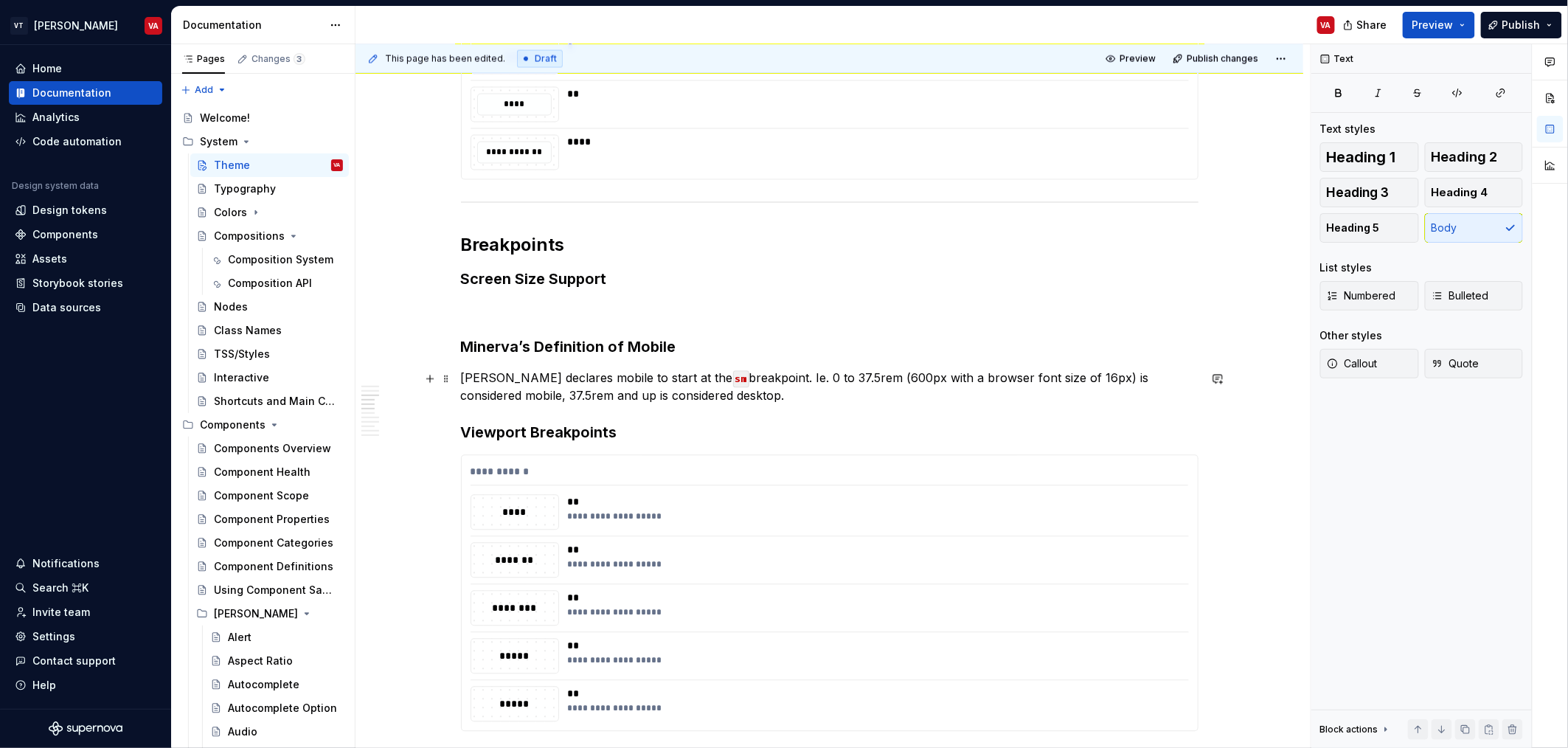 click on "Minerva declares mobile to start at the  sm  breakpoint. Ie. 0 to 37.5rem (600px with a browser font size of 16px) is considered mobile, 37.5rem and up is considered desktop." at bounding box center (830, 387) 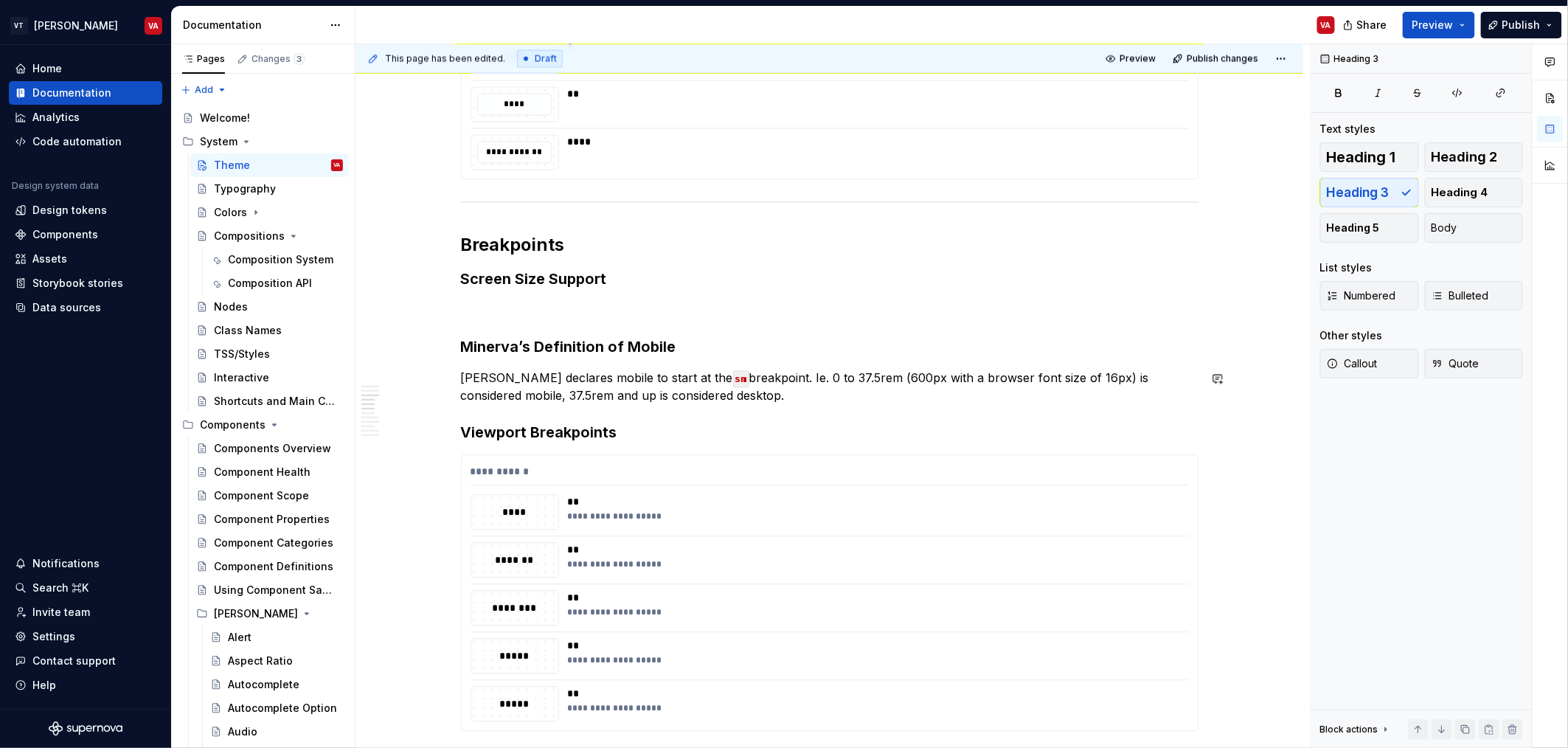 click on "**********" at bounding box center [830, 958] 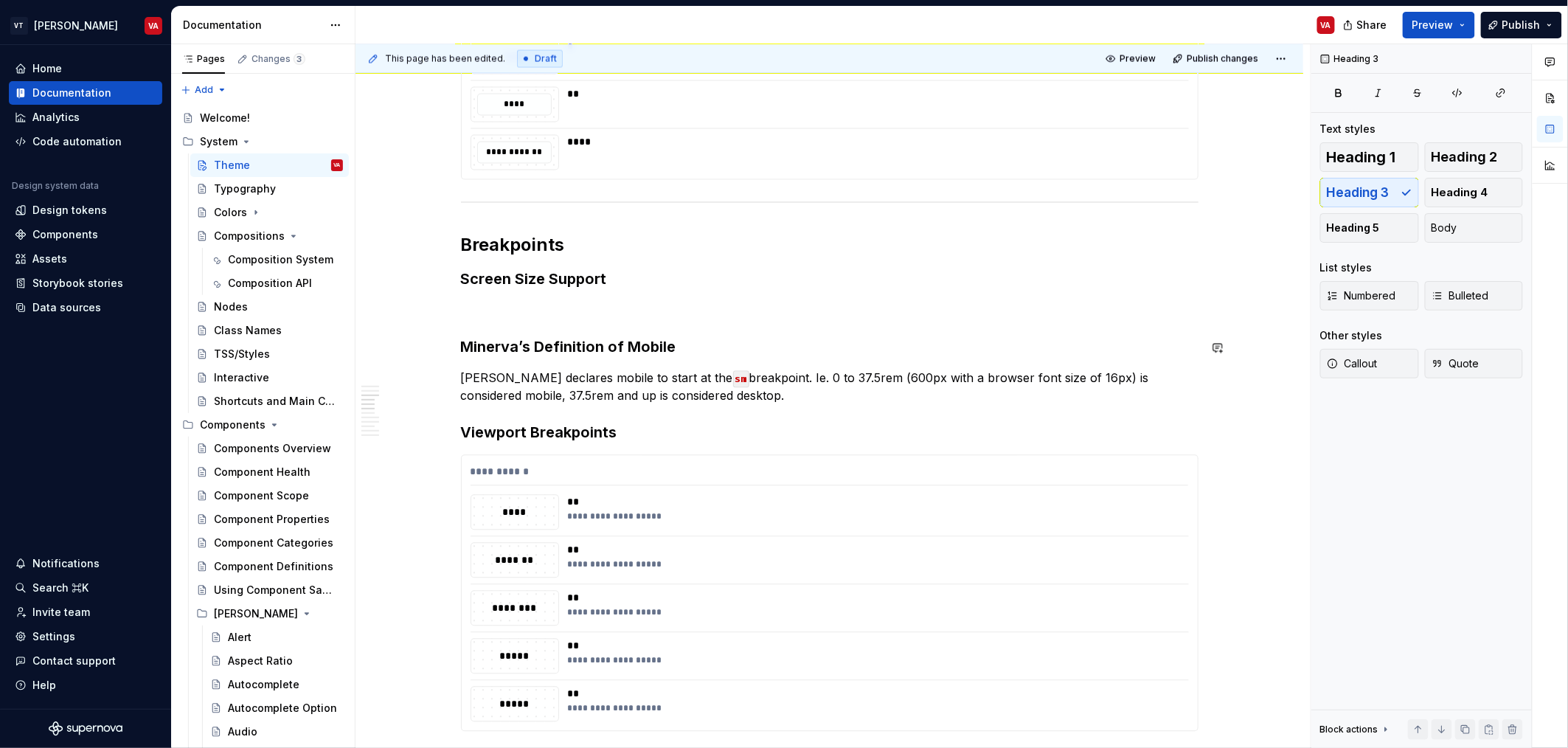 click at bounding box center [830, 311] 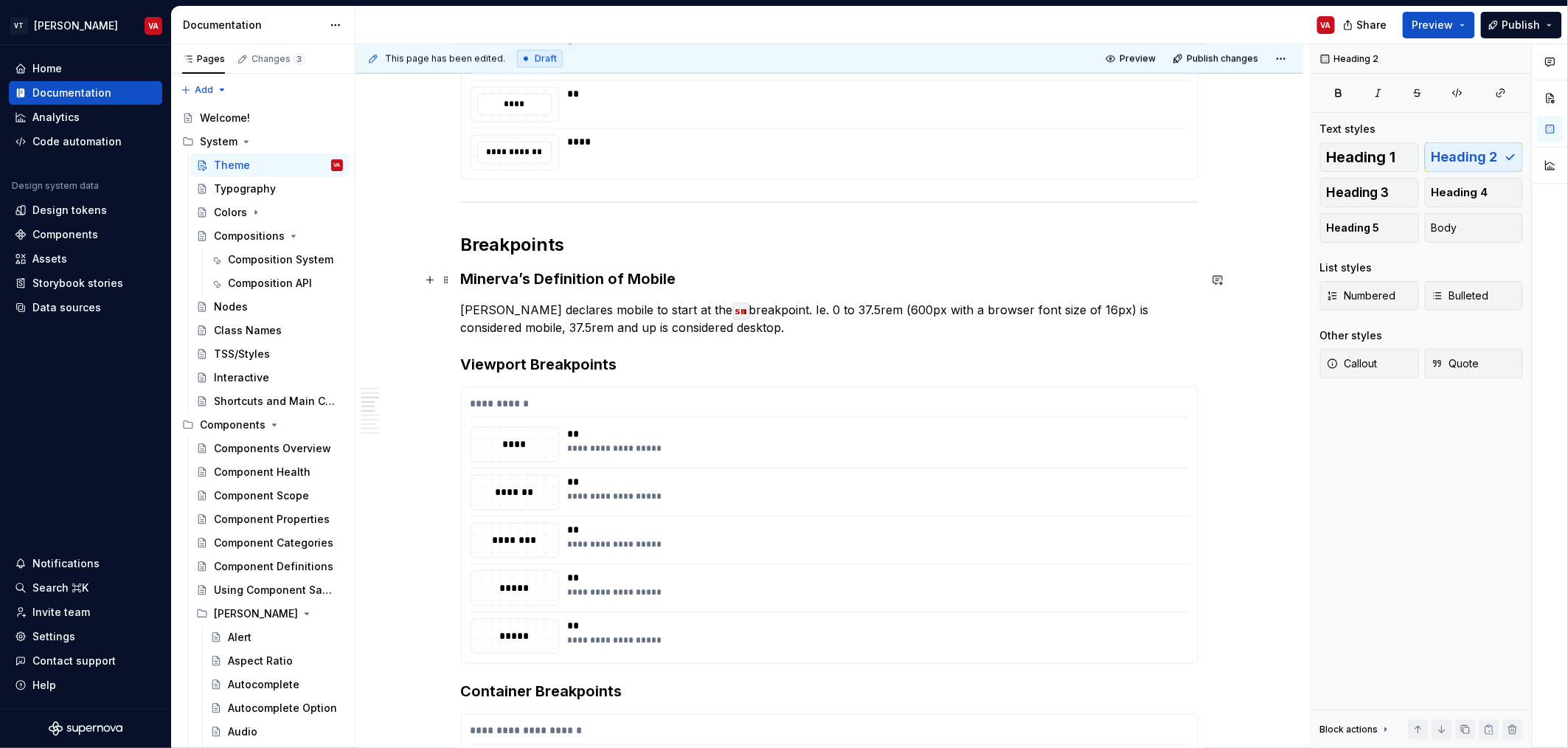 click on "Minerva’s Definition of Mobile" at bounding box center (830, 280) 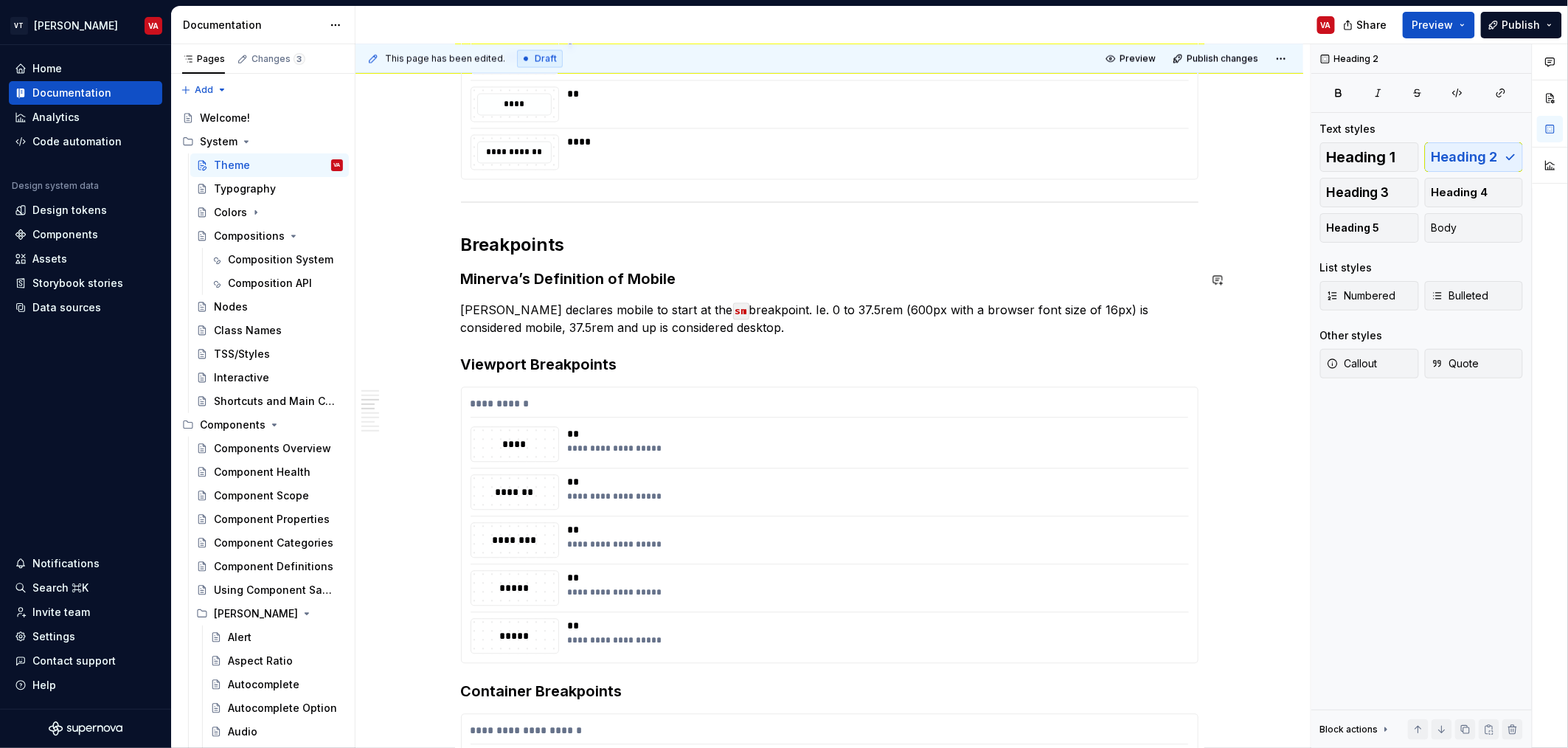 click on "Minerva’s Definition of Mobile" at bounding box center (830, 280) 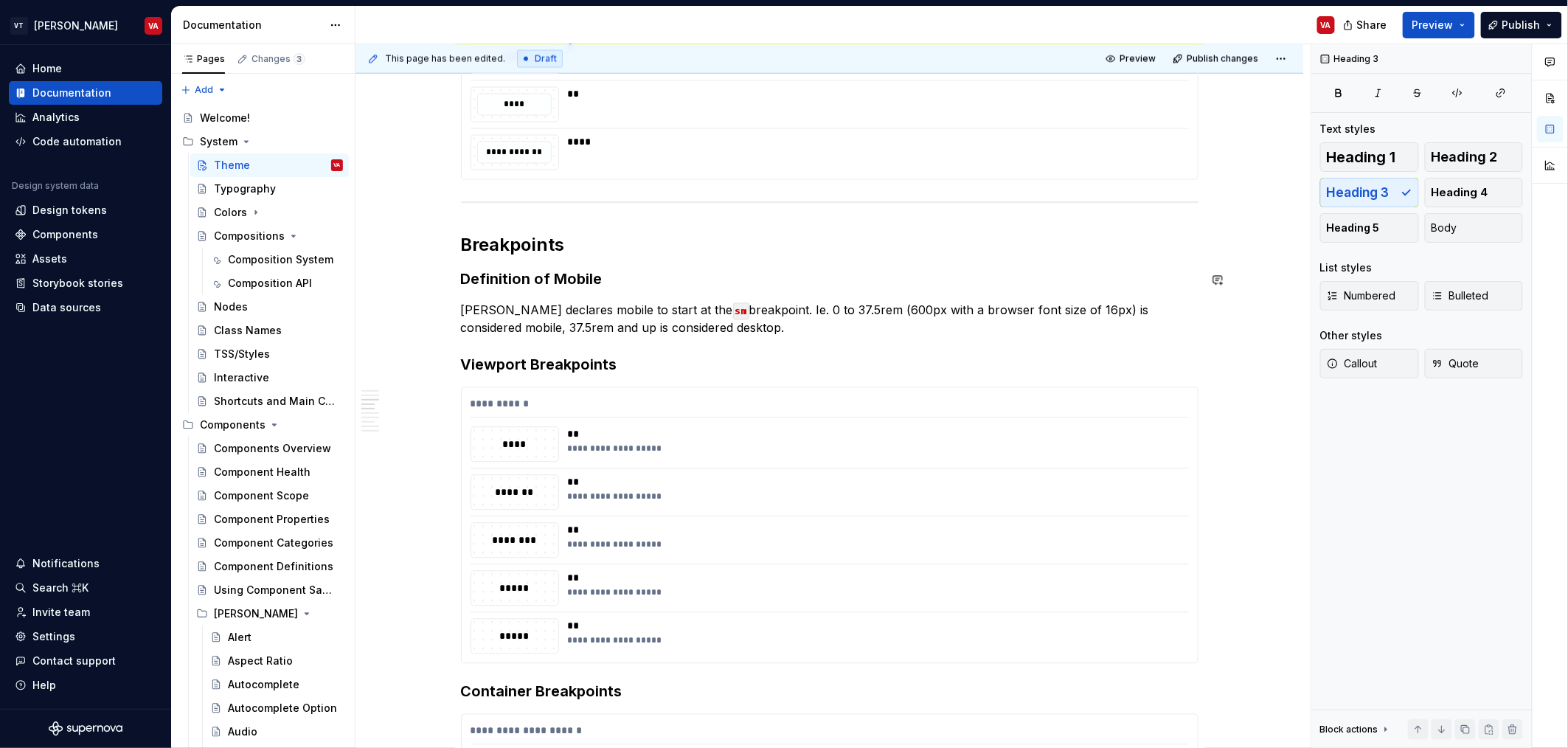 click on "Definition of Mobile" at bounding box center (830, 280) 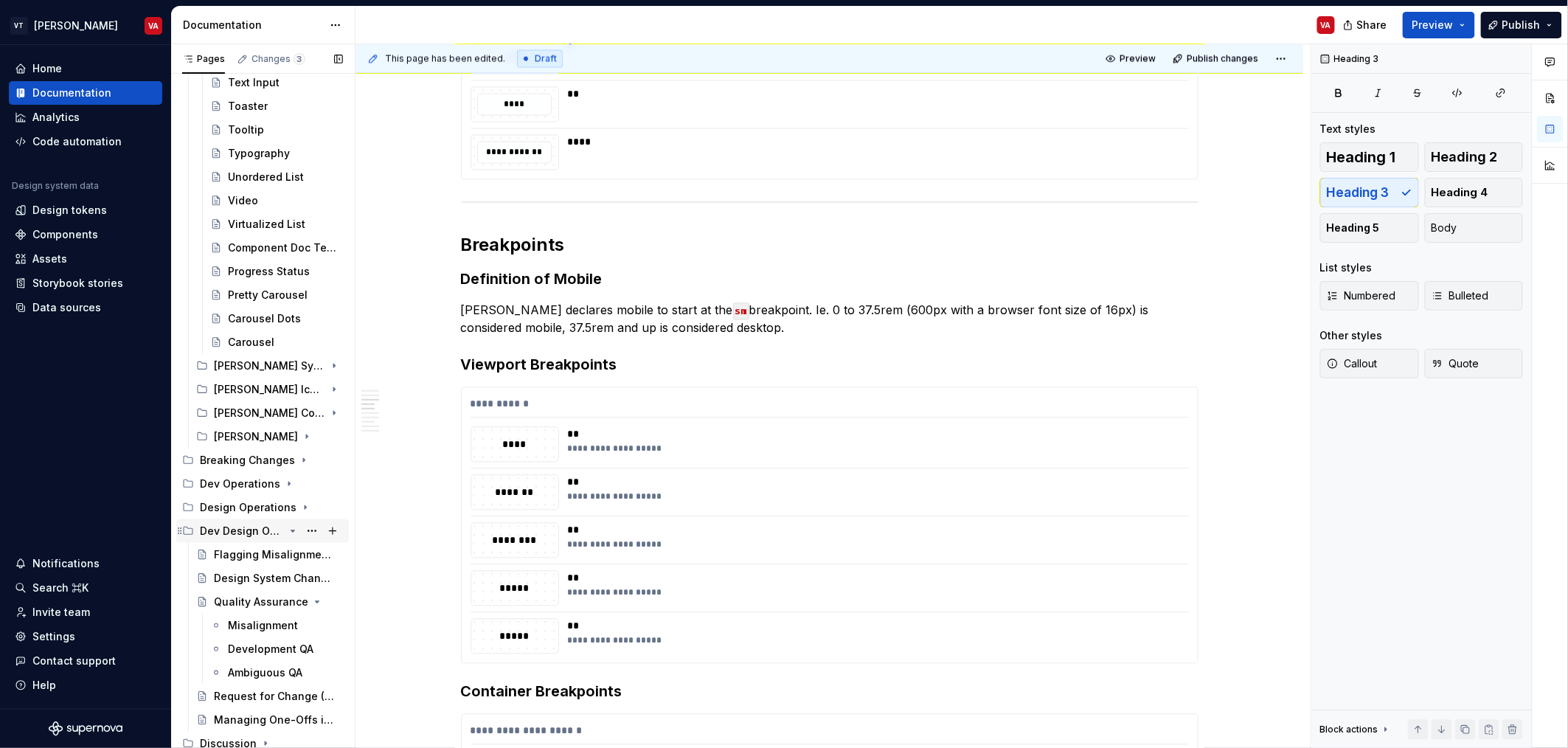 scroll, scrollTop: 2800, scrollLeft: 0, axis: vertical 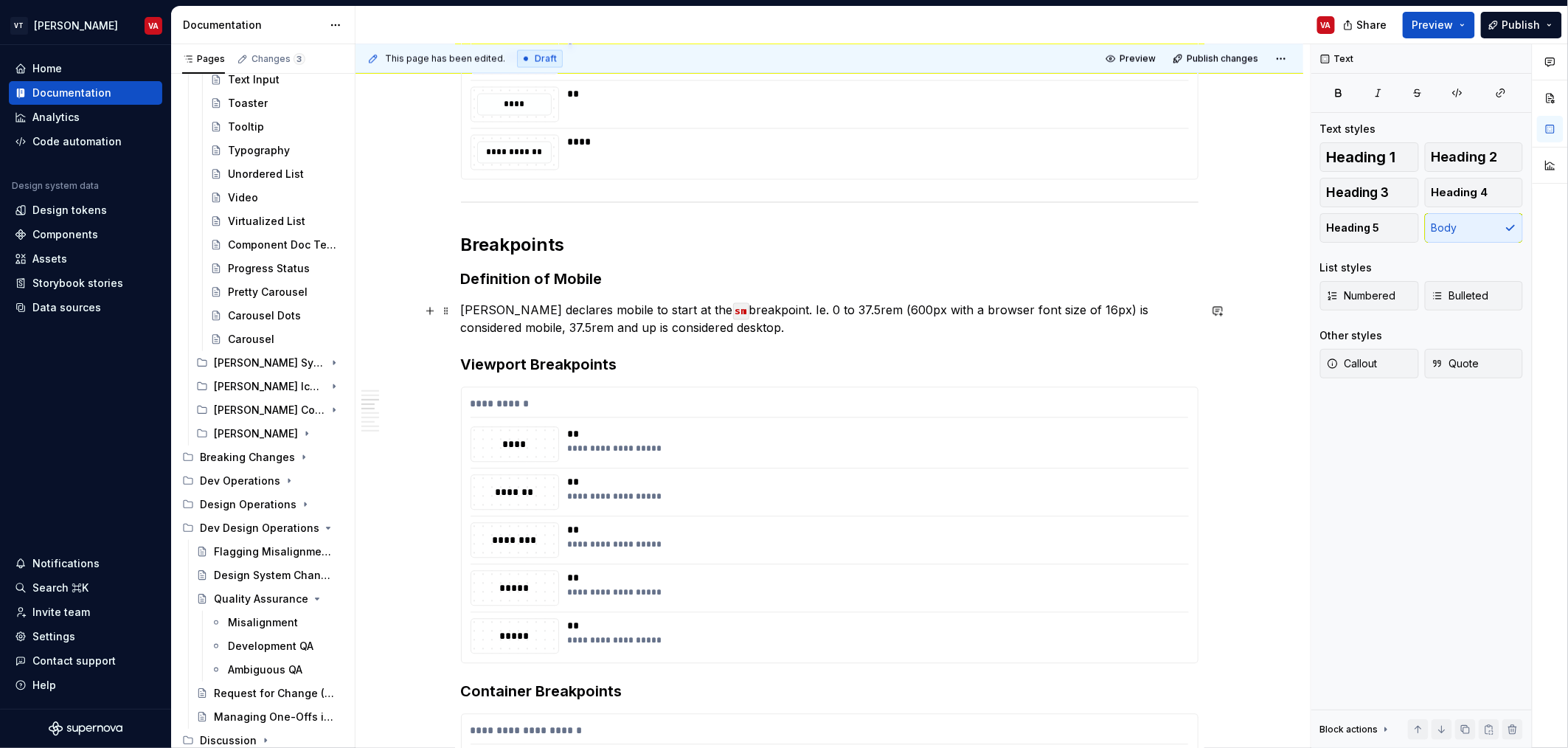 click on "Minerva declares mobile to start at the  sm  breakpoint. Ie. 0 to 37.5rem (600px with a browser font size of 16px) is considered mobile, 37.5rem and up is considered desktop." at bounding box center [830, 319] 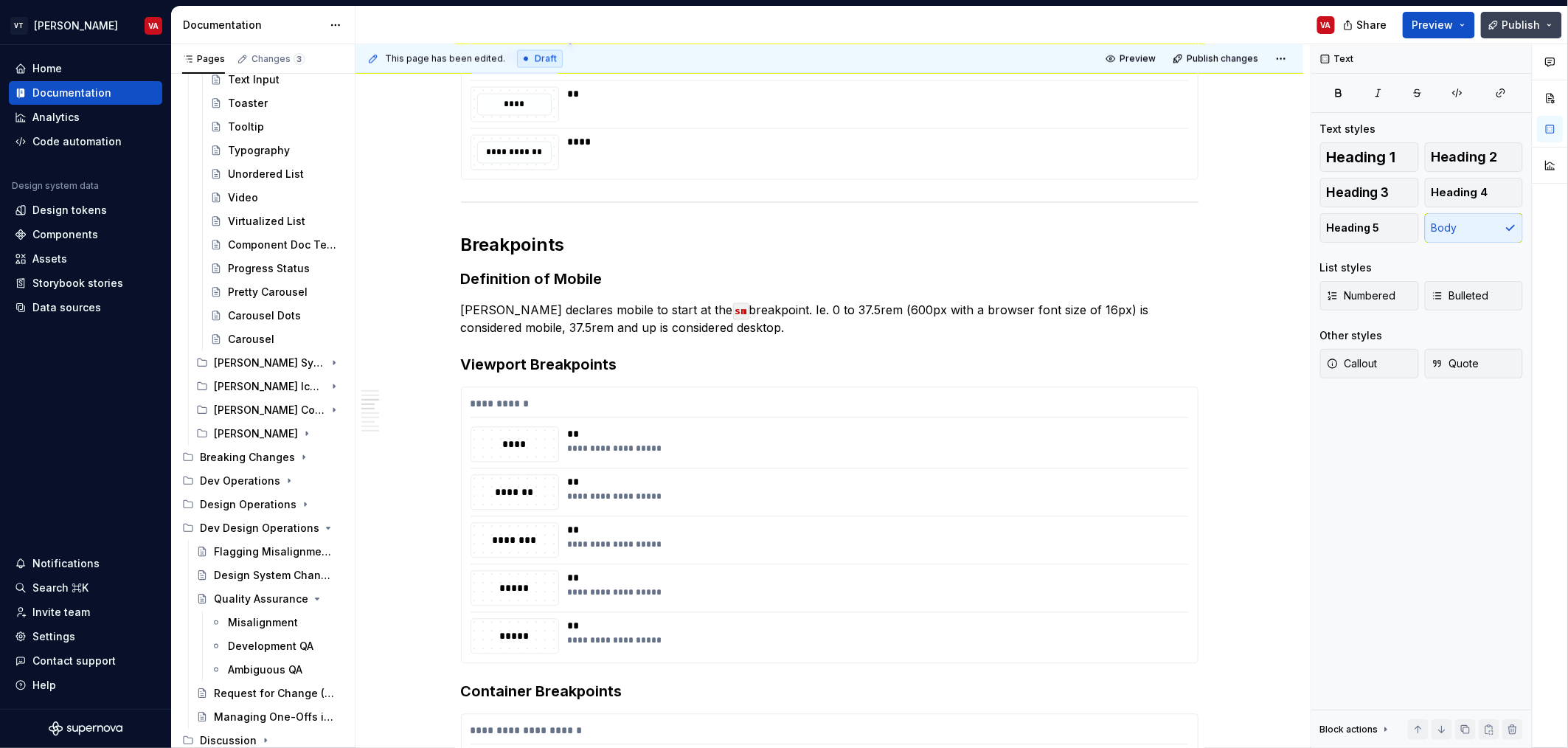 click on "Publish" at bounding box center [1522, 25] 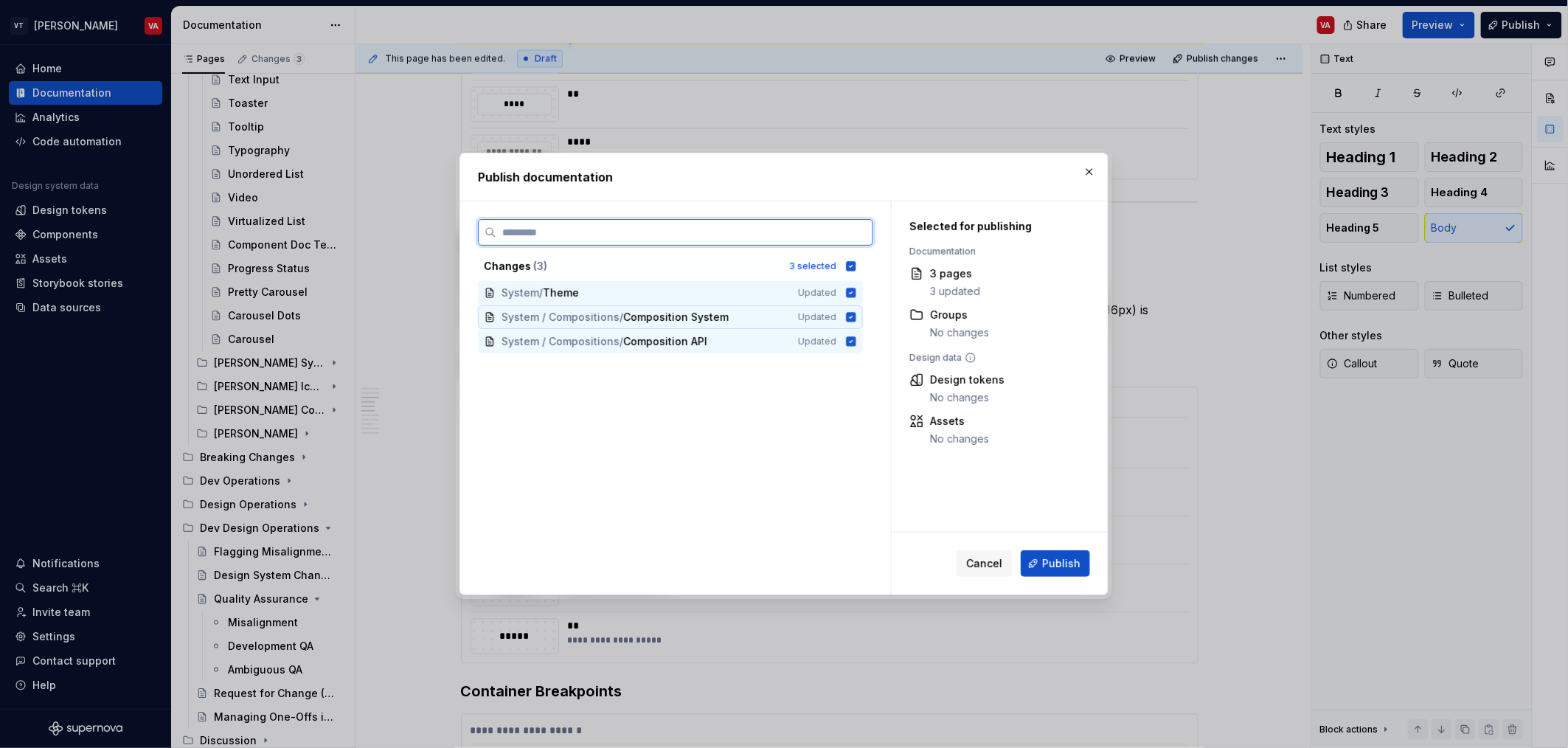 click on "System / Compositions  /  Composition System Updated" at bounding box center [670, 317] 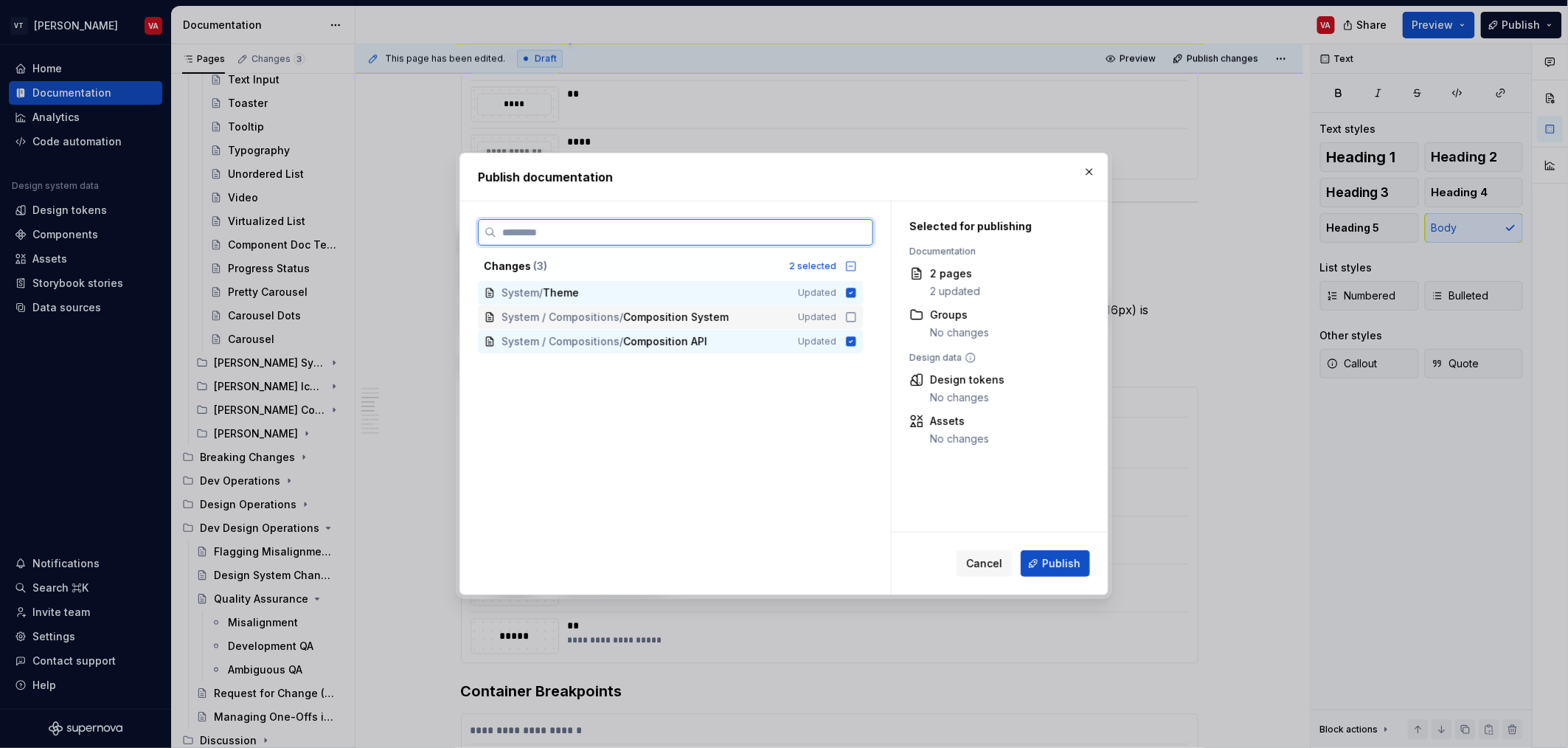 click 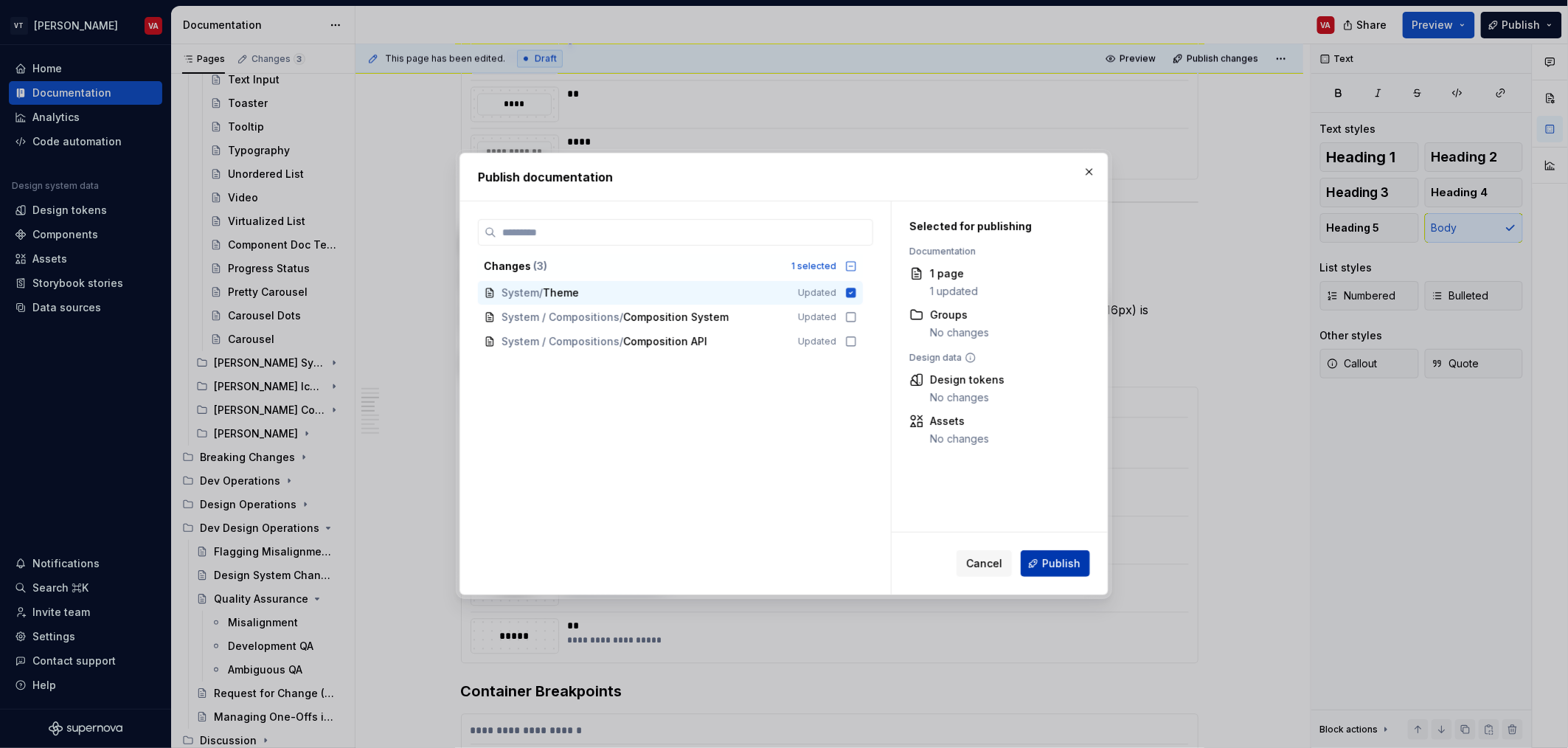 click on "Publish" at bounding box center [1061, 564] 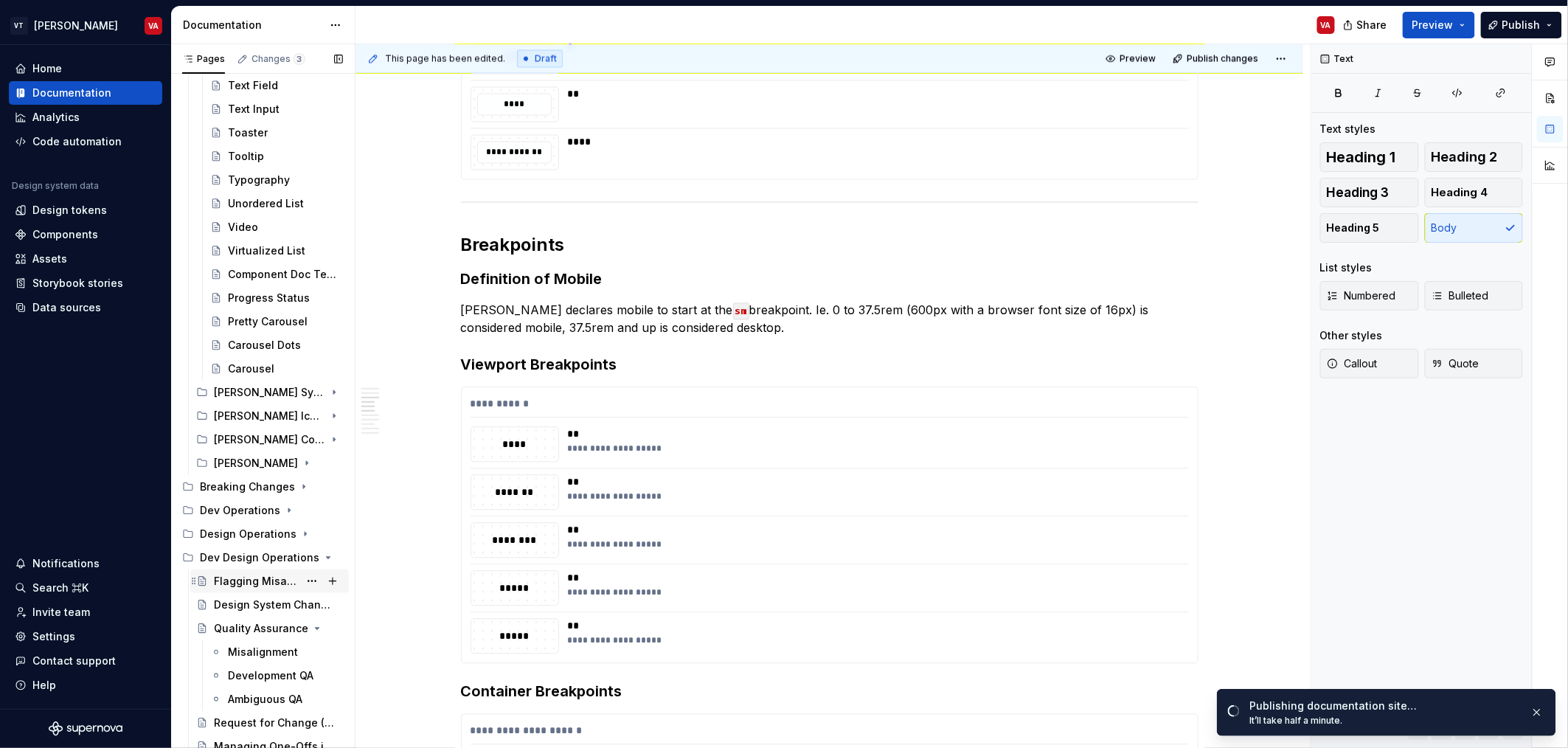 scroll, scrollTop: 2800, scrollLeft: 0, axis: vertical 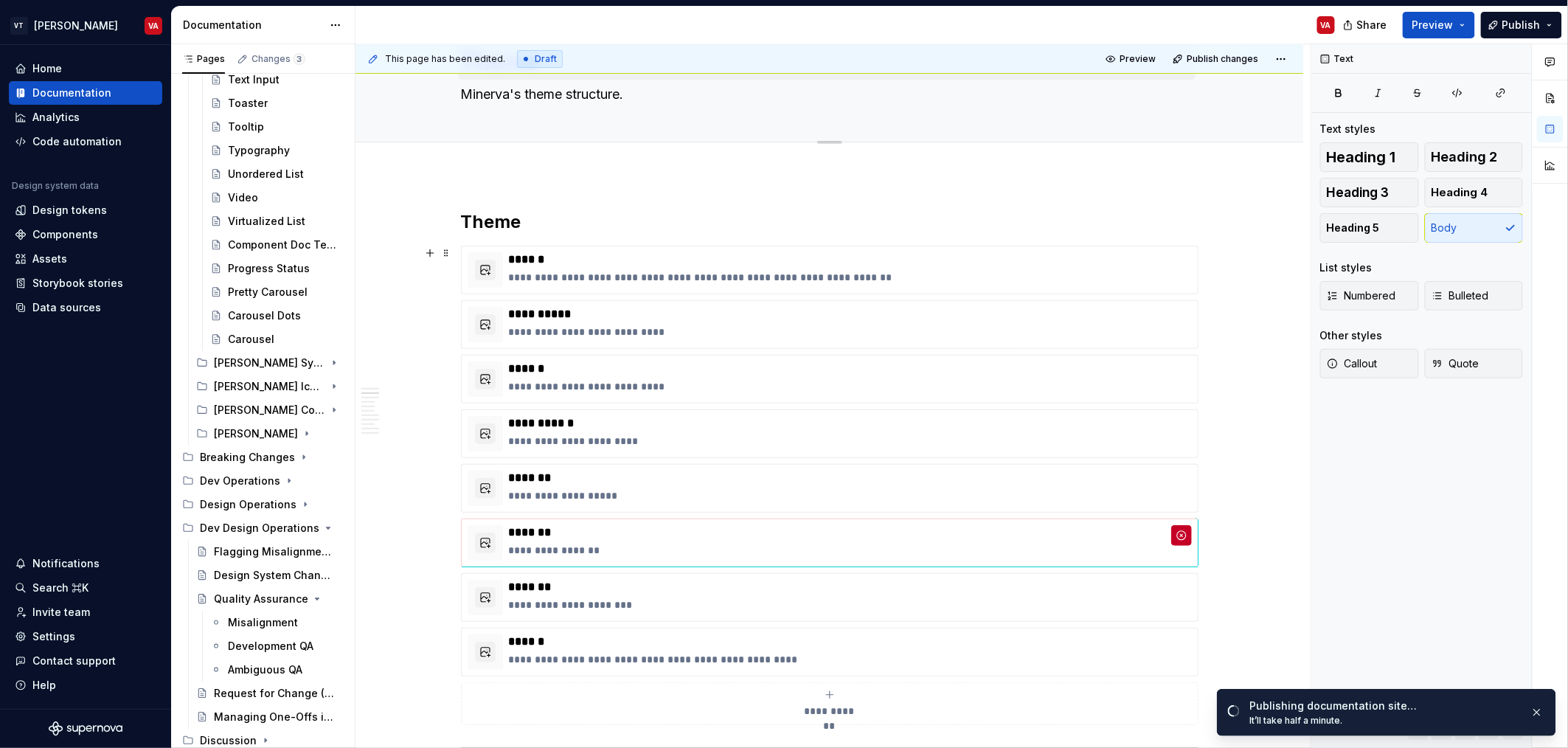 type on "*" 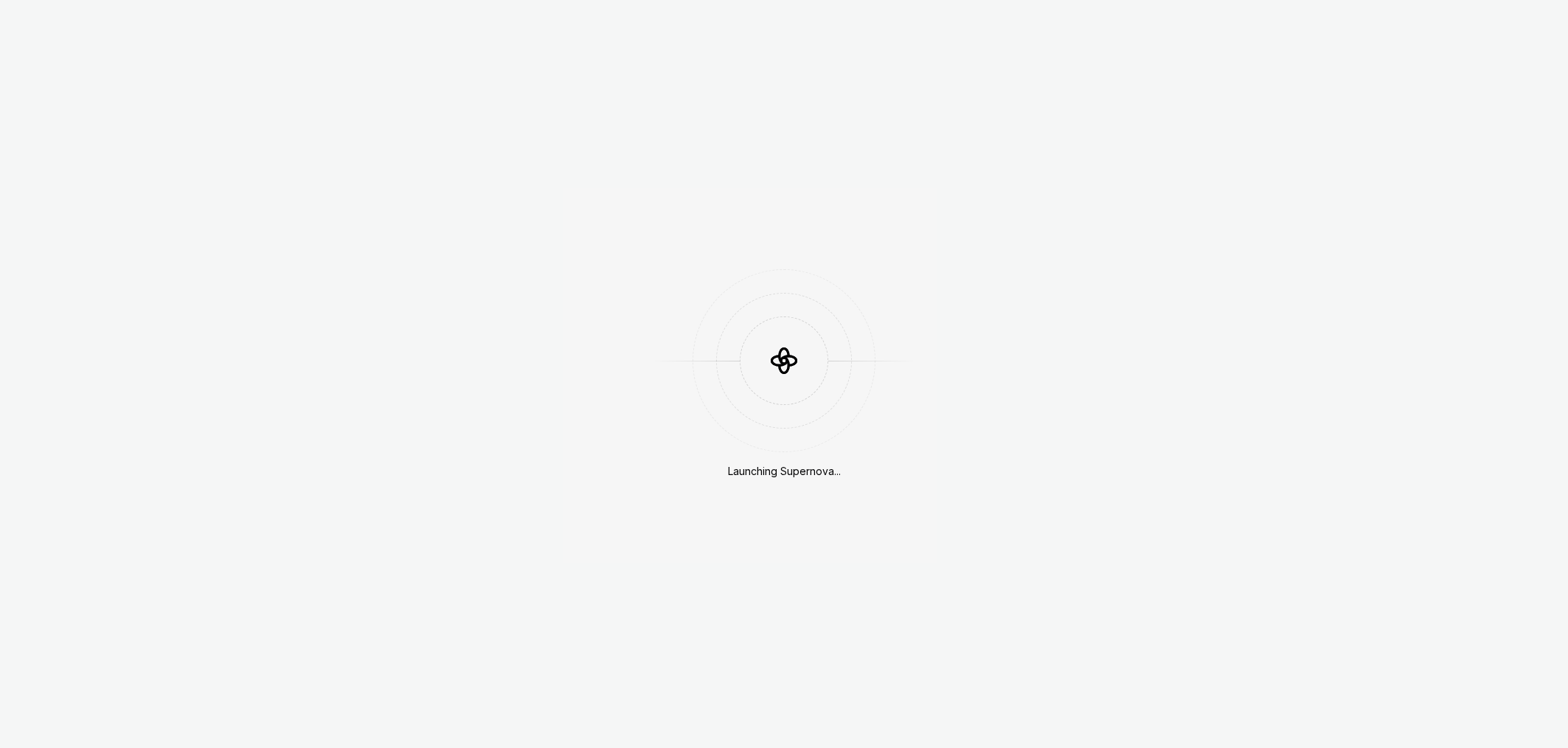 scroll, scrollTop: 0, scrollLeft: 0, axis: both 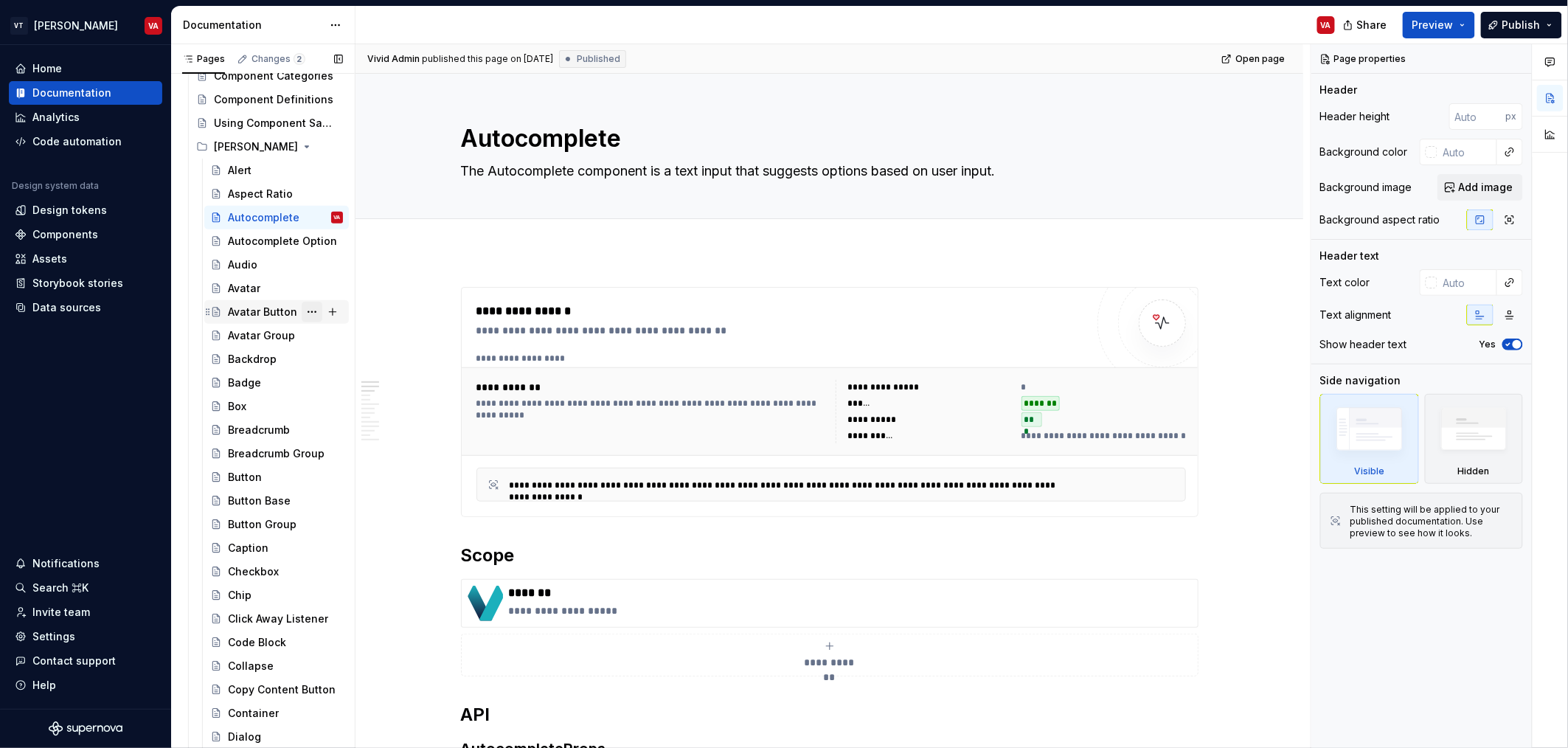 click at bounding box center [312, 312] 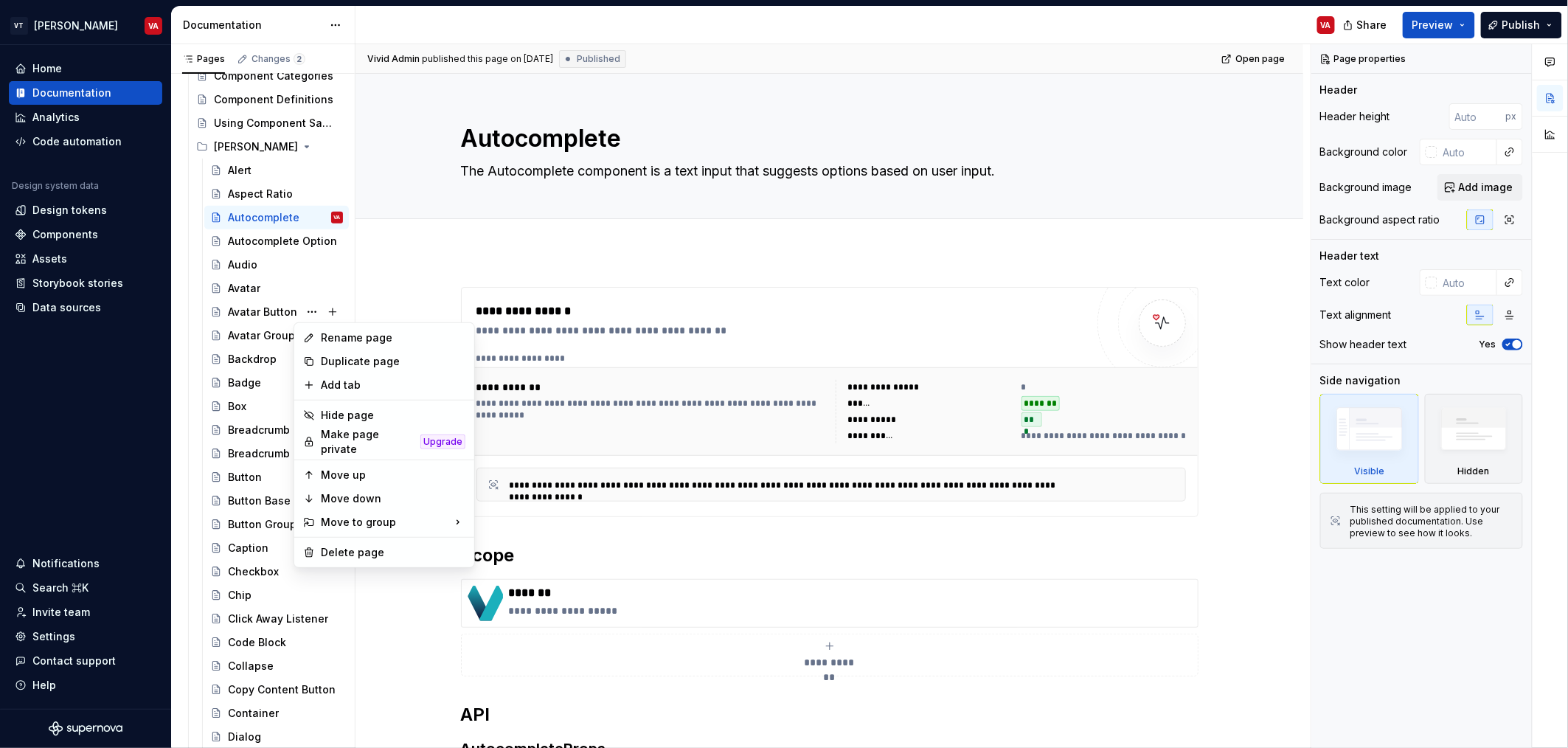 click on "VT Minerva VA Home Documentation Analytics Code automation Design system data Design tokens Components Assets Storybook stories Data sources Notifications Search ⌘K Invite team Settings Contact support Help Documentation VA Share Preview Publish Pages Changes 2 Add
Accessibility guide for tree Page tree.
Navigate the tree with the arrow keys. Common tree hotkeys apply. Further keybindings are available:
enter to execute primary action on focused item
f2 to start renaming the focused item
escape to abort renaming an item
control+d to start dragging selected items
Welcome! System Theme Typography Colors Compositions Composition System Composition API Nodes Class Names TSS/Styles Interactive Shortcuts and Main Component Properties Components Components Overview Component Health Component Scope Component Properties Component Categories Component Definitions Using Component Sandboxes Minerva Alert Aspect Ratio Autocomplete VA Audio Avatar" at bounding box center (784, 374) 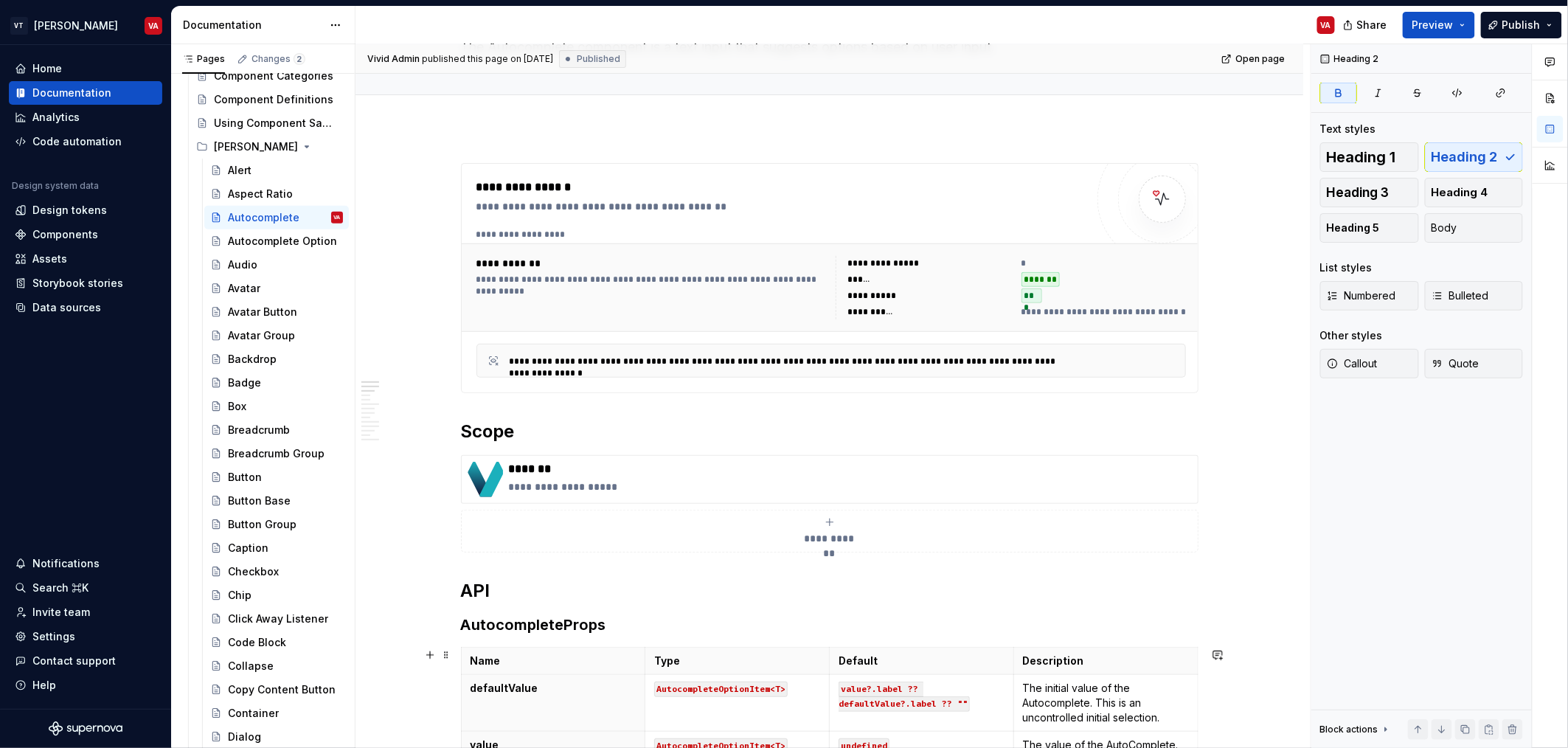 scroll, scrollTop: 74, scrollLeft: 0, axis: vertical 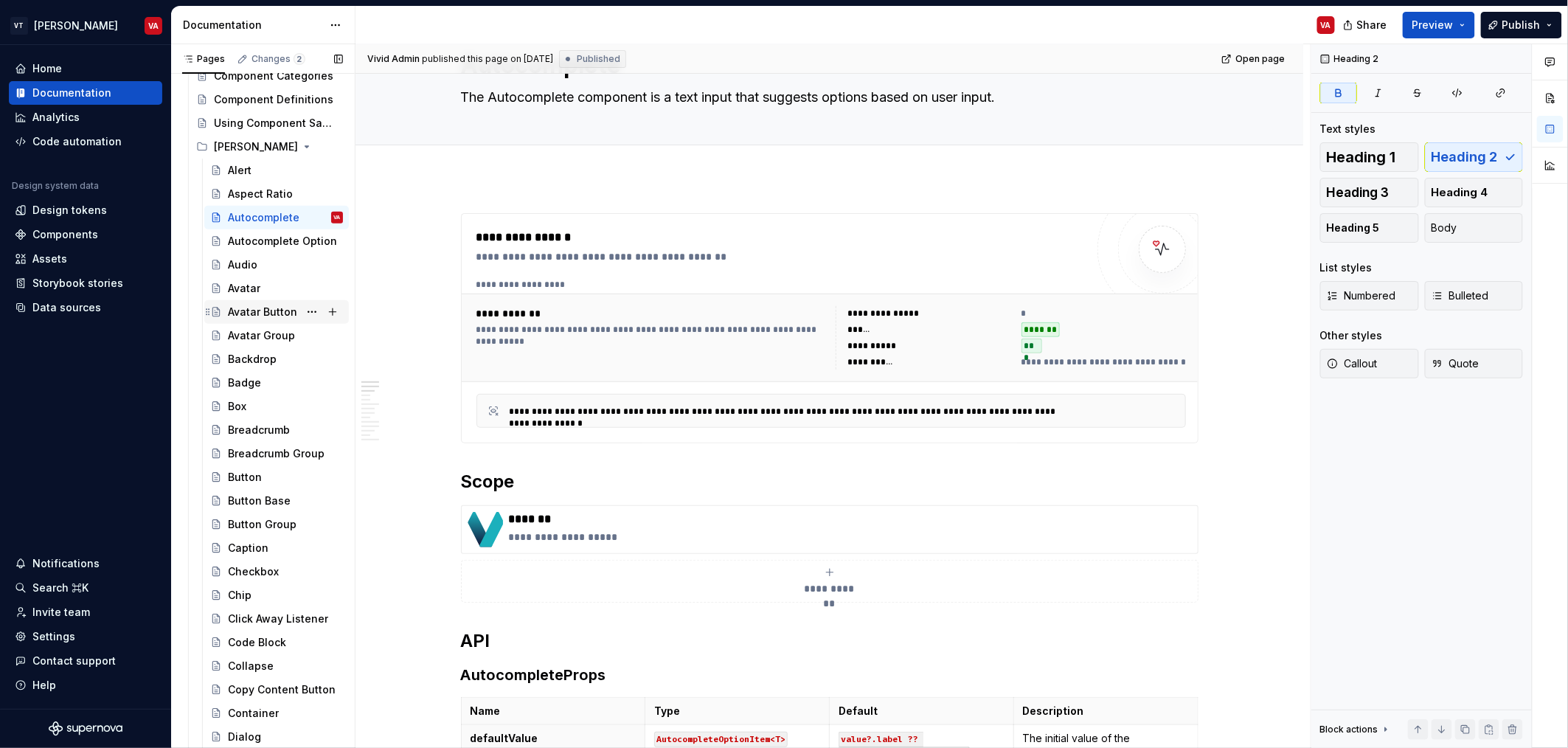 click on "Avatar Button" at bounding box center [263, 312] 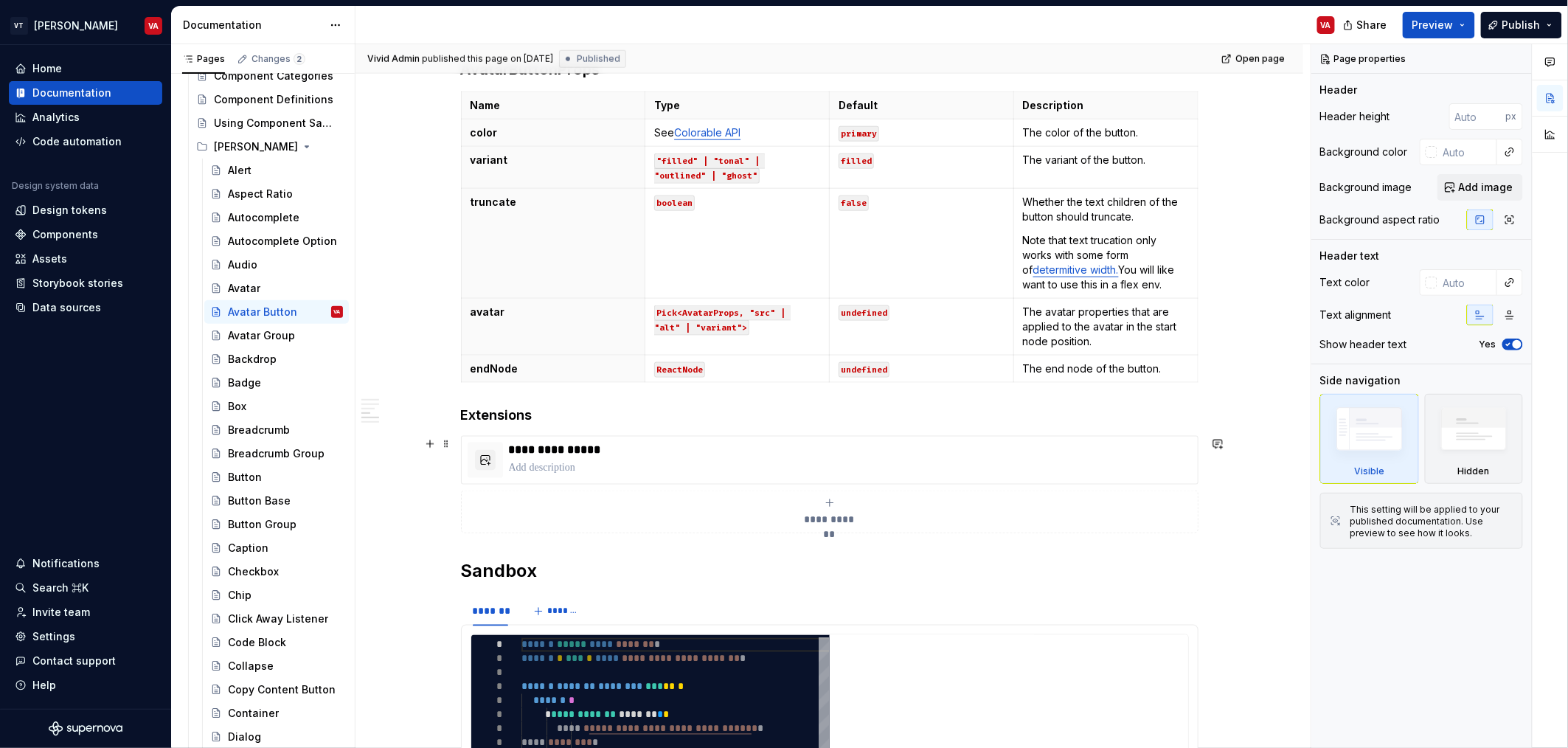scroll, scrollTop: 799, scrollLeft: 0, axis: vertical 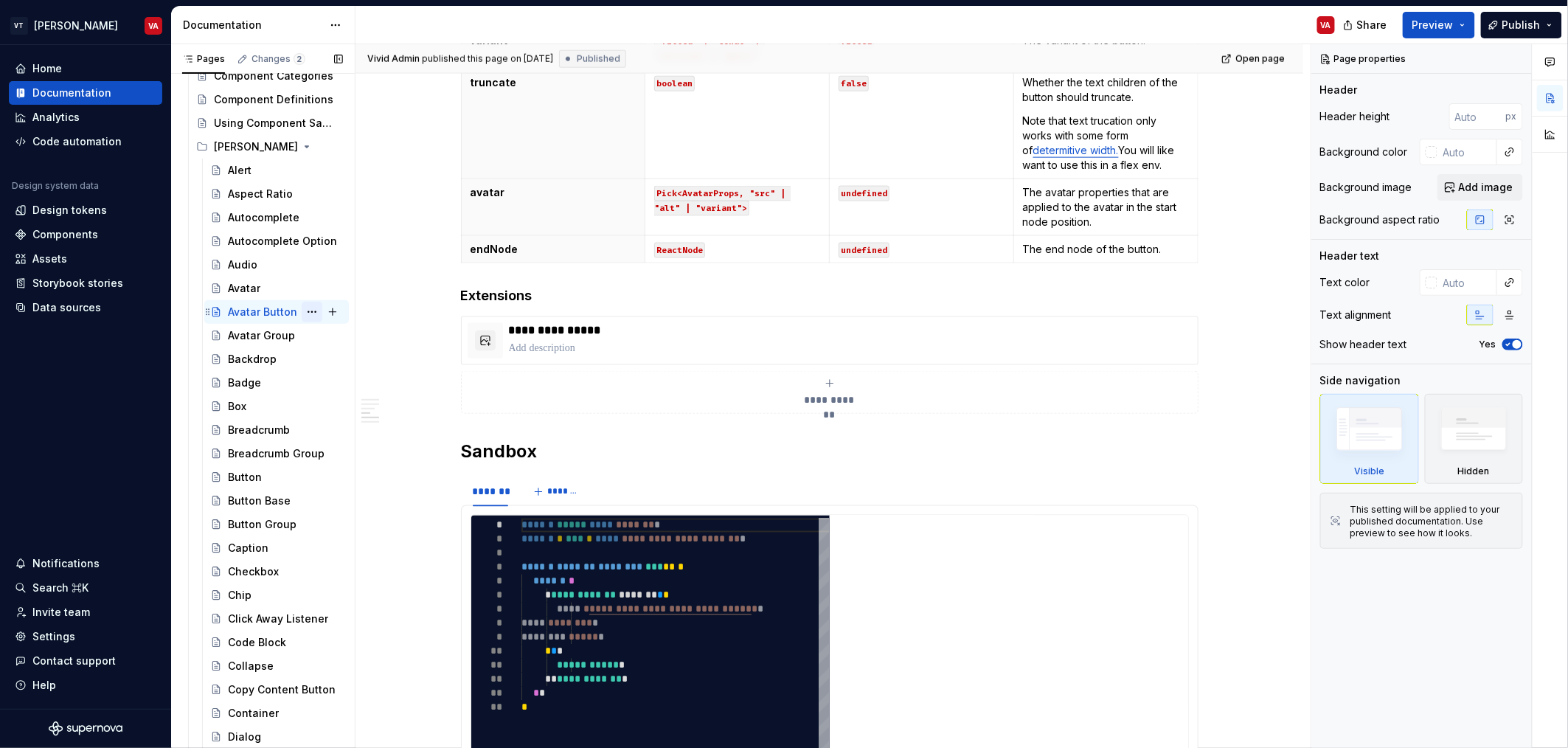 click at bounding box center [312, 312] 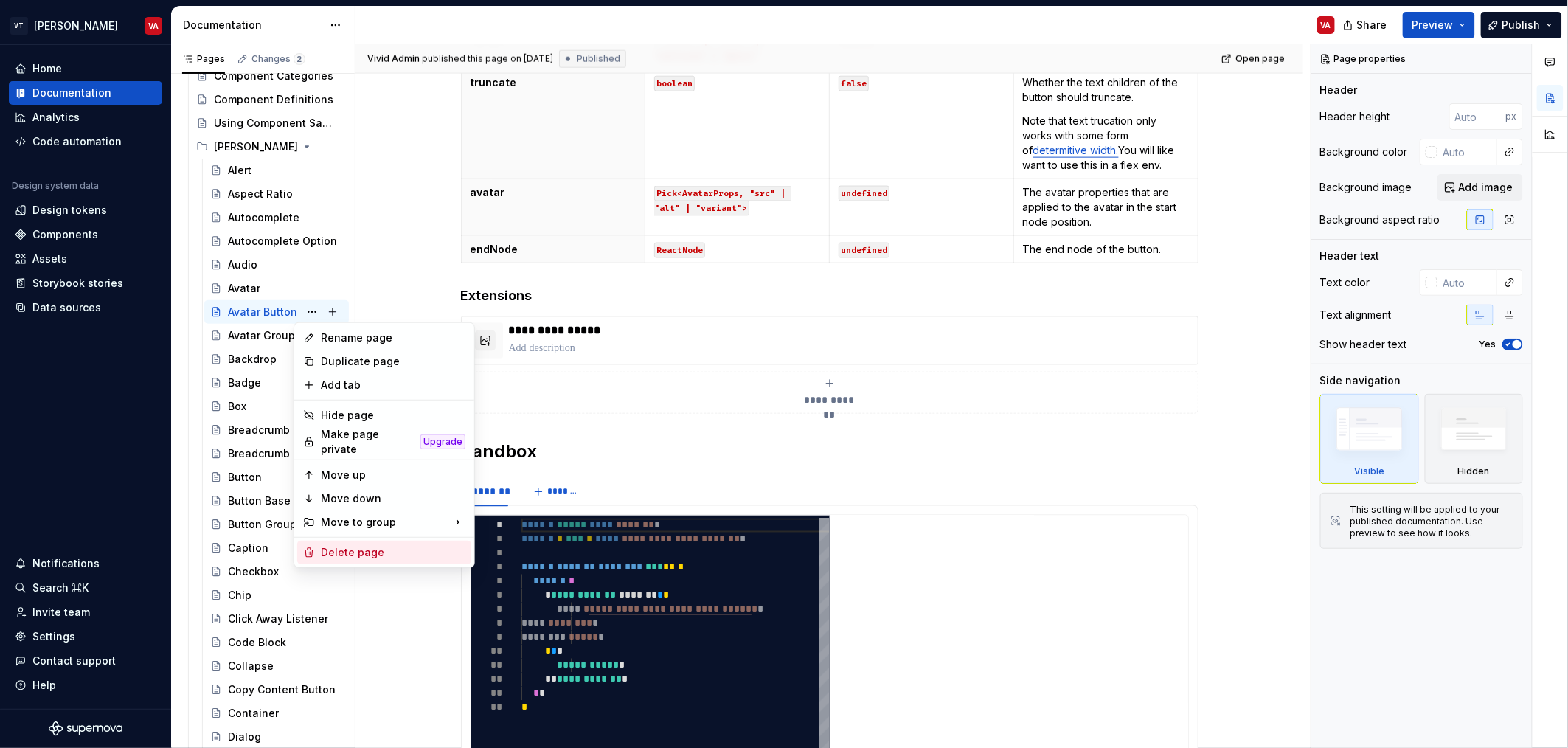 click on "Delete page" at bounding box center (393, 553) 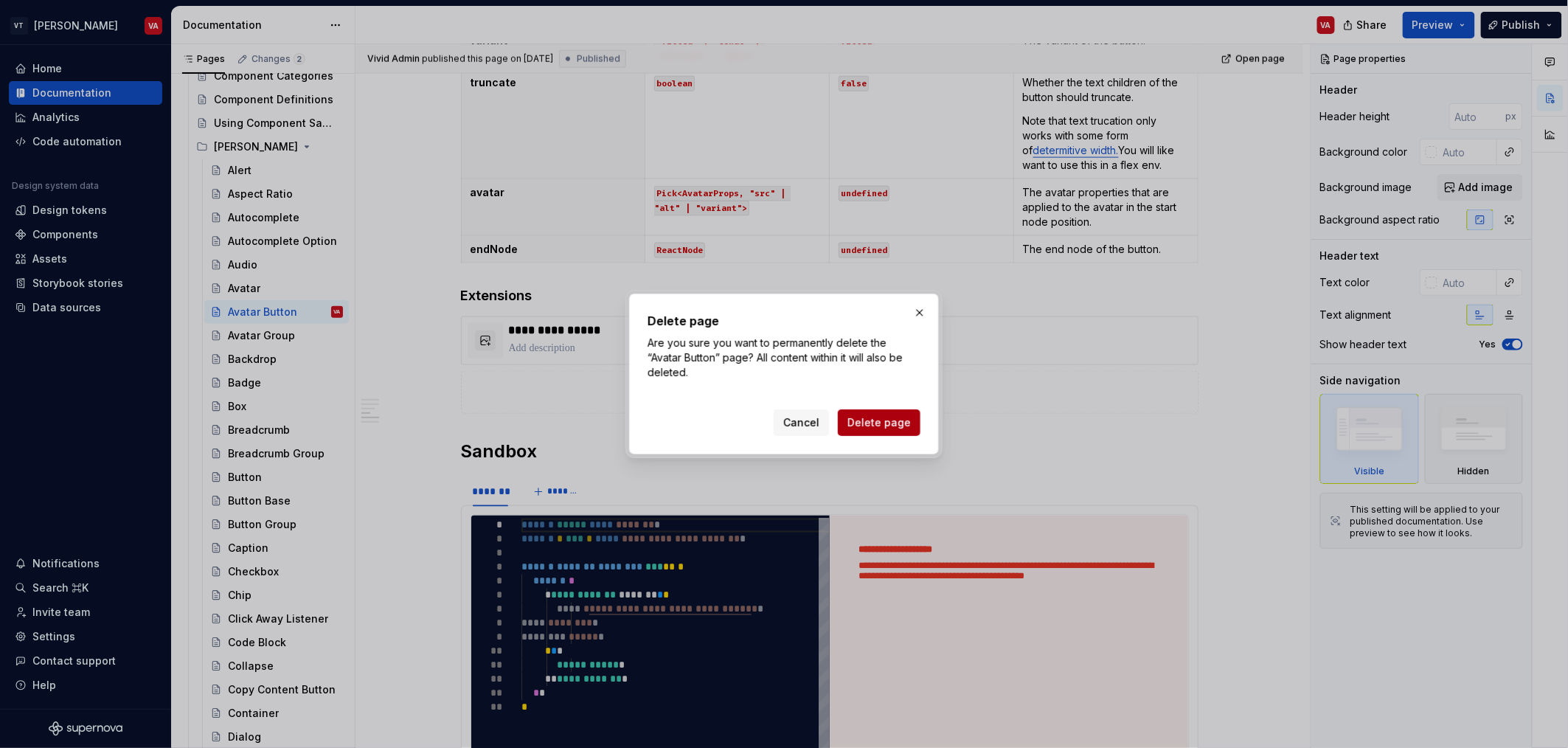 click on "Delete page" at bounding box center [879, 423] 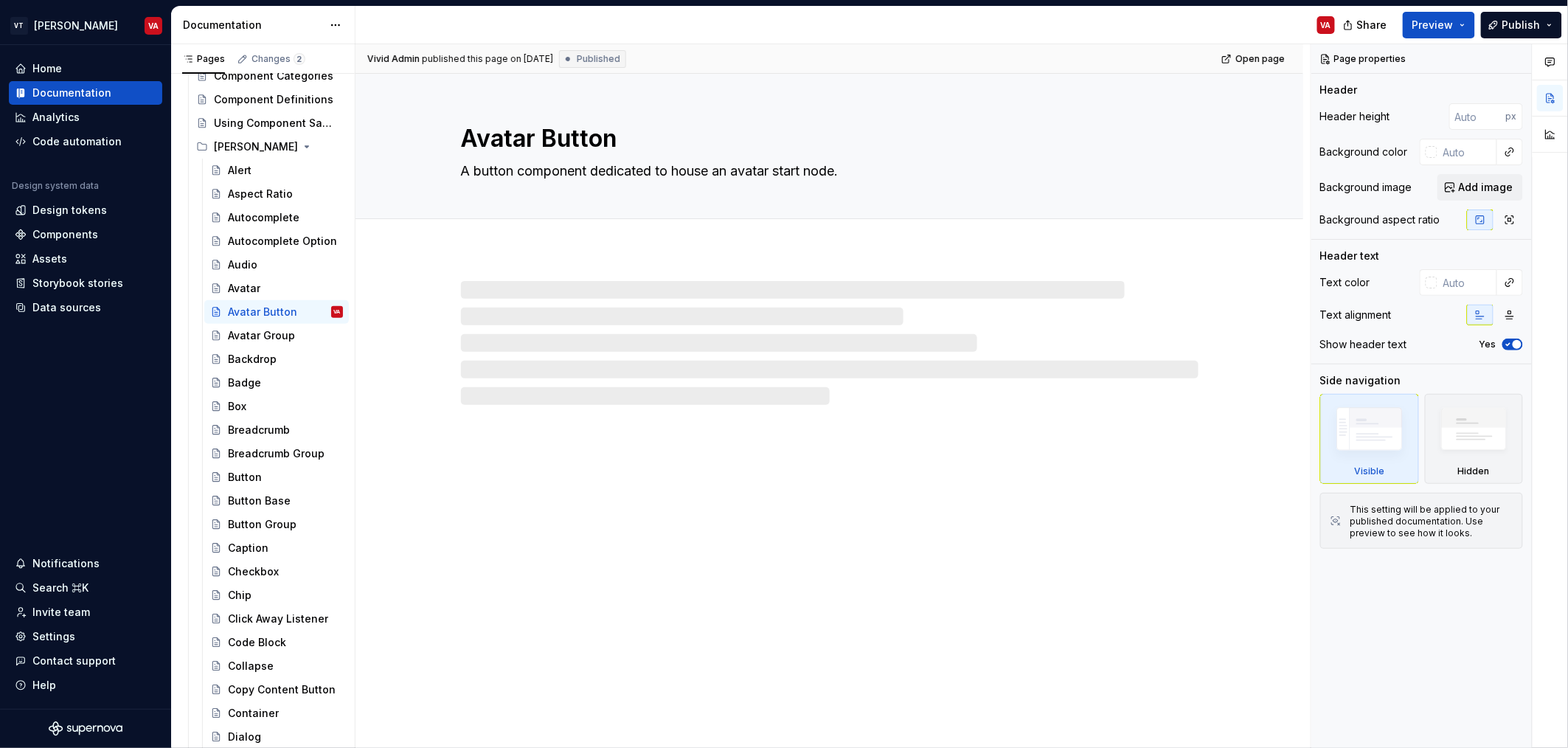 scroll, scrollTop: 0, scrollLeft: 0, axis: both 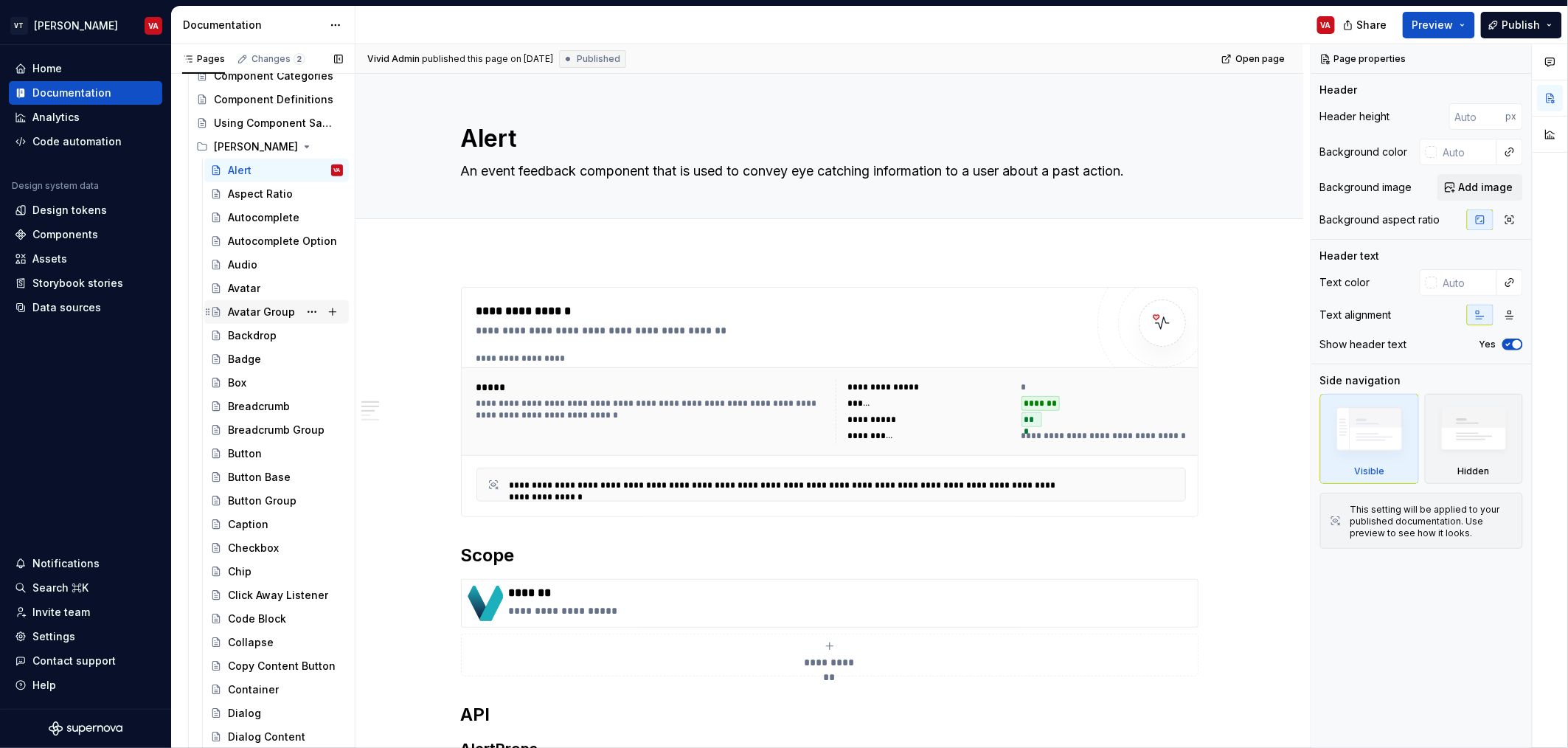 type on "*" 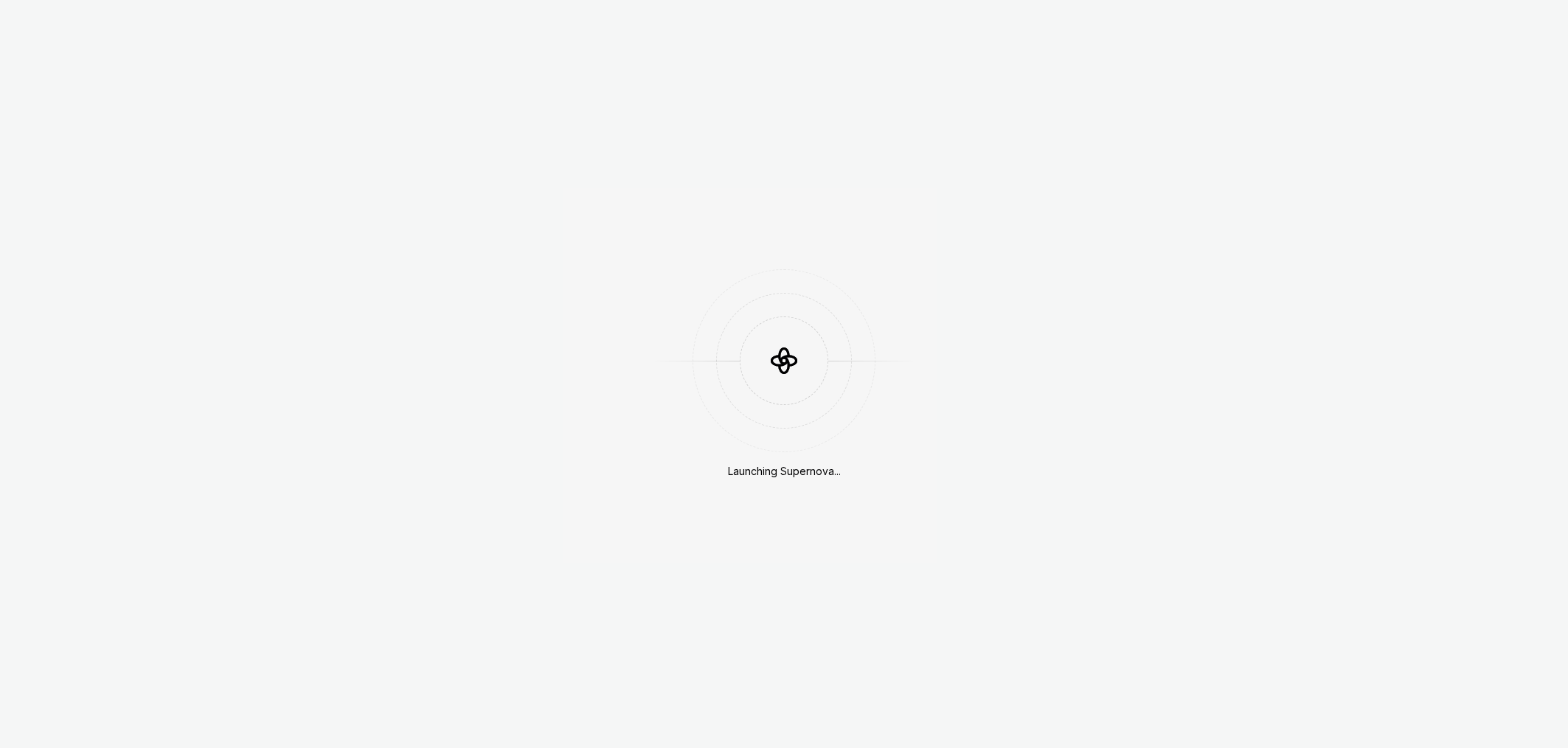 scroll, scrollTop: 0, scrollLeft: 0, axis: both 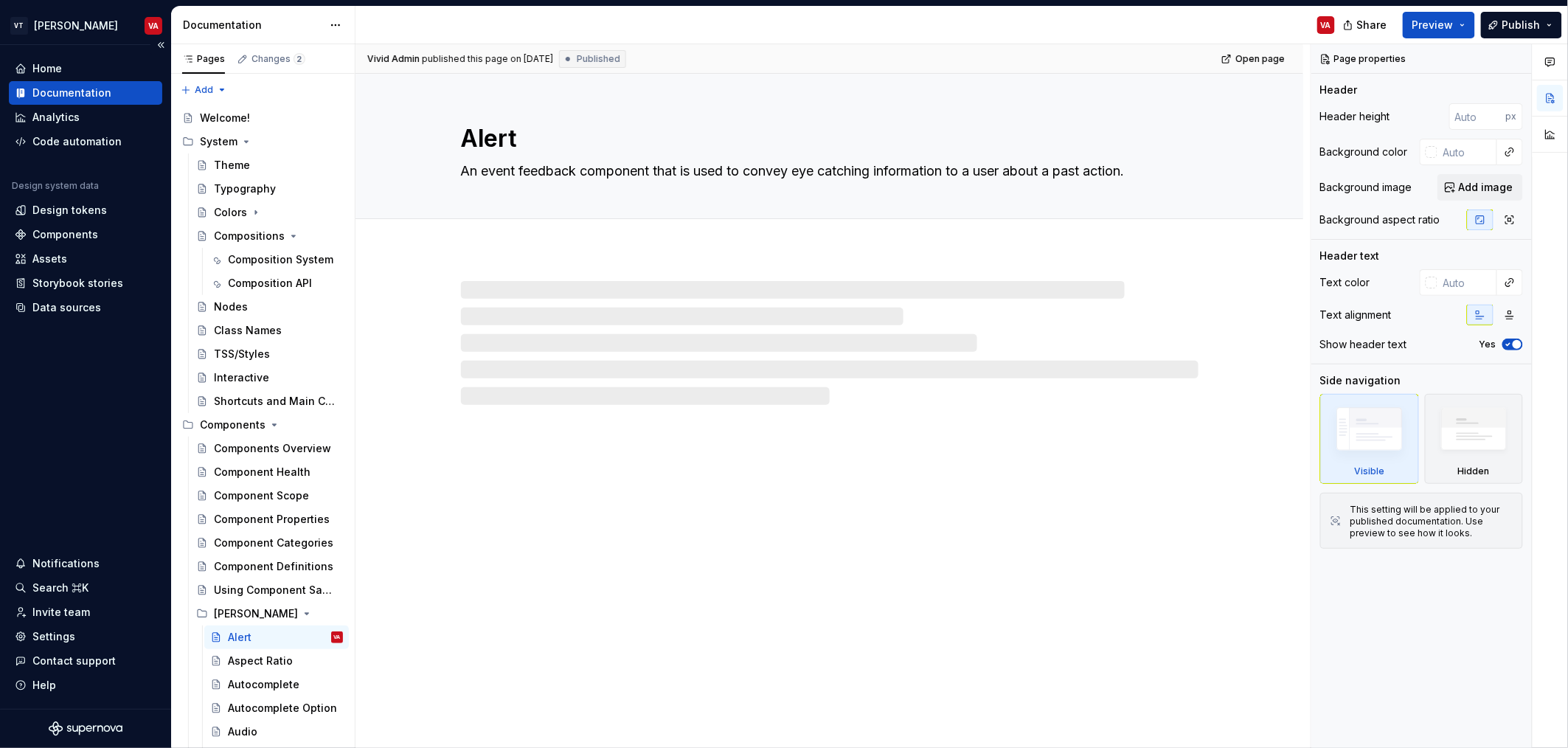 type on "*" 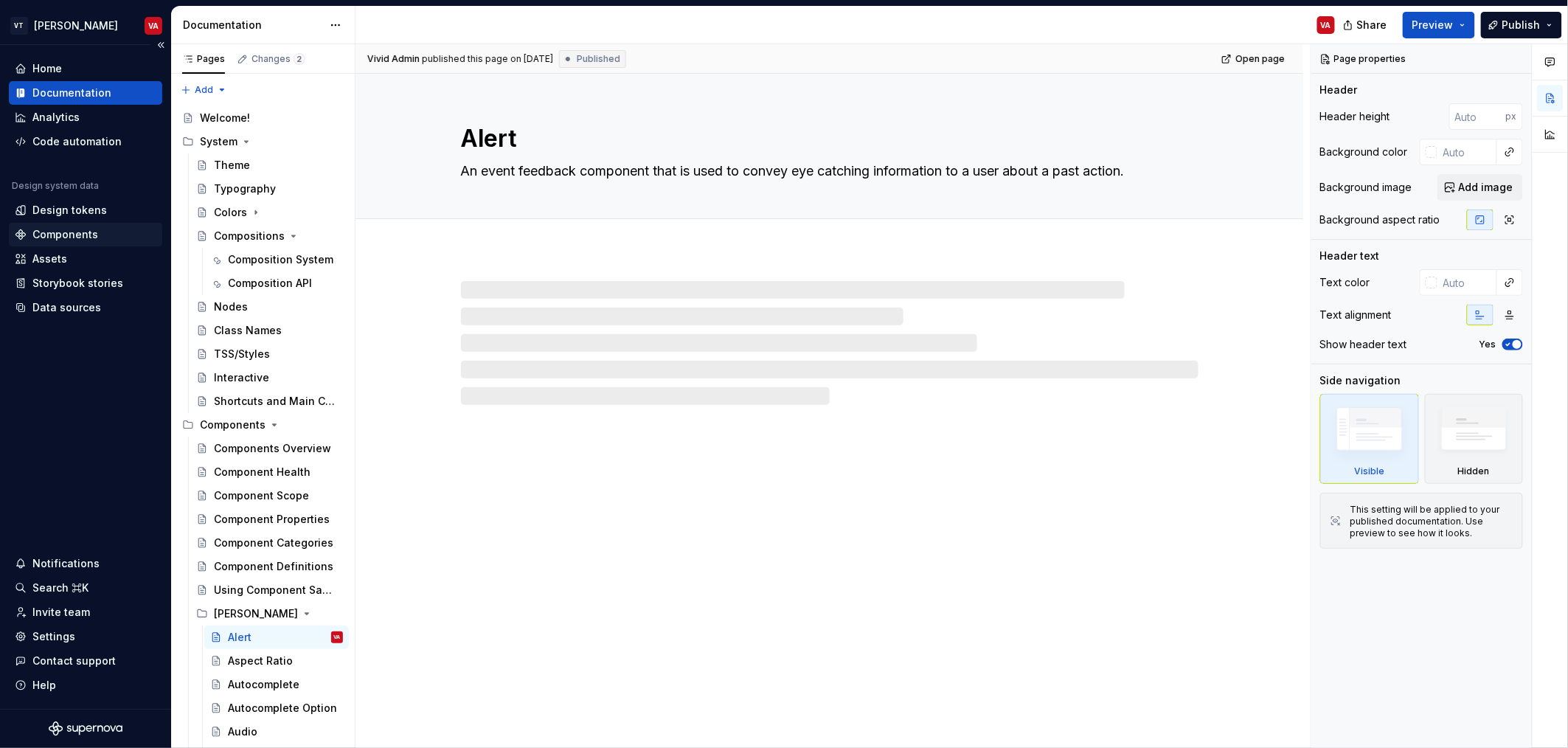 click on "Components" at bounding box center [86, 235] 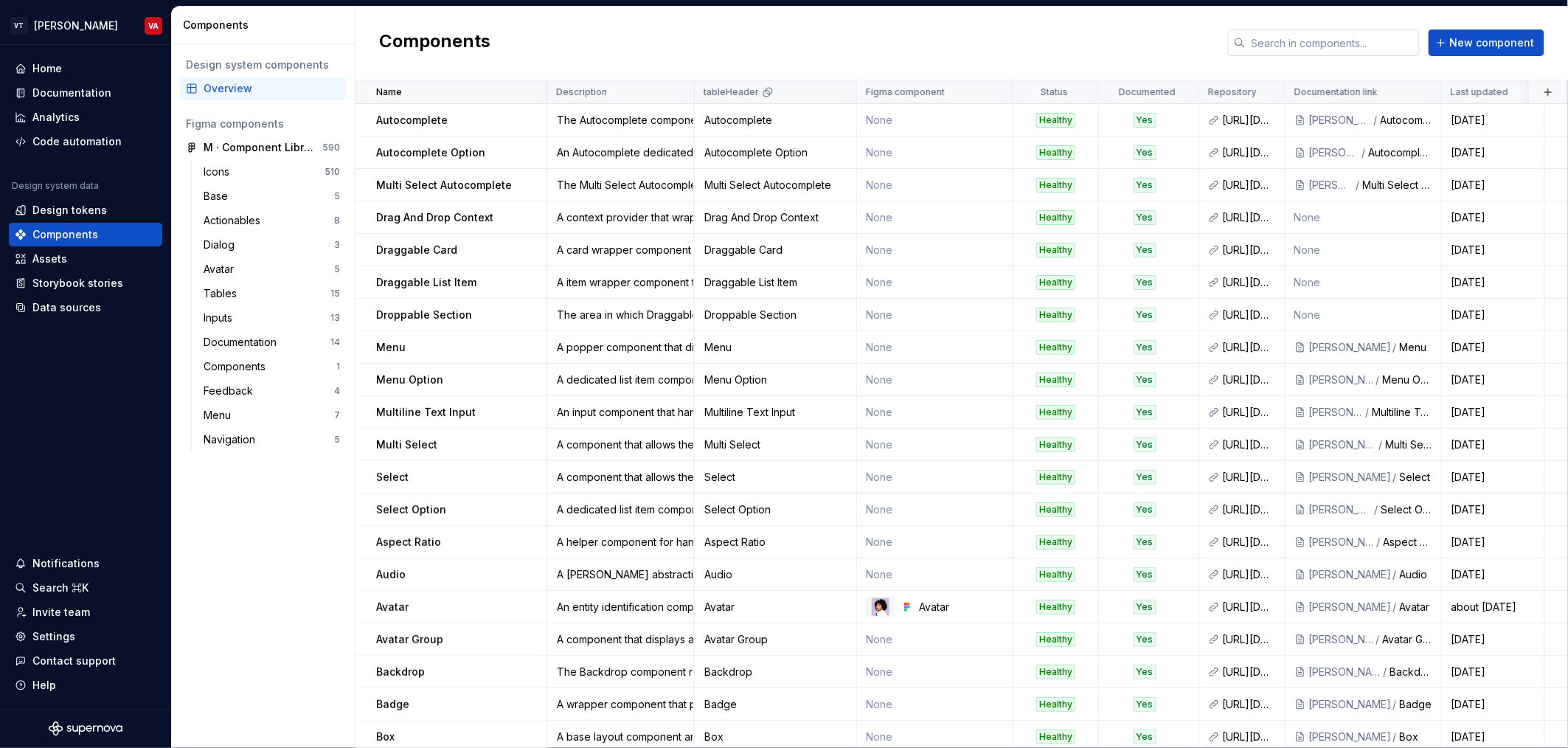 click at bounding box center (1333, 43) 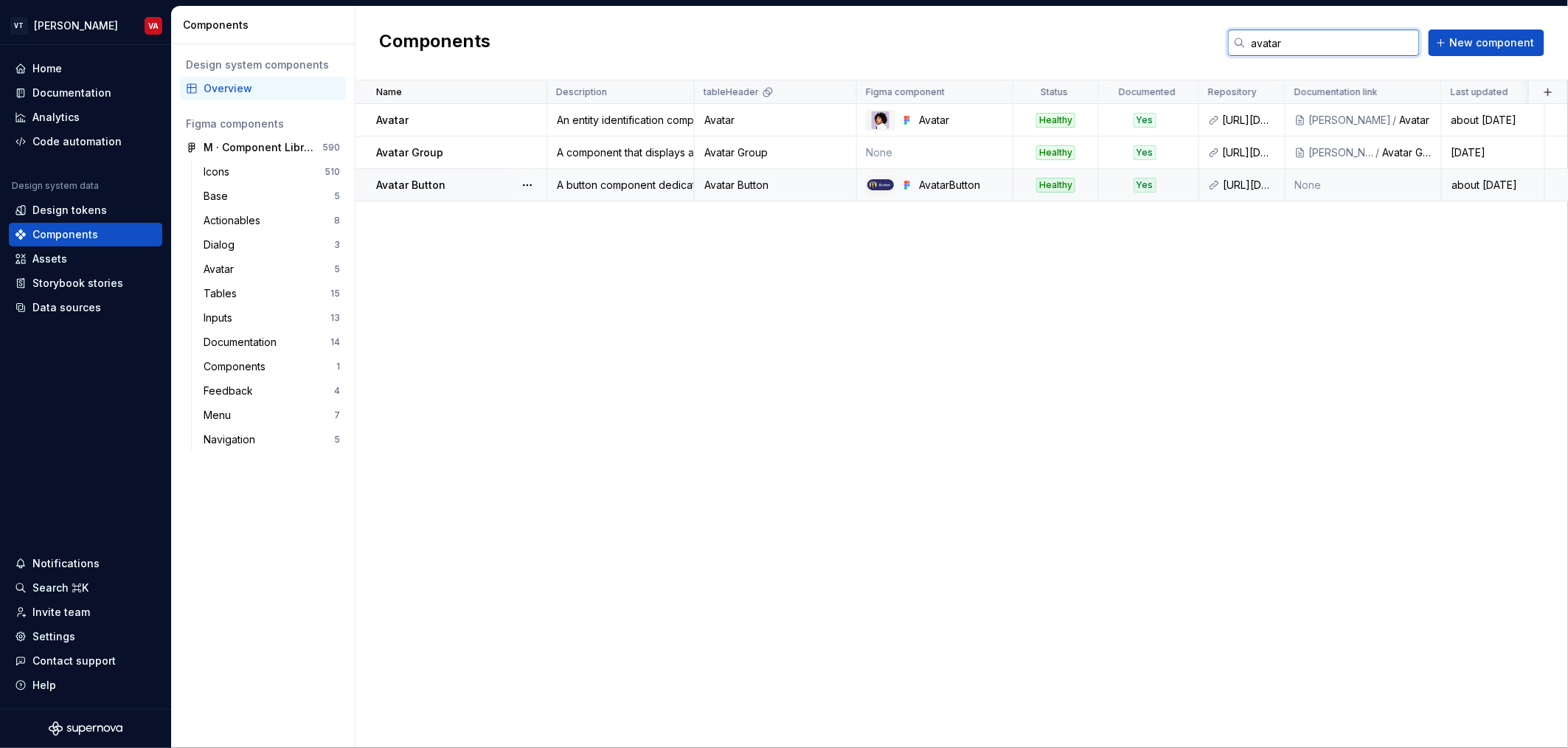 type on "avatar" 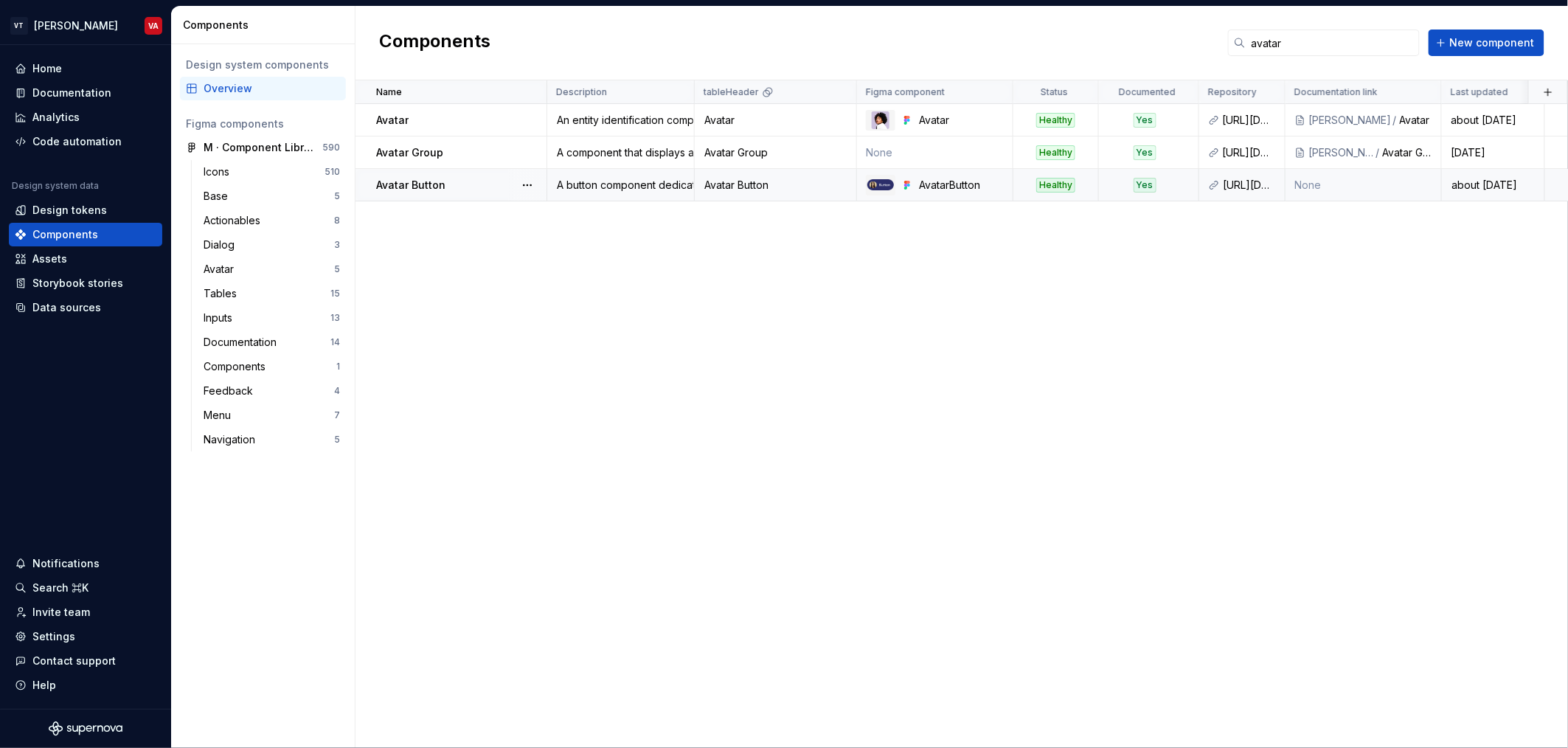 click on "Avatar Button" at bounding box center [451, 185] 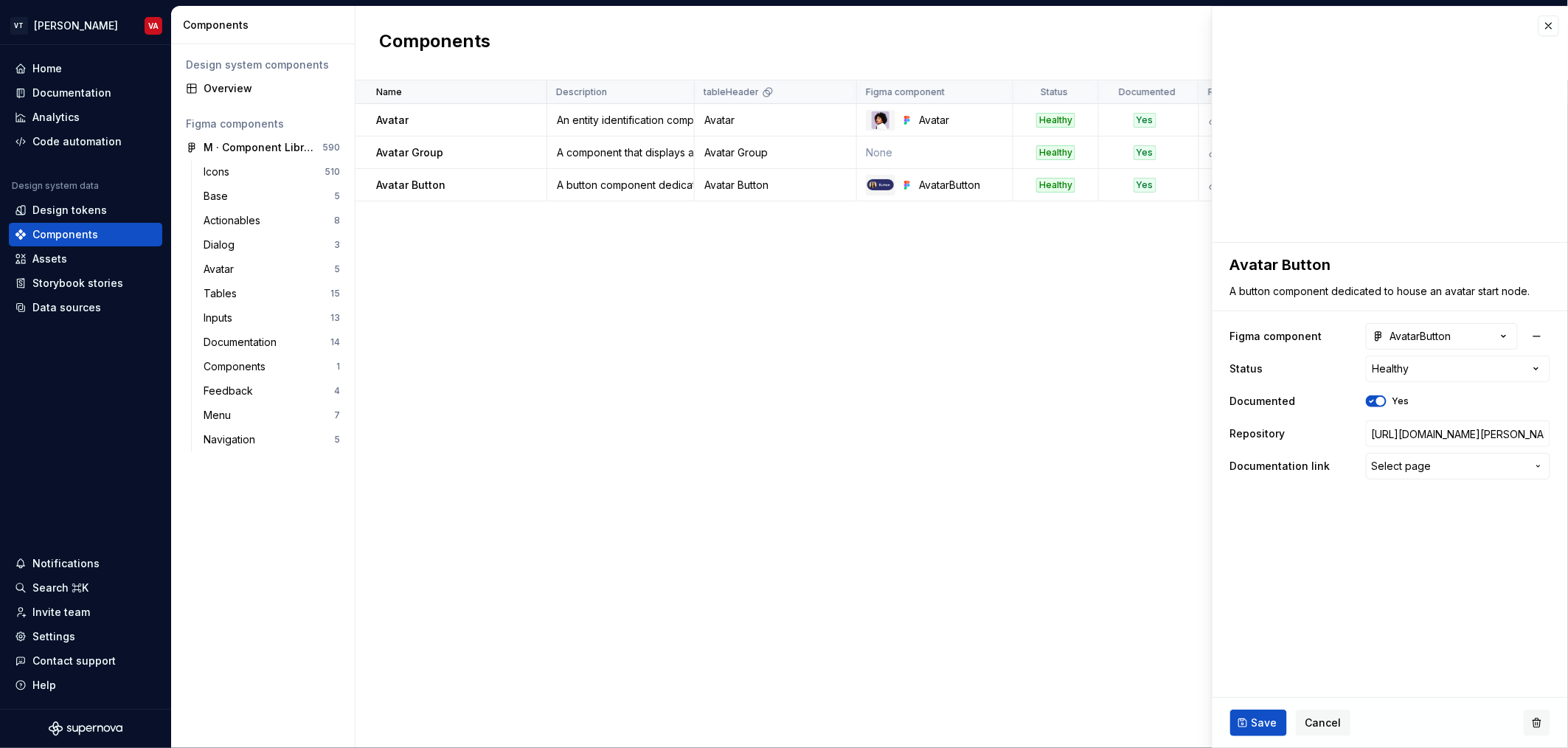 click at bounding box center [1537, 723] 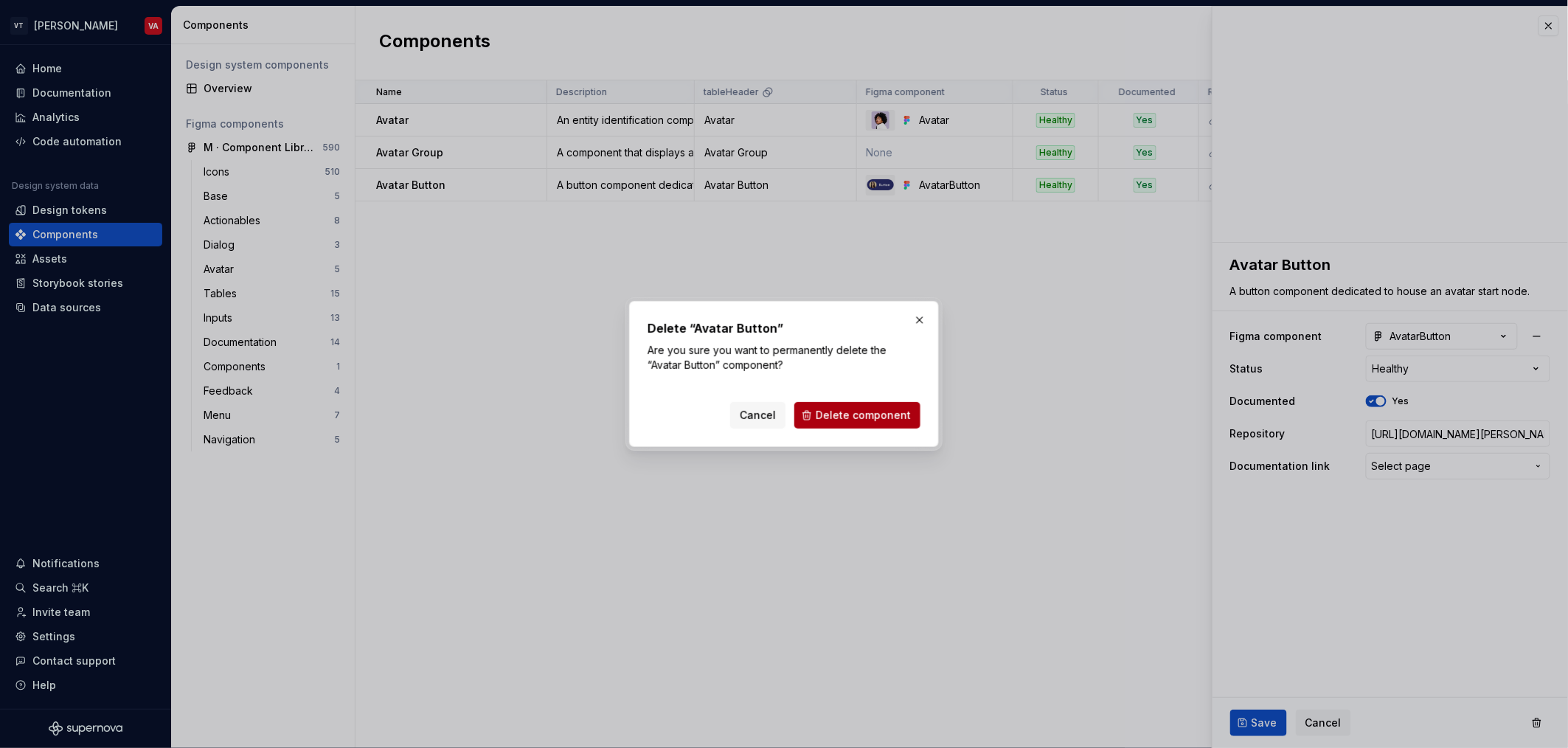 click on "Delete component" at bounding box center [863, 415] 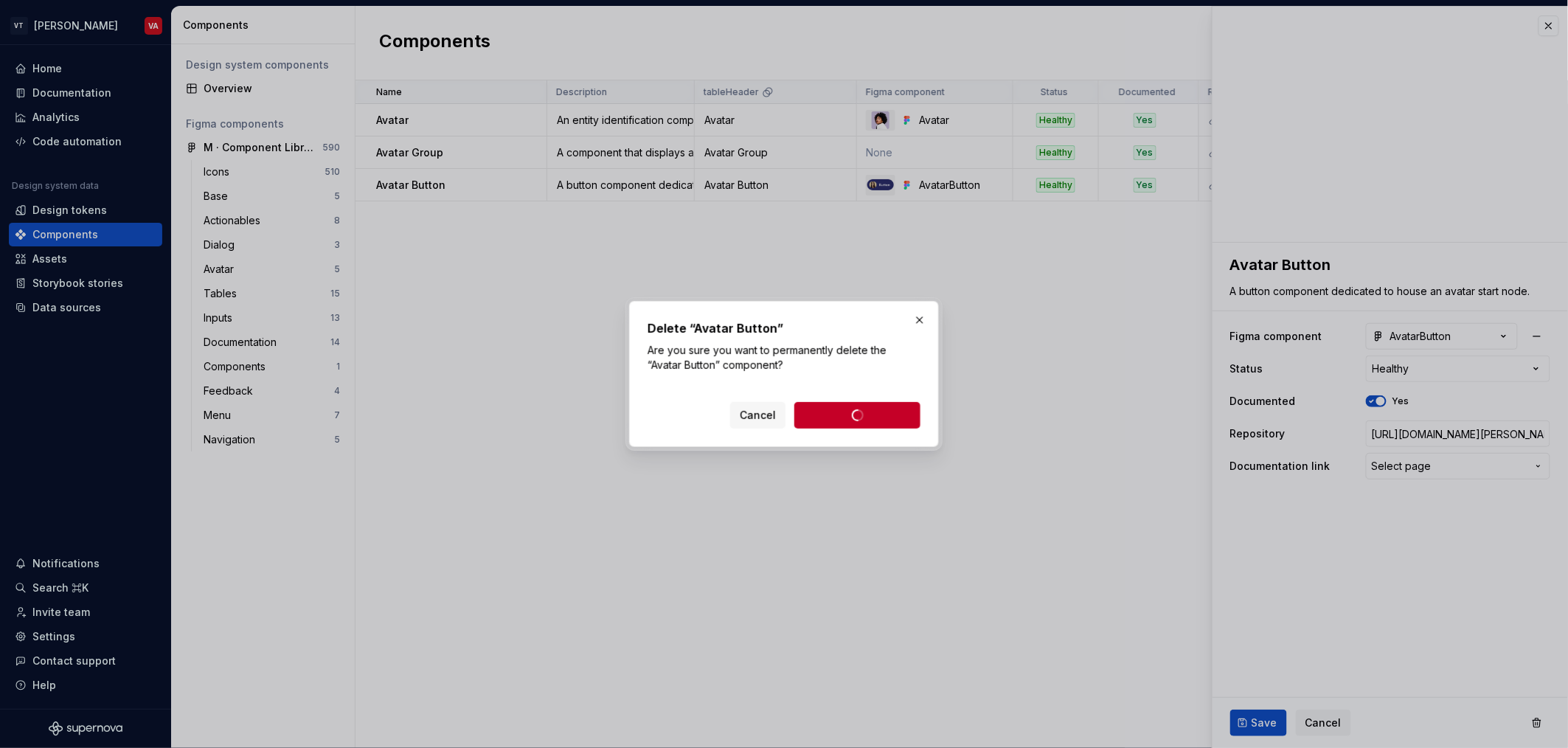 type on "*" 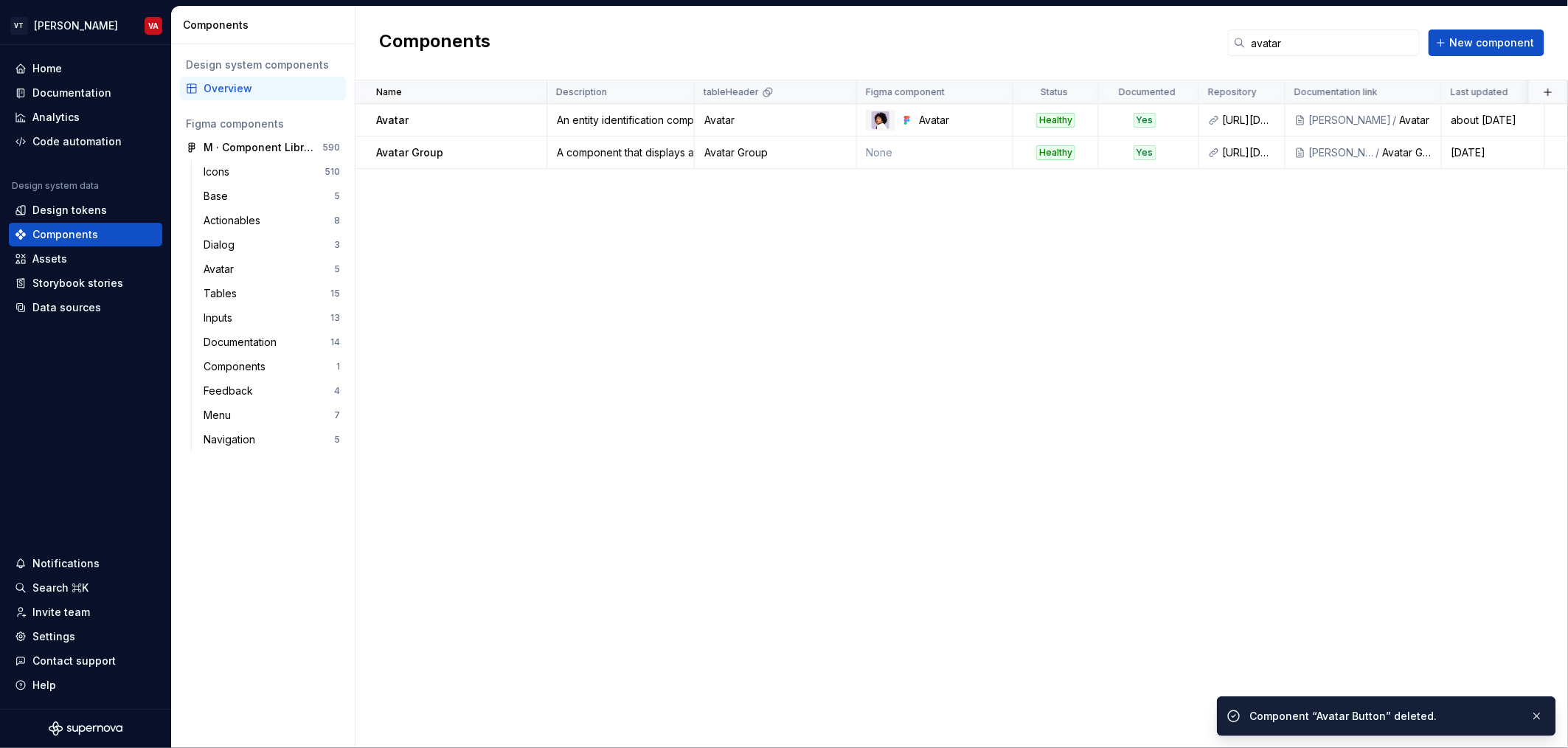 click on "Name Description tableHeader Figma component Status Documented Repository Documentation link Last updated Avatar An entity identification component. Represents a snapshot of a user entity, whether that be a company, org, or an actual user. Shows the most relevant peice of public information of the entity when it exists and falls back to another heirarchically when it doesn't. Avatar Avatar Healthy Yes [URL][DOMAIN_NAME][PERSON_NAME][PERSON_NAME] [PERSON_NAME] / Avatar about [DATE] Avatar Group A component that displays a list of given avatars and handles overflow and maximum avatars. Avatar Group None Healthy Yes [URL][DOMAIN_NAME][PERSON_NAME][PERSON_NAME] [PERSON_NAME] / Avatar Group [DATE]" at bounding box center (962, 414) 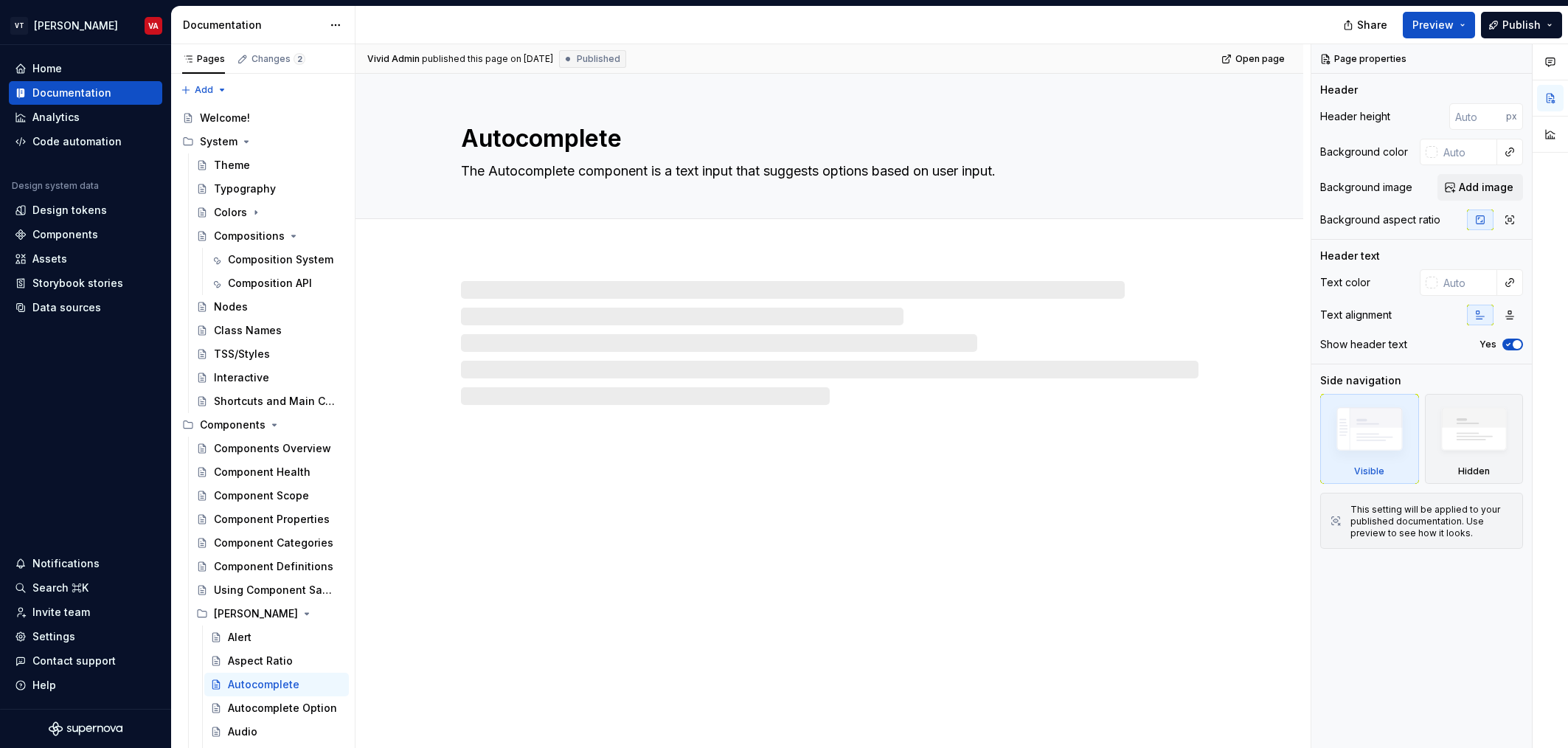 scroll, scrollTop: 0, scrollLeft: 0, axis: both 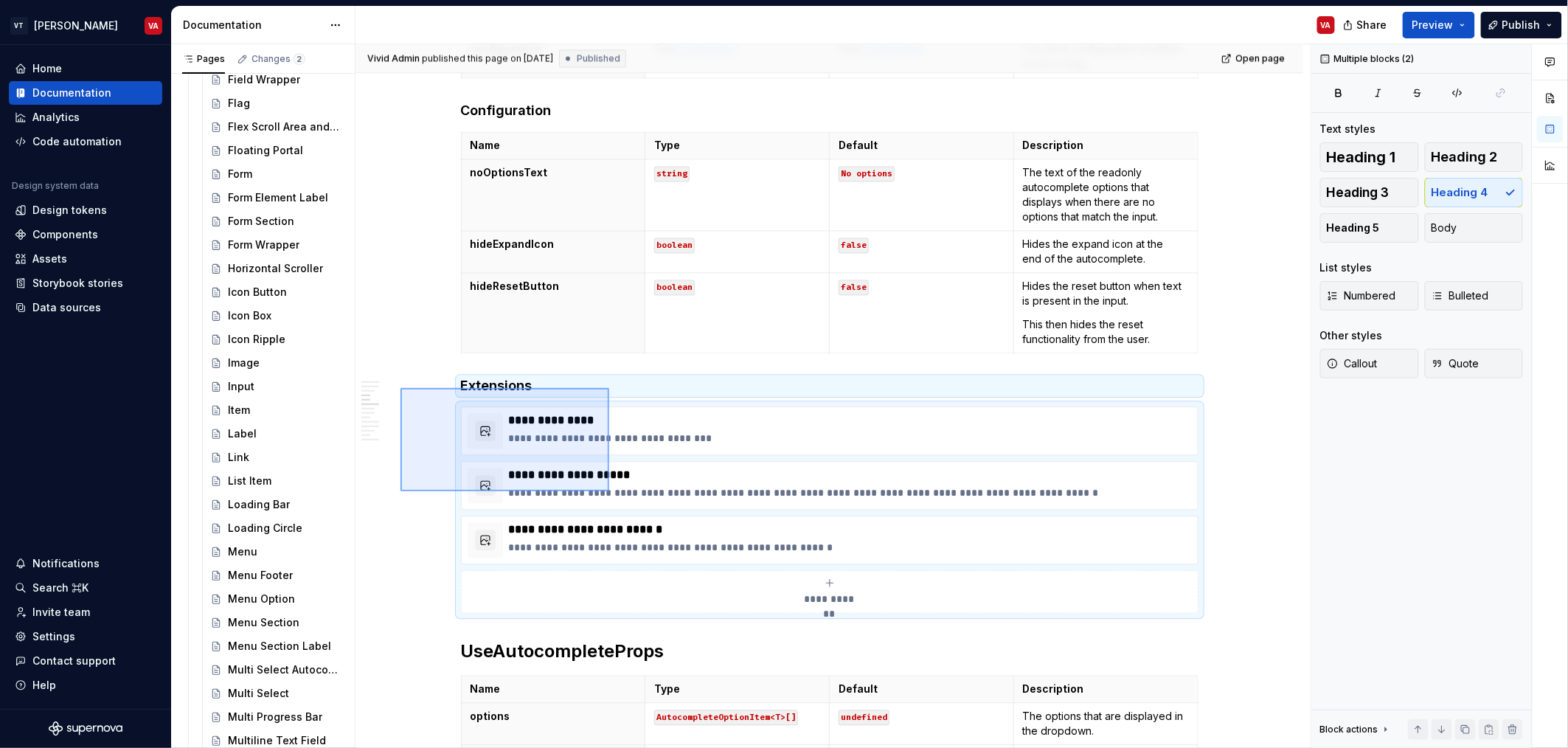 drag, startPoint x: 580, startPoint y: 456, endPoint x: 609, endPoint y: 491, distance: 45.453273 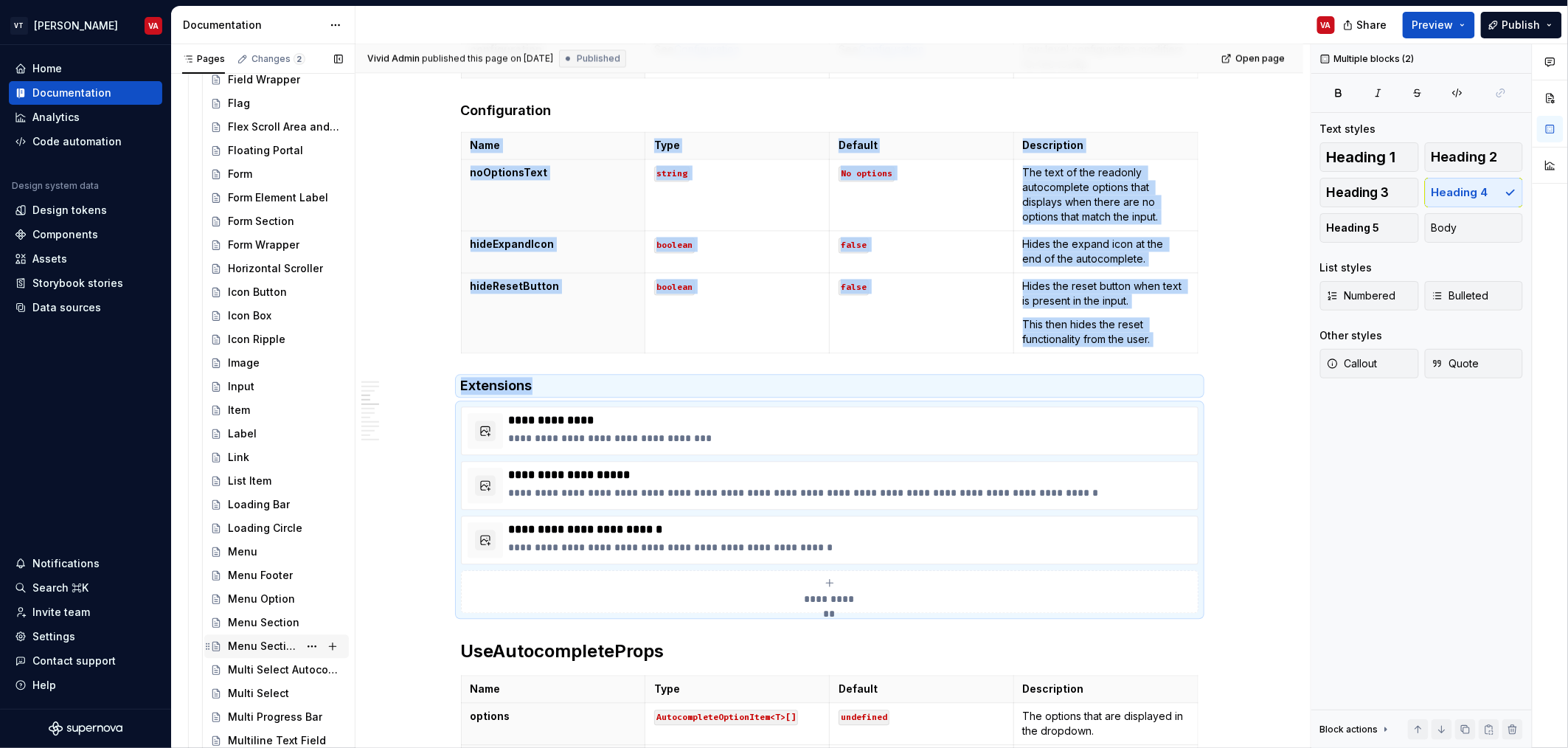click on "Menu Section Label" at bounding box center [263, 646] 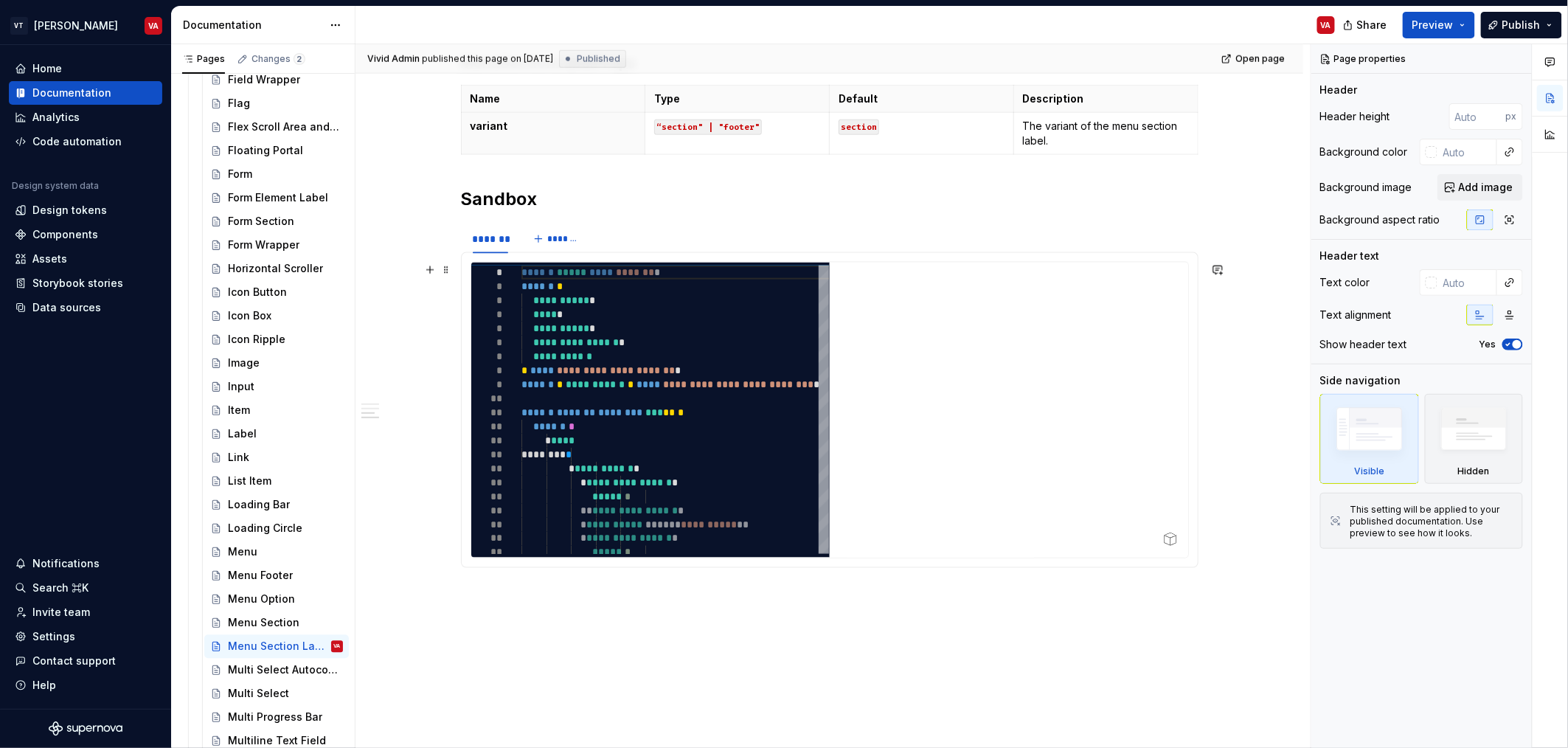 scroll, scrollTop: 514, scrollLeft: 0, axis: vertical 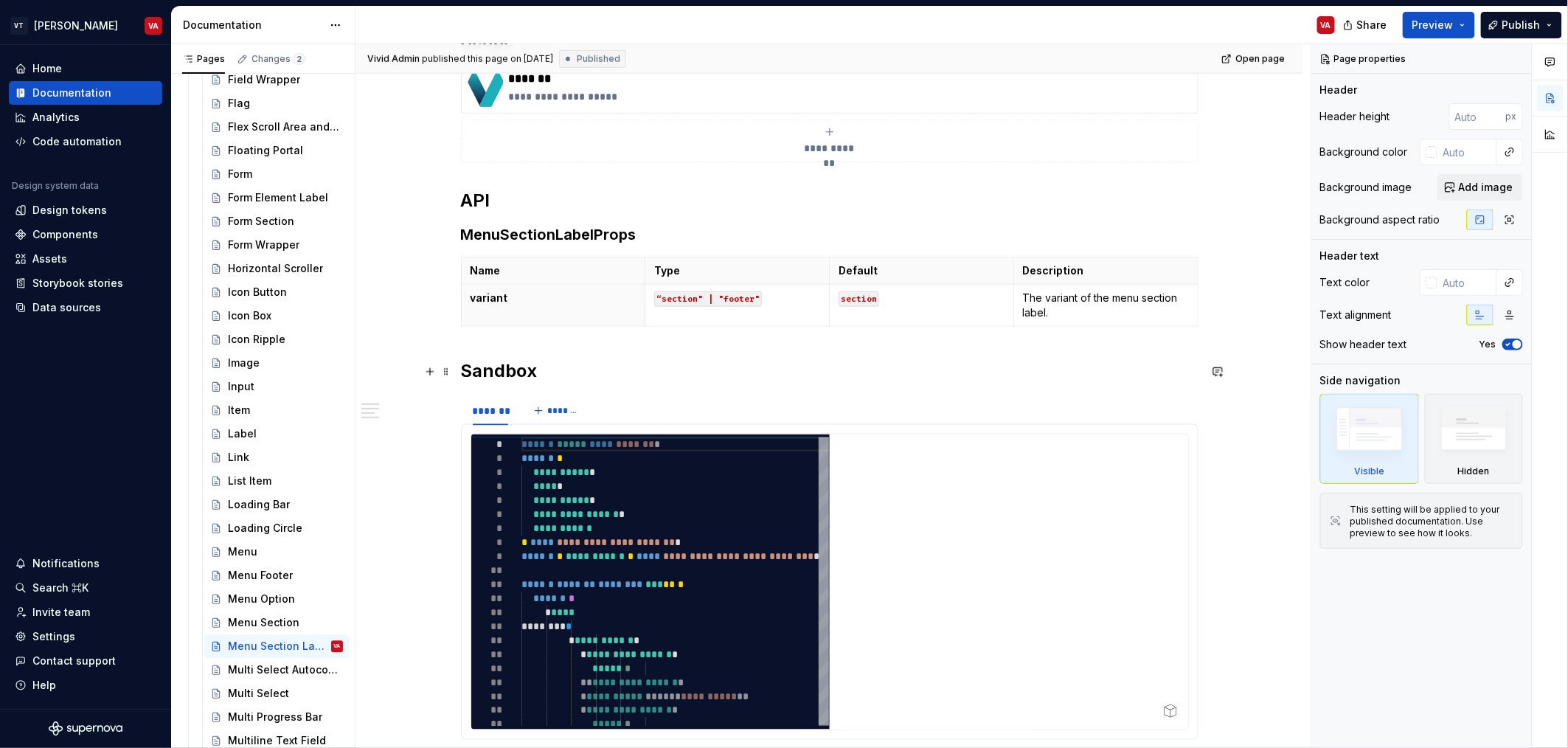 click on "Sandbox" at bounding box center [830, 371] 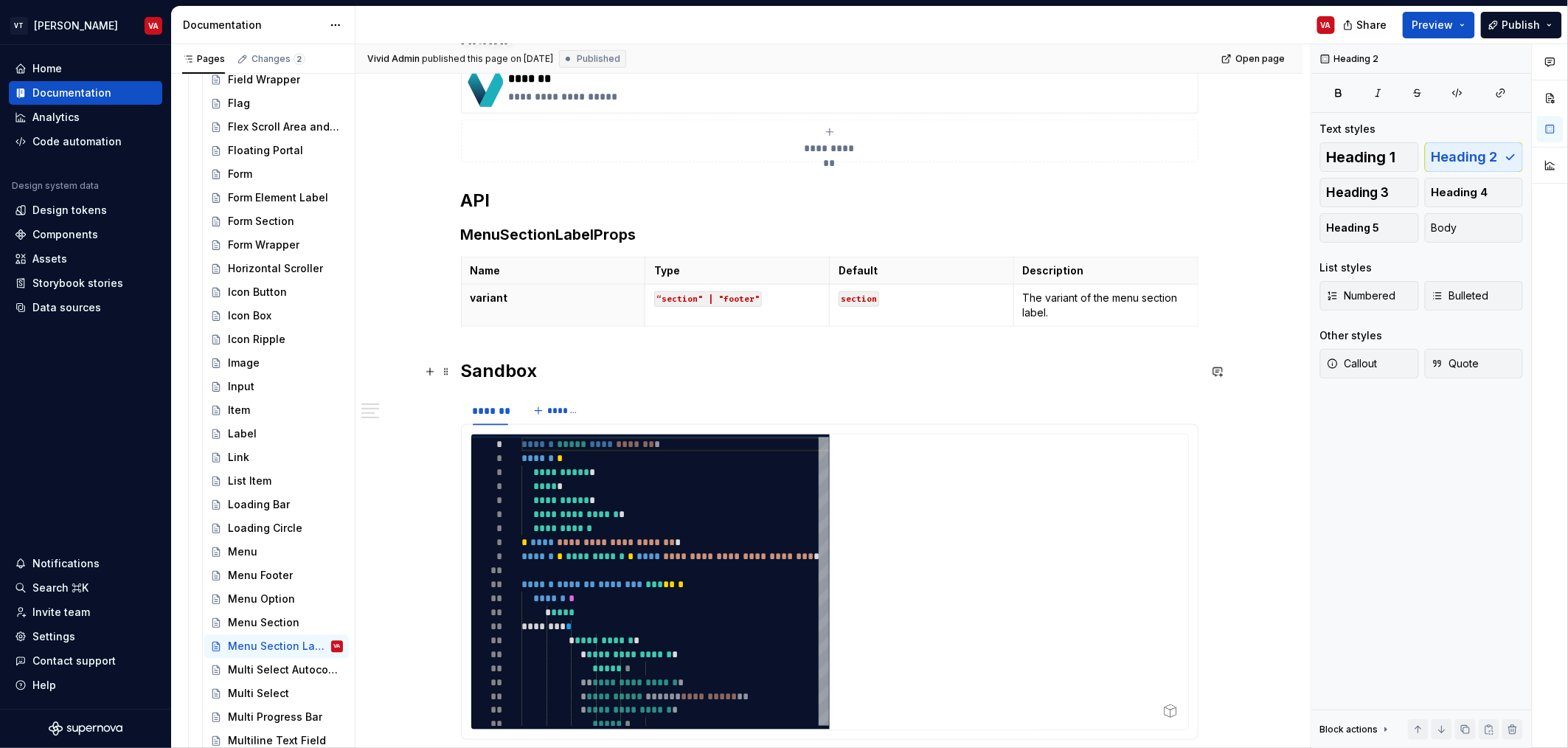 click on "Sandbox" at bounding box center (830, 371) 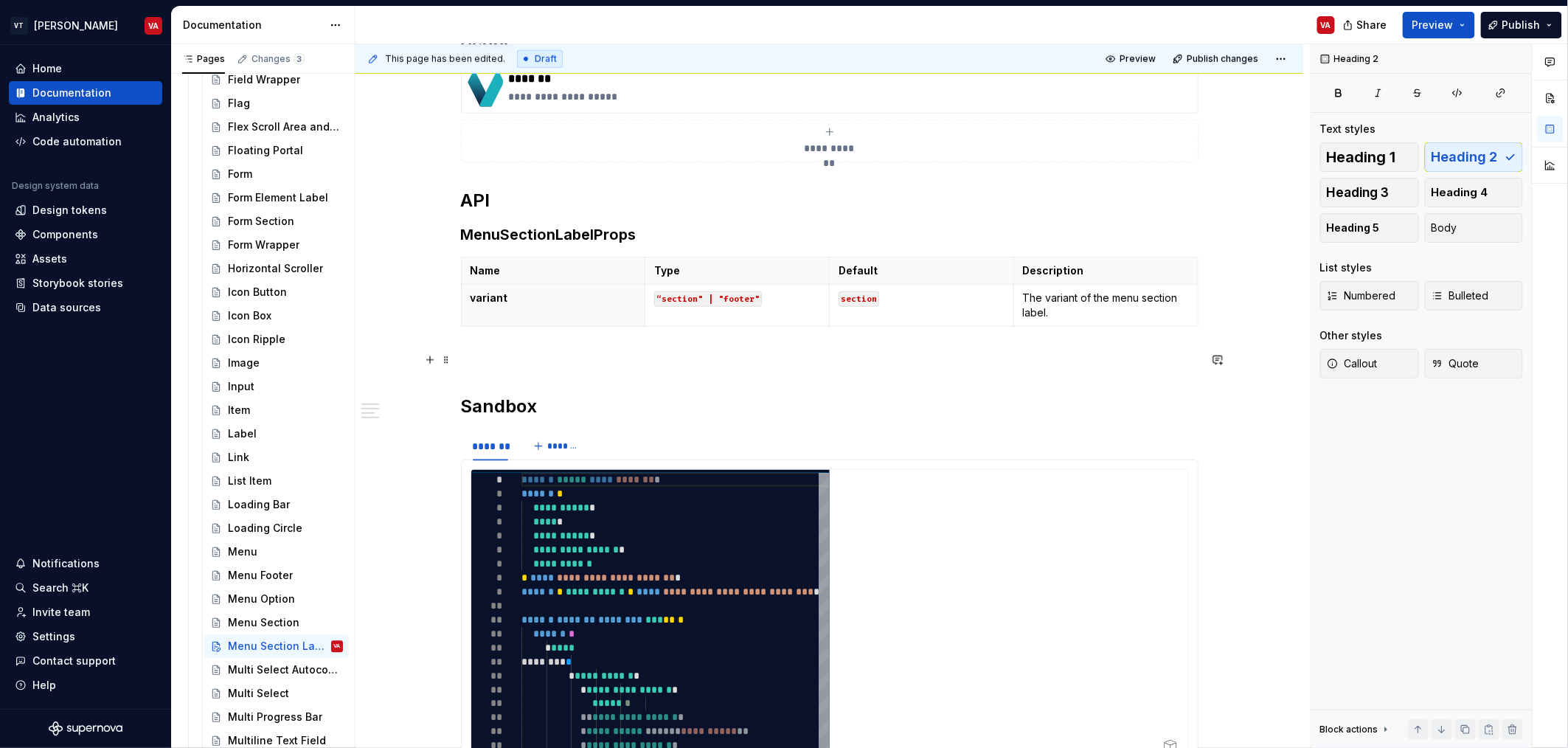 click at bounding box center (830, 359) 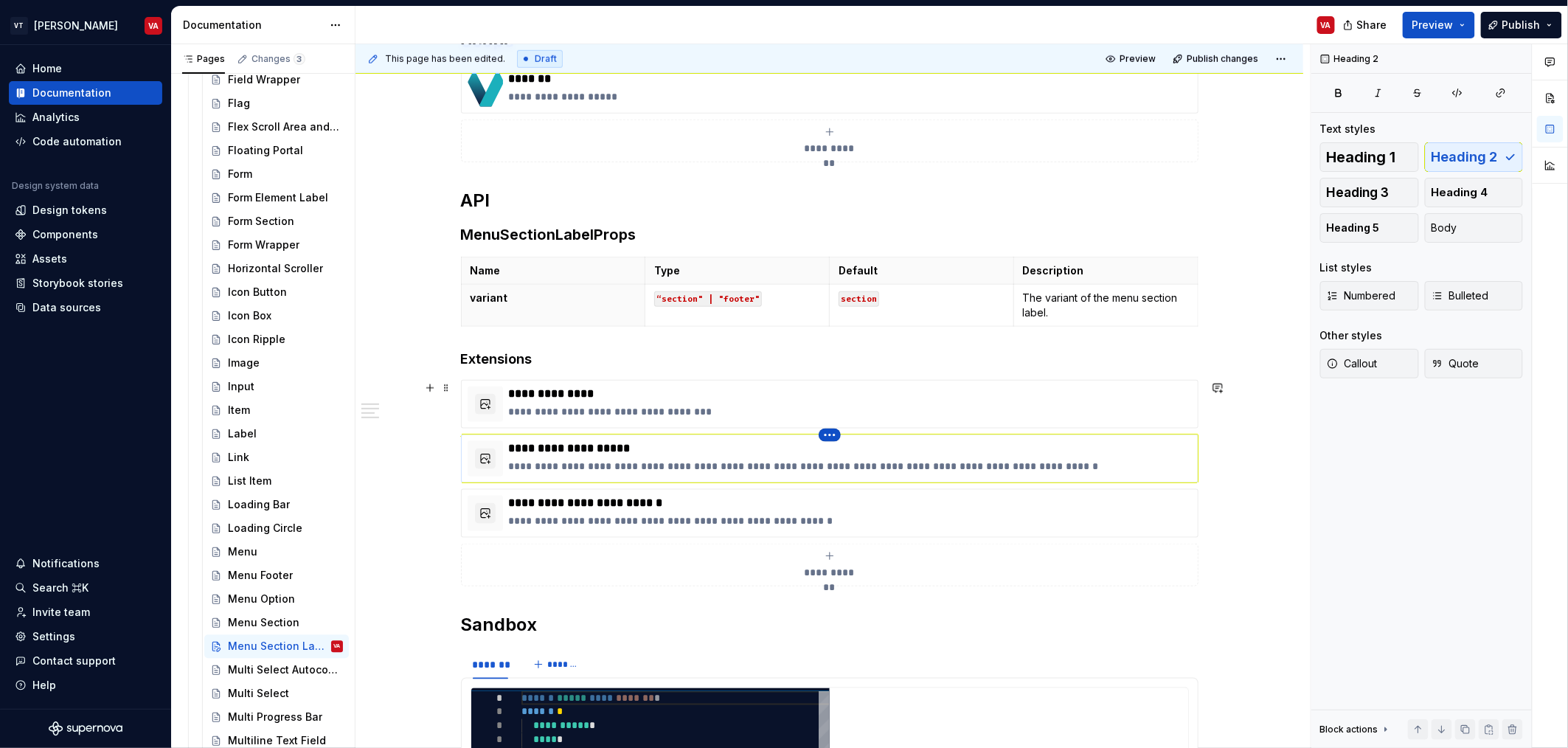 click on "VT [PERSON_NAME] VA Home Documentation Analytics Code automation Design system data Design tokens Components Assets Storybook stories Data sources Notifications Search ⌘K Invite team Settings Contact support Help Documentation VA Share Preview Publish Pages Changes 3 Add
Accessibility guide for tree Page tree.
Navigate the tree with the arrow keys. Common tree hotkeys apply. Further keybindings are available:
enter to execute primary action on focused item
f2 to start renaming the focused item
escape to abort renaming an item
control+d to start dragging selected items
Welcome! System Theme Typography Colors Compositions Composition System Composition API Nodes Class Names TSS/Styles Interactive Shortcuts and Main Component Properties Components Components Overview Component Health Component Scope Component Properties Component Categories Component Definitions Using Component Sandboxes [PERSON_NAME] Alert Aspect Ratio Autocomplete Audio Avatar Badge" at bounding box center (784, 374) 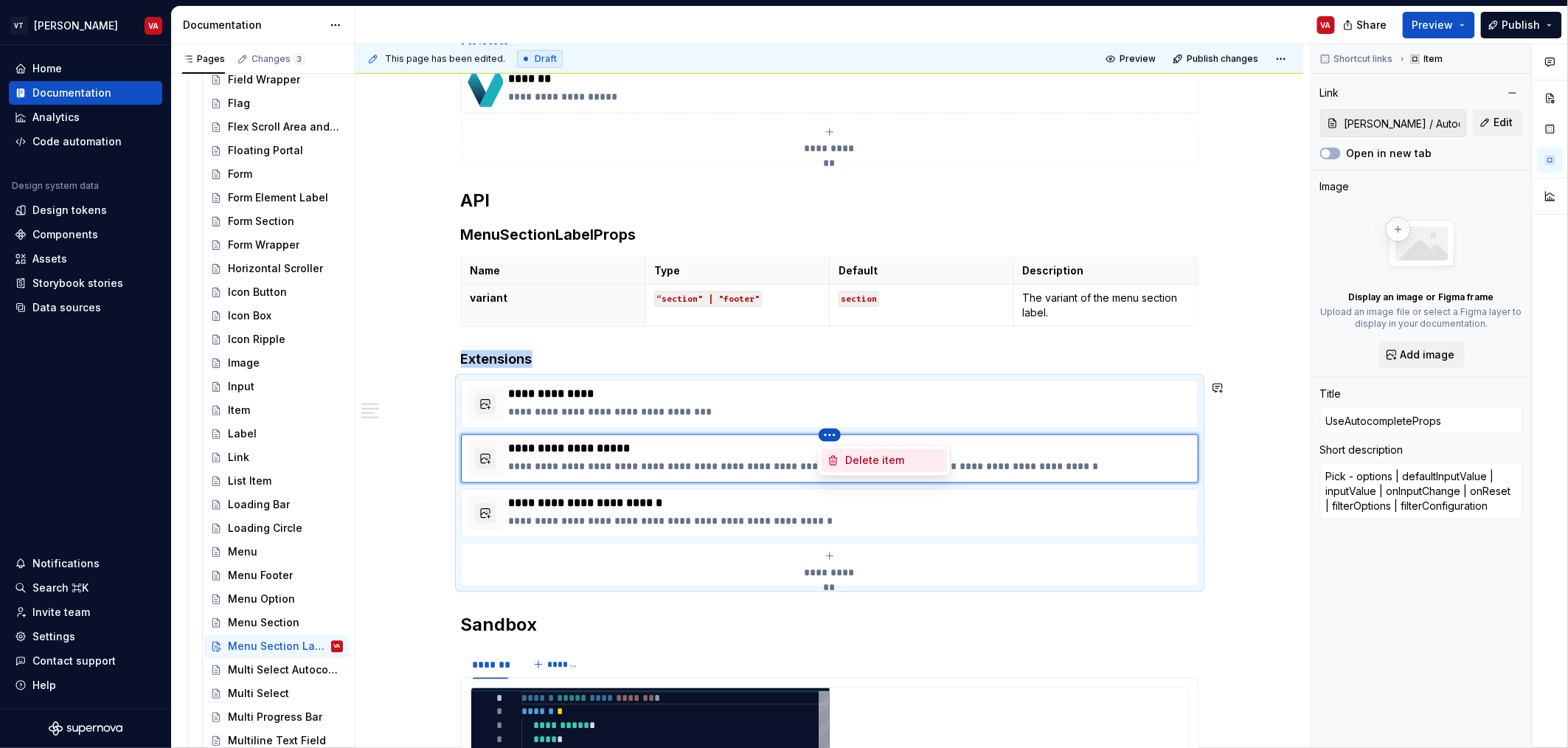 click on "Delete item" at bounding box center [893, 460] 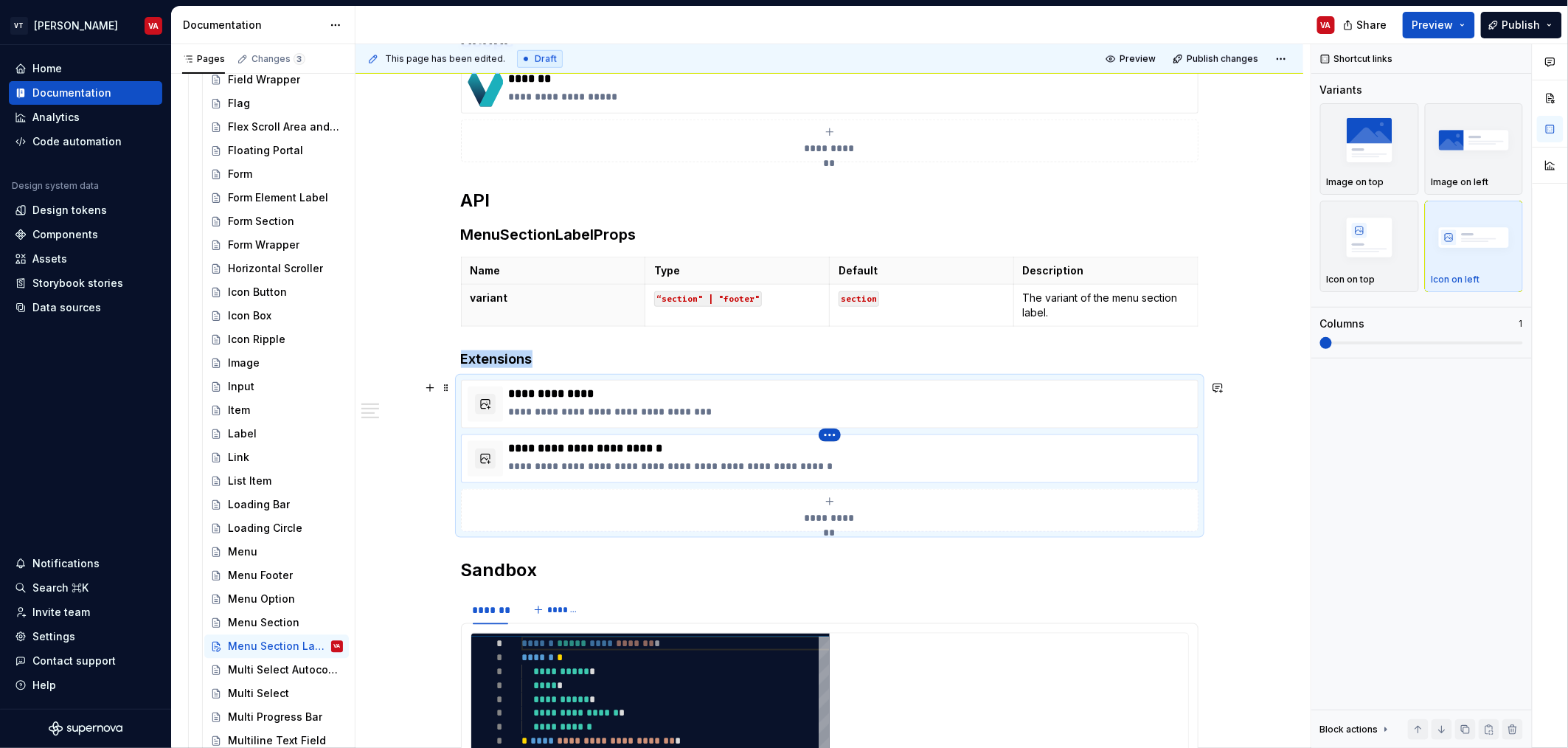 click on "VT [PERSON_NAME] VA Home Documentation Analytics Code automation Design system data Design tokens Components Assets Storybook stories Data sources Notifications Search ⌘K Invite team Settings Contact support Help Documentation VA Share Preview Publish Pages Changes 3 Add
Accessibility guide for tree Page tree.
Navigate the tree with the arrow keys. Common tree hotkeys apply. Further keybindings are available:
enter to execute primary action on focused item
f2 to start renaming the focused item
escape to abort renaming an item
control+d to start dragging selected items
Welcome! System Theme Typography Colors Compositions Composition System Composition API Nodes Class Names TSS/Styles Interactive Shortcuts and Main Component Properties Components Components Overview Component Health Component Scope Component Properties Component Categories Component Definitions Using Component Sandboxes [PERSON_NAME] Alert Aspect Ratio Autocomplete Audio Avatar Badge" at bounding box center [784, 374] 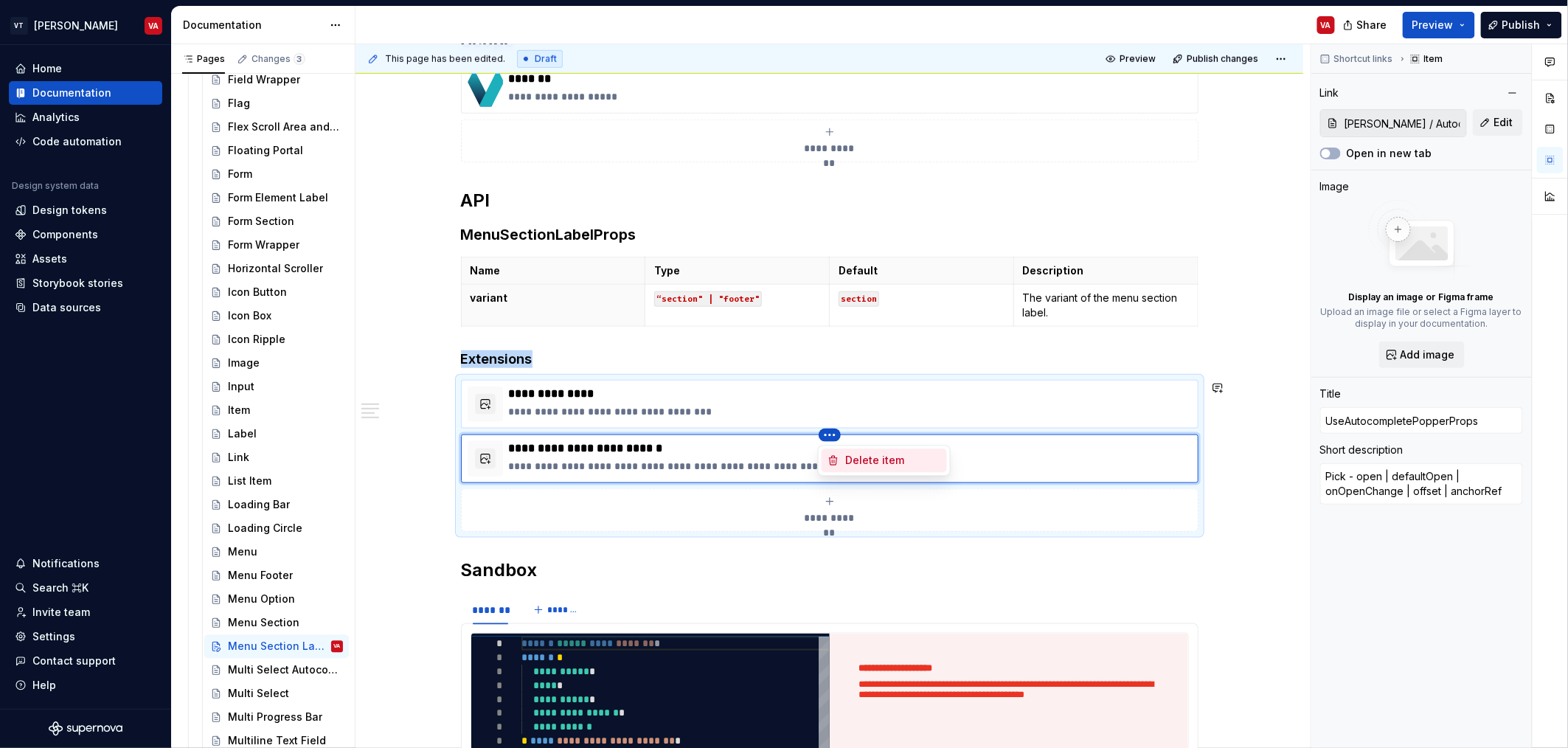 drag, startPoint x: 864, startPoint y: 460, endPoint x: 479, endPoint y: 381, distance: 393.02163 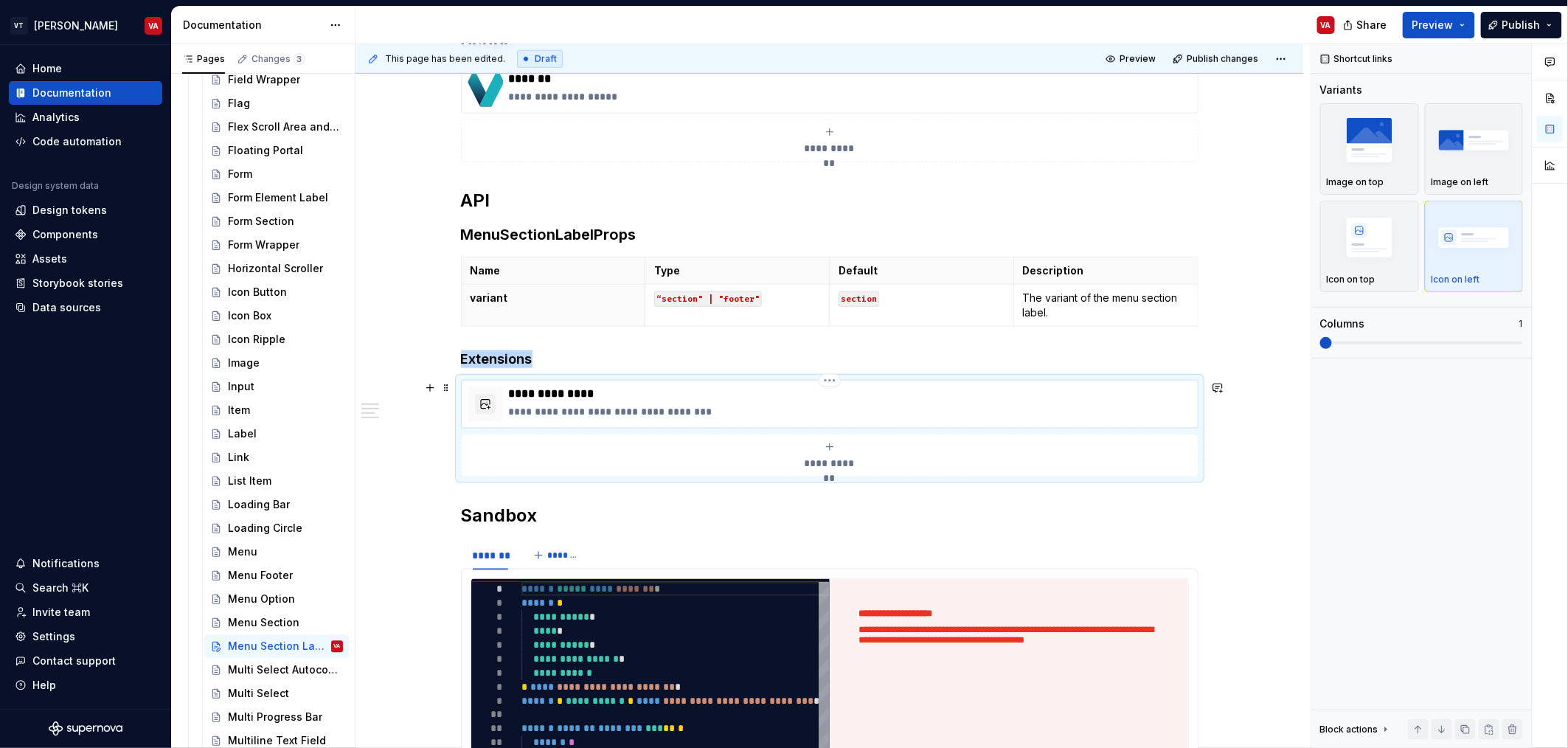 click on "**********" at bounding box center [850, 394] 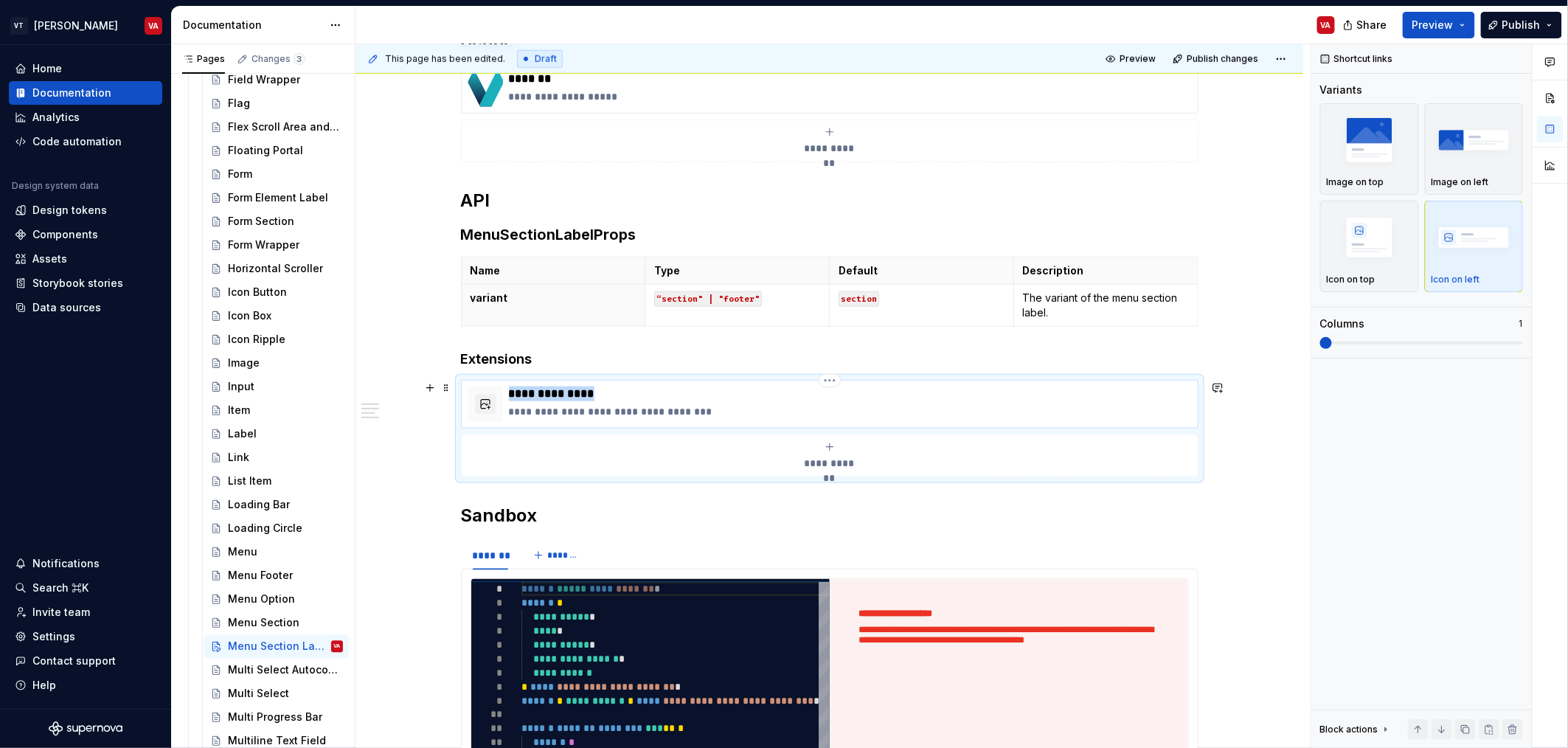 click on "**********" at bounding box center (850, 394) 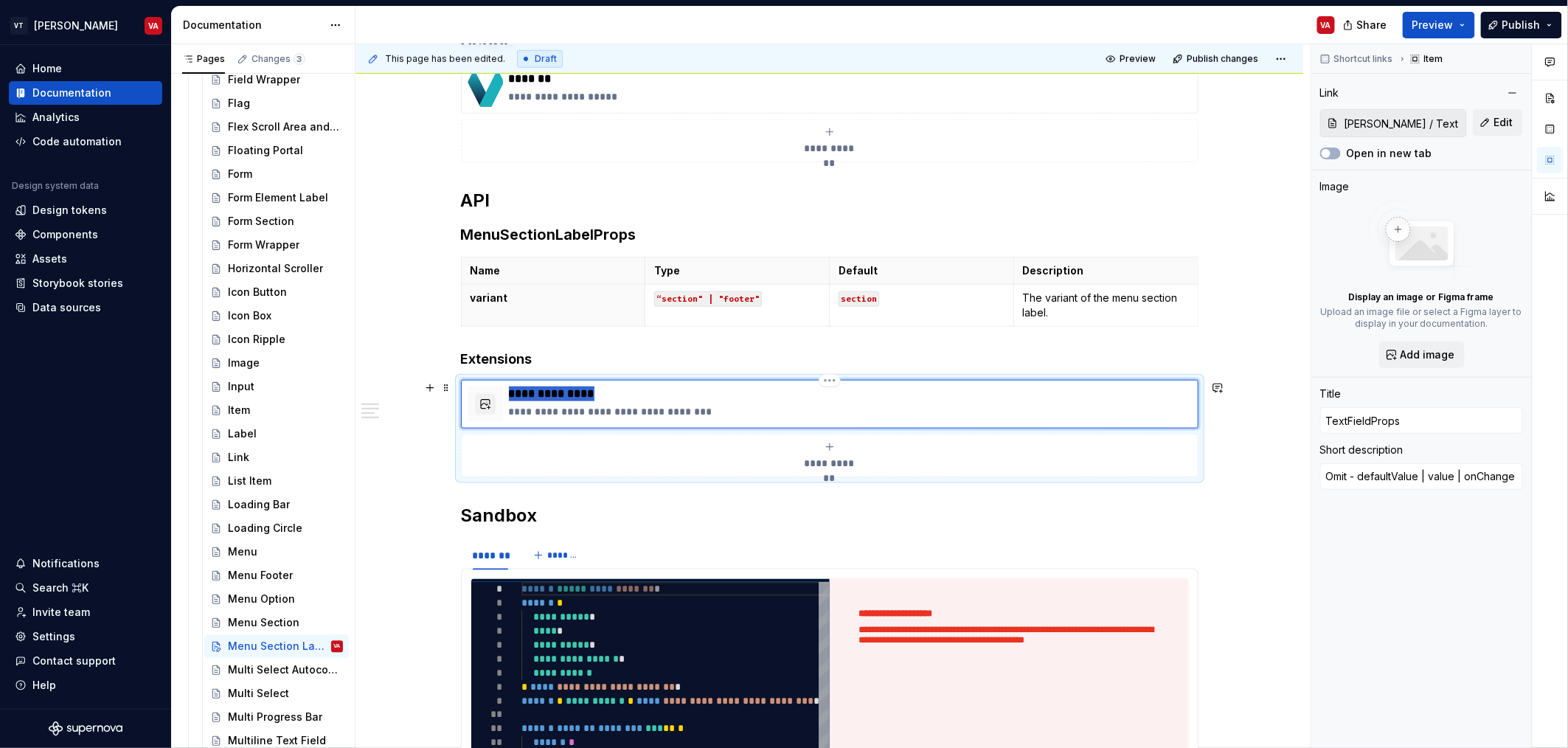 type on "[PERSON_NAME] / Text Field/ API" 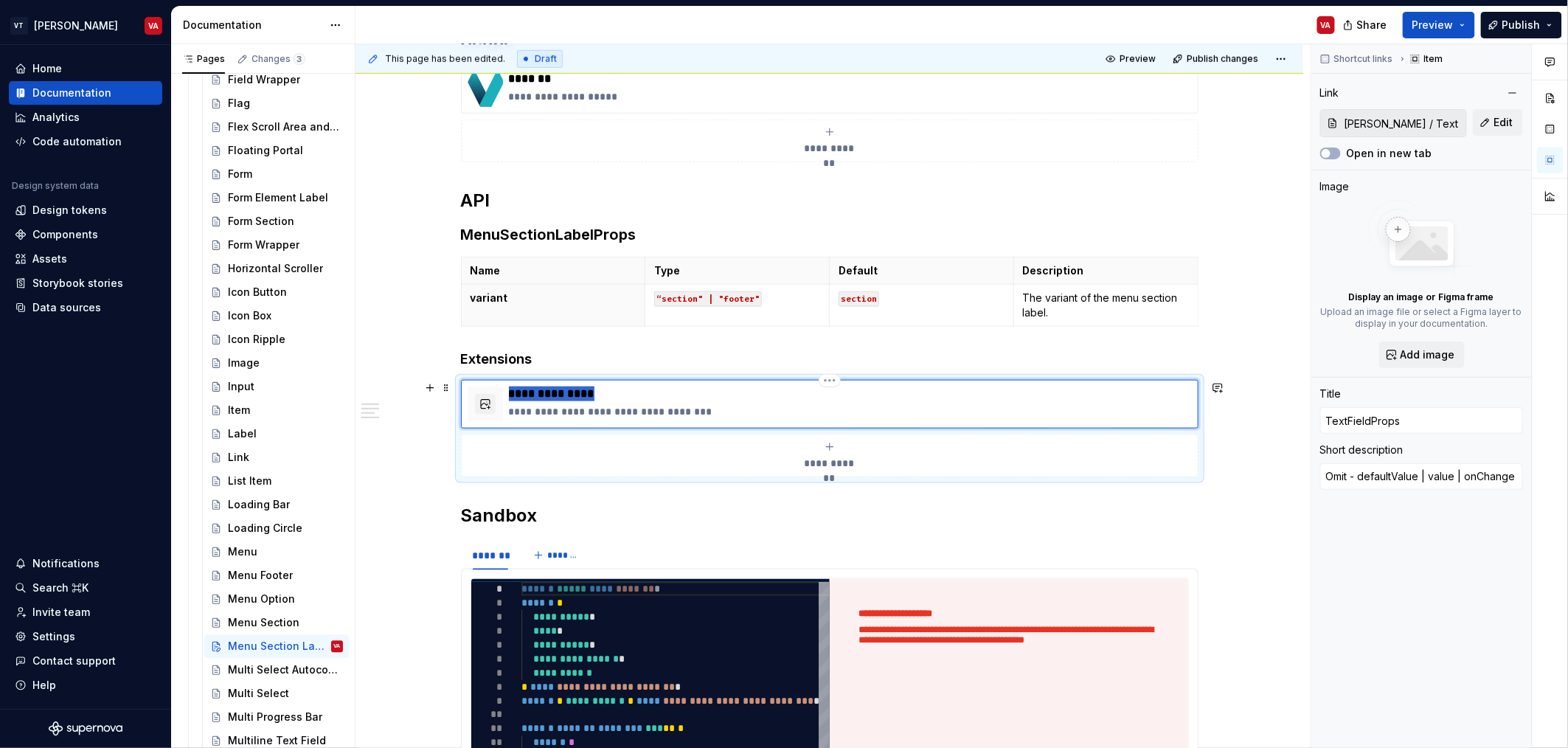 type on "*" 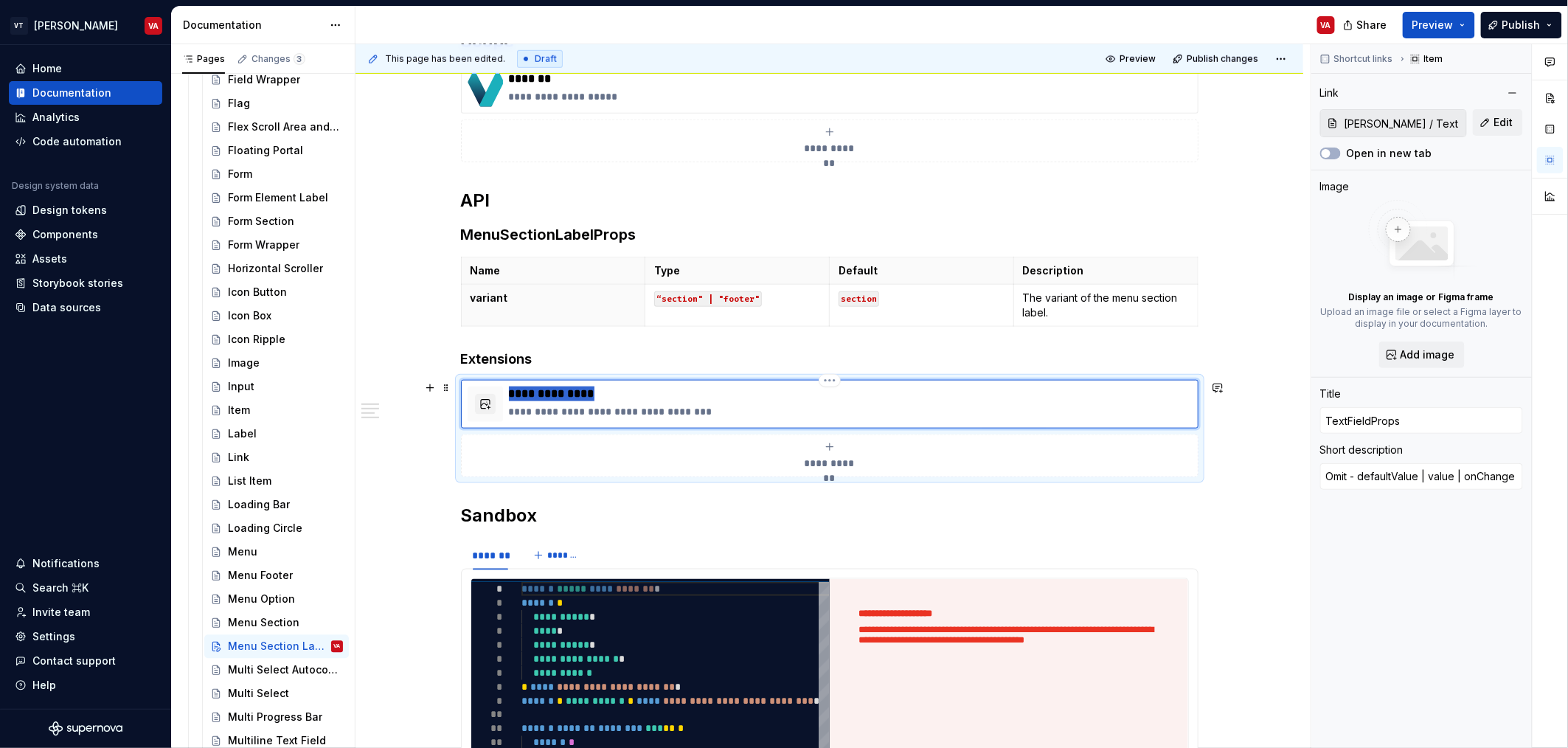 type 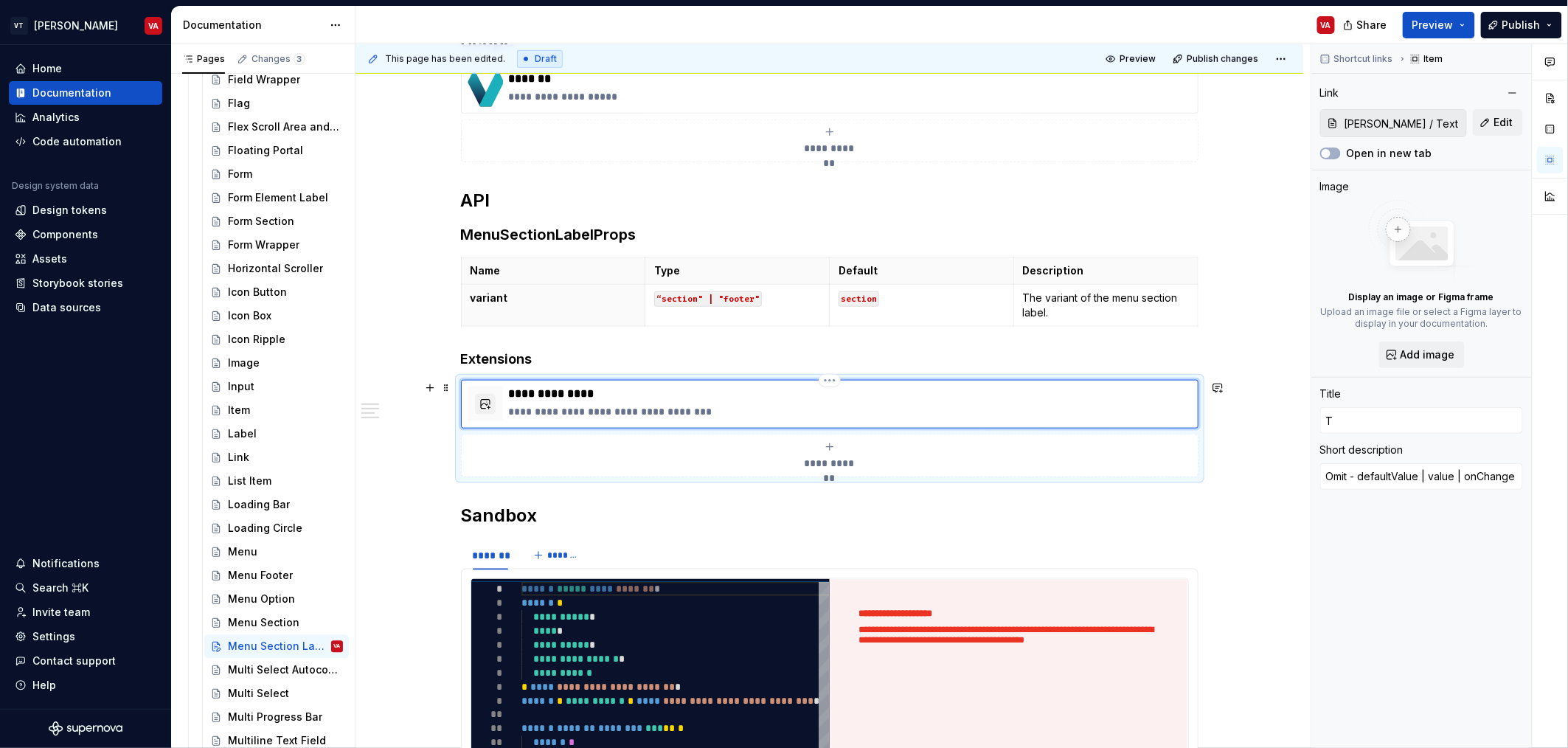 type on "*" 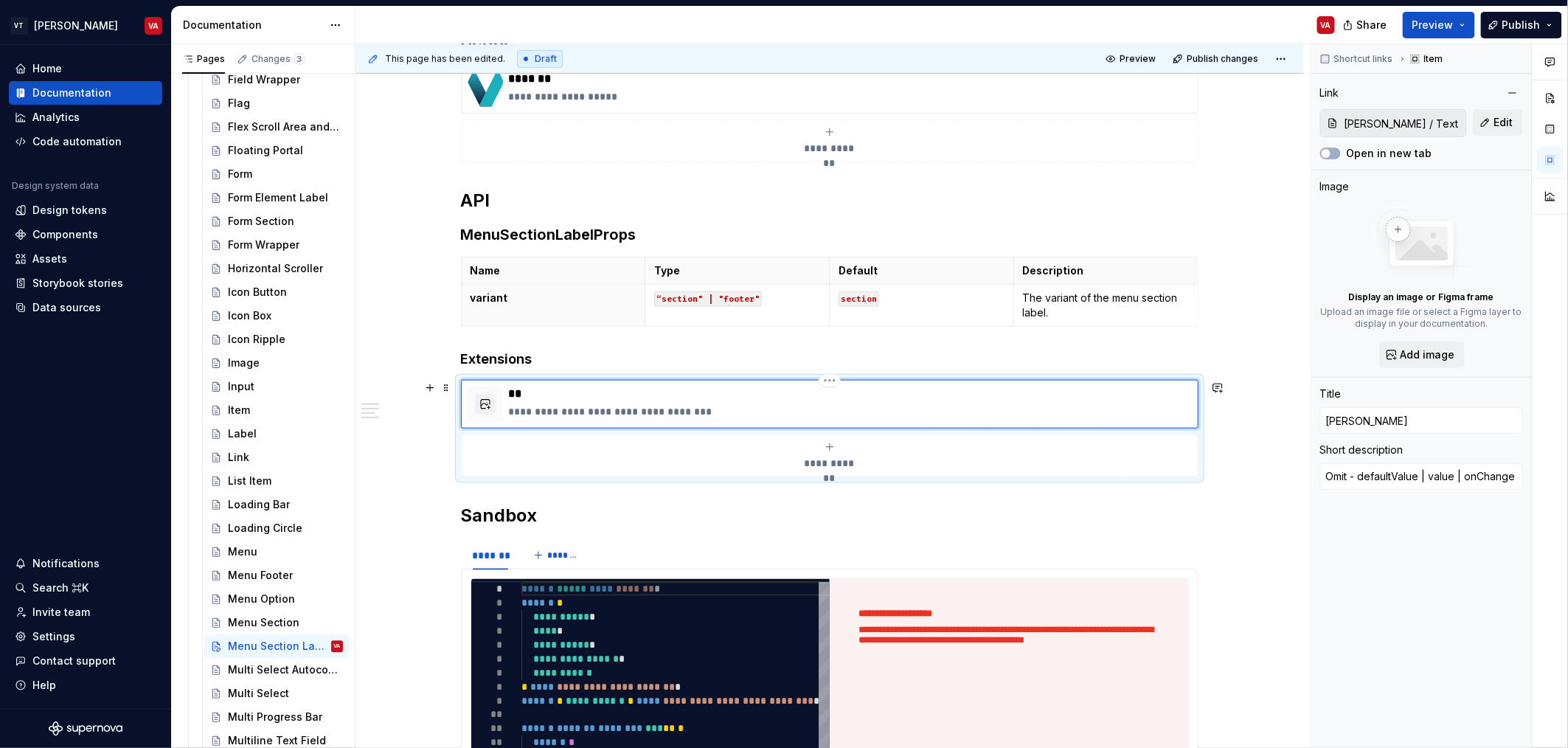 type on "*" 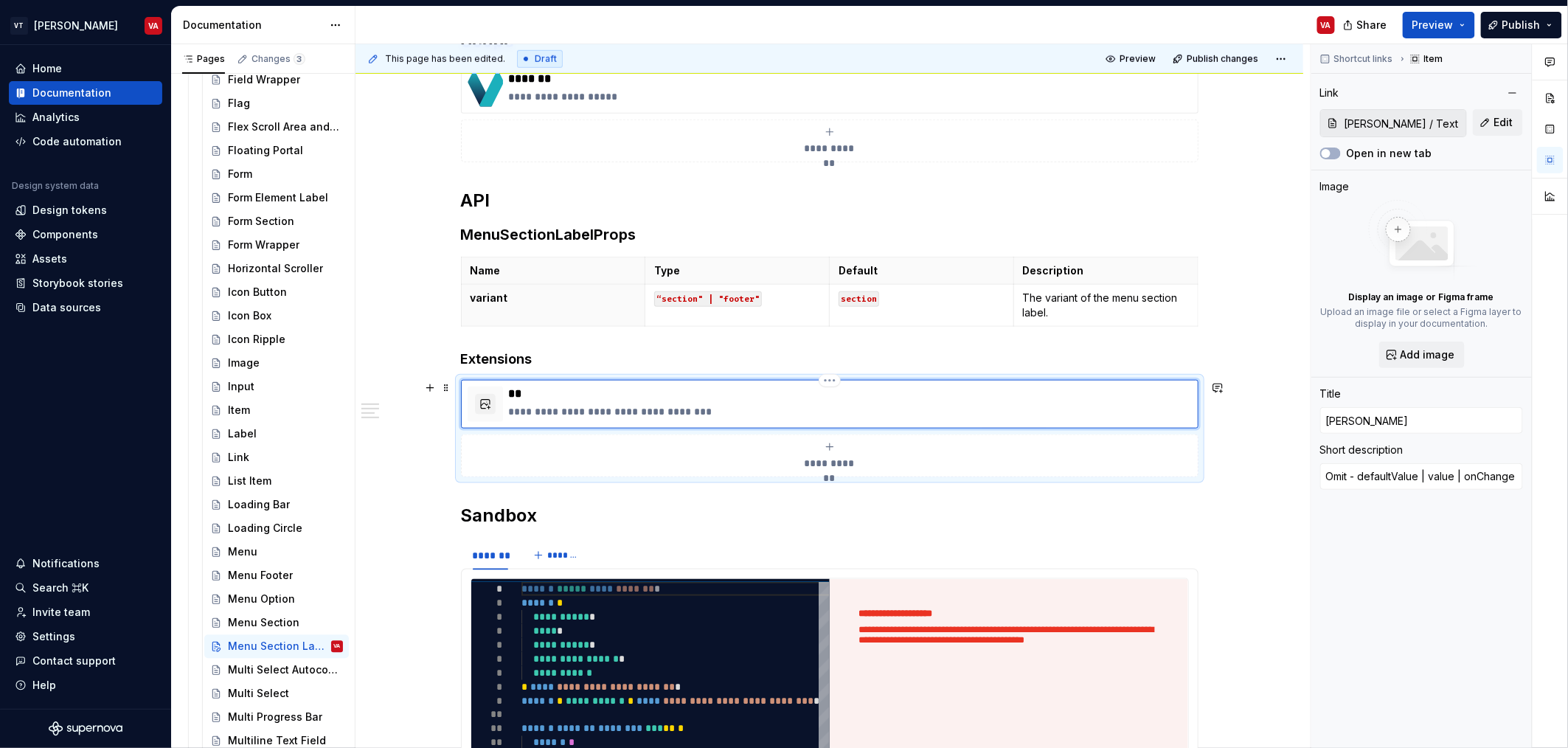 type on "Typ" 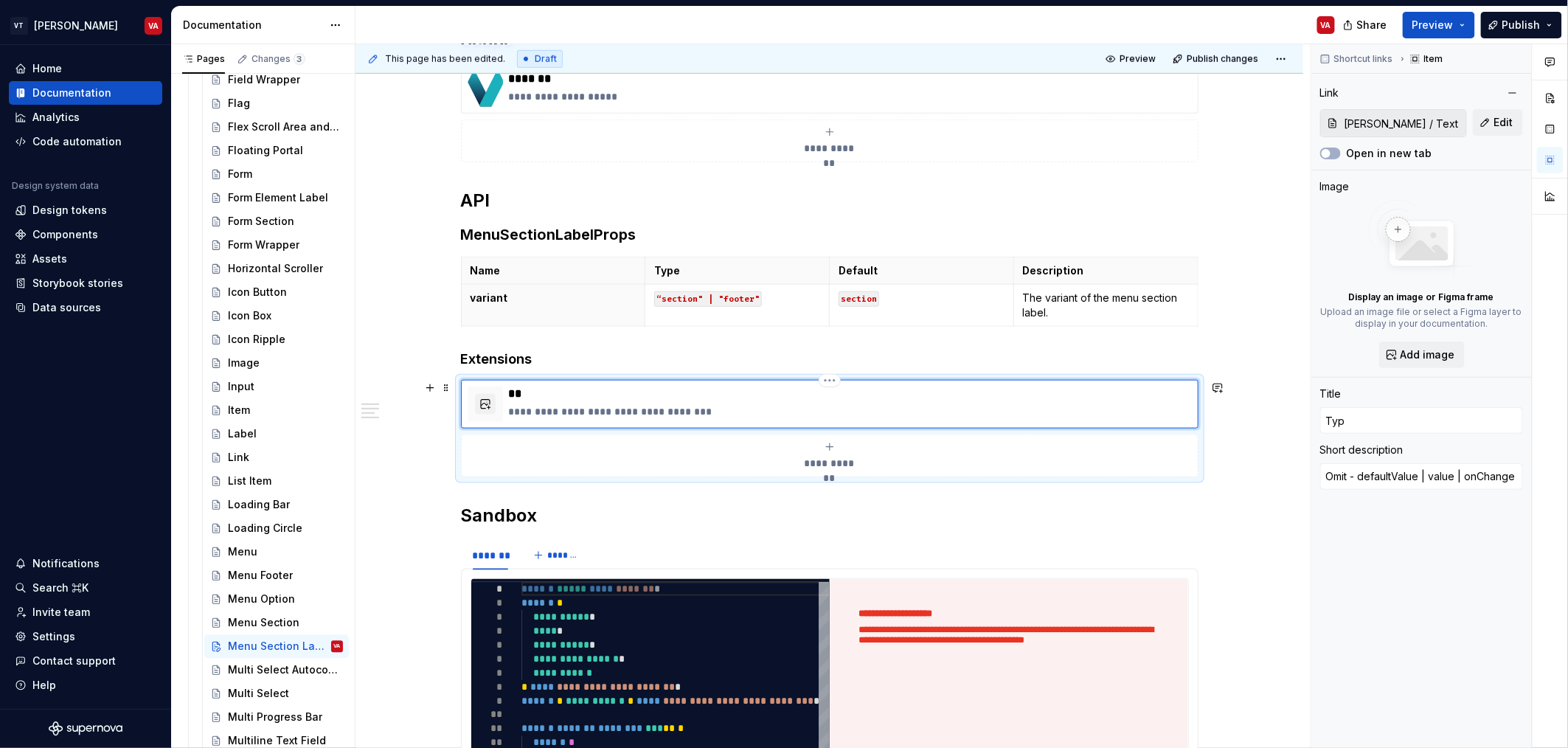 type on "*" 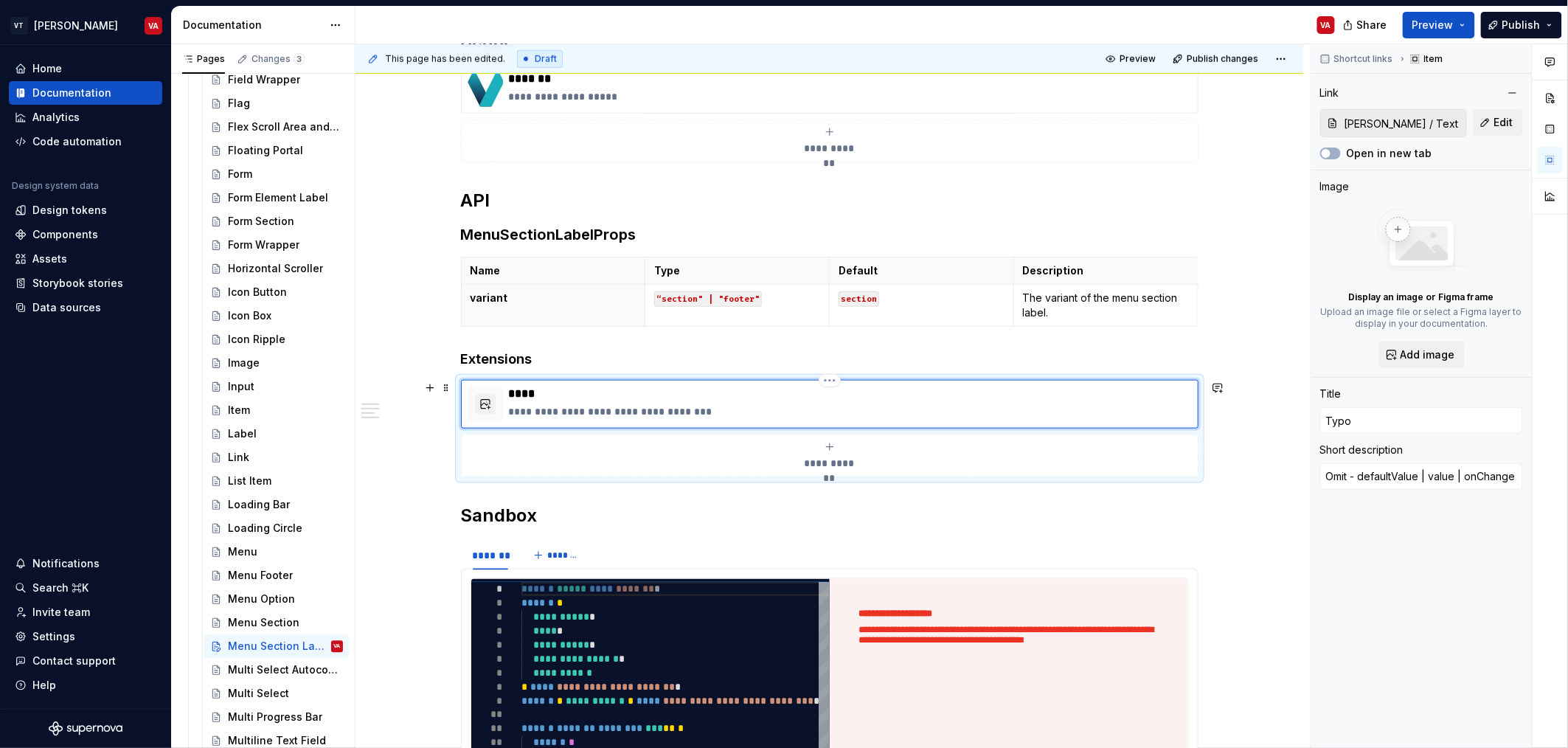 type on "*" 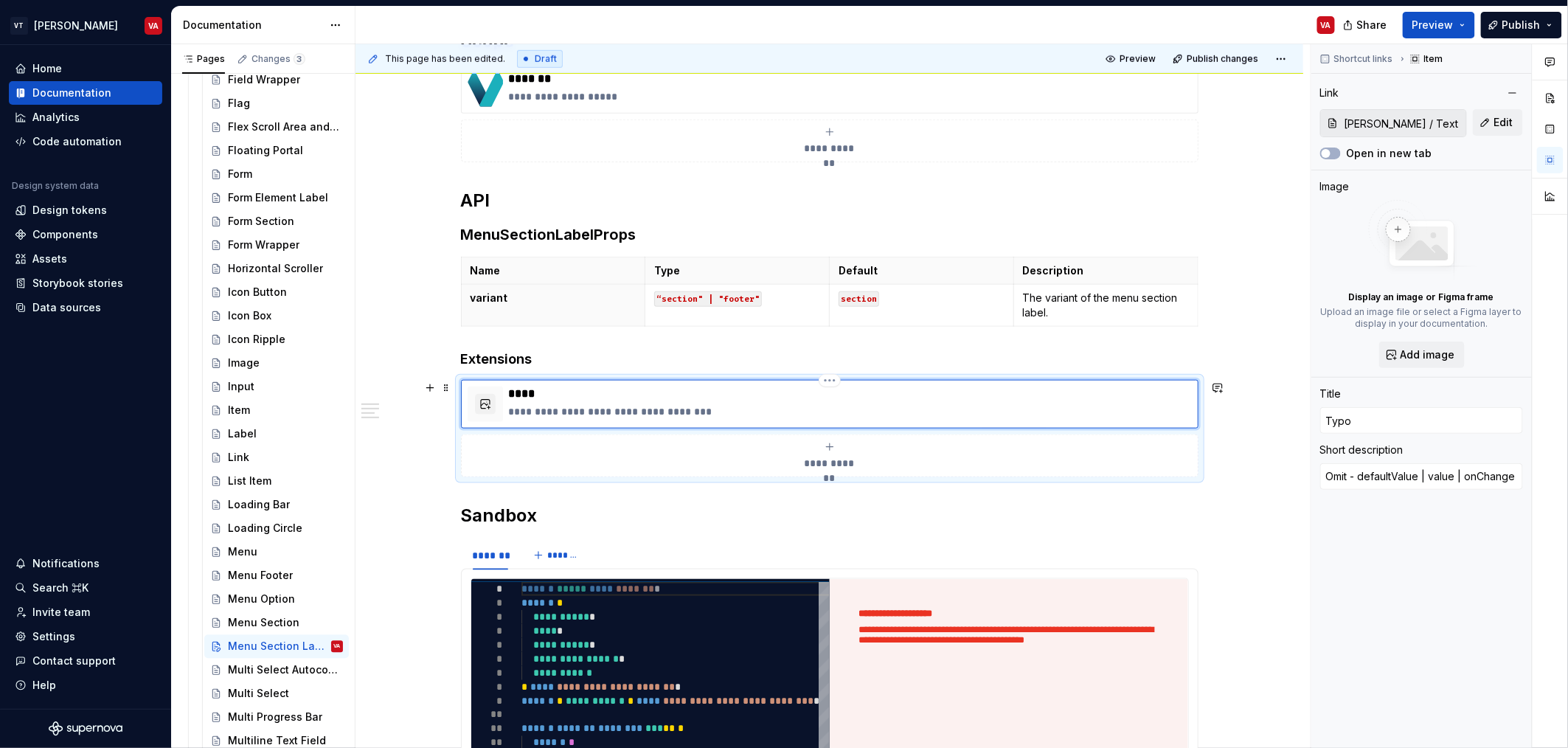 type on "Typog" 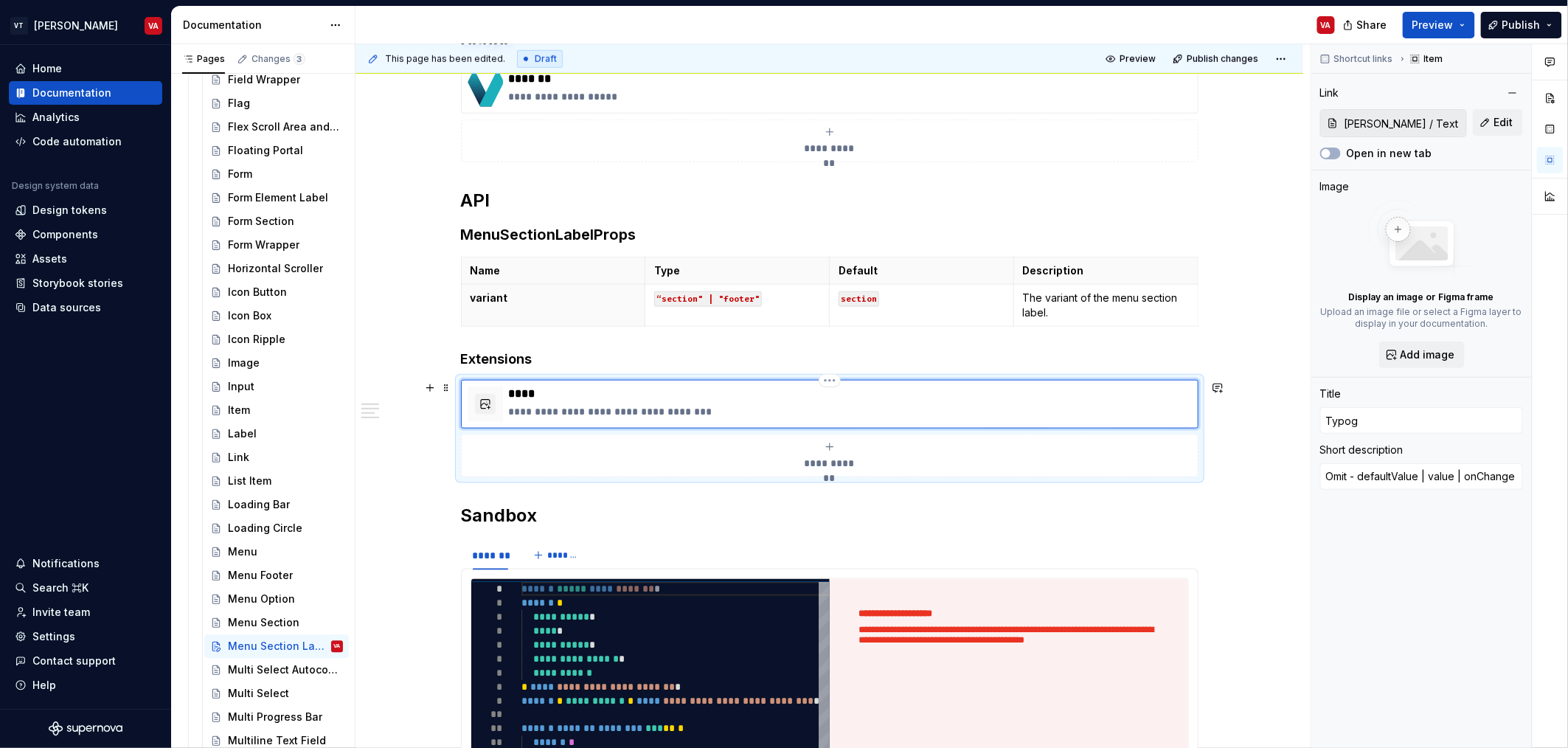type on "*" 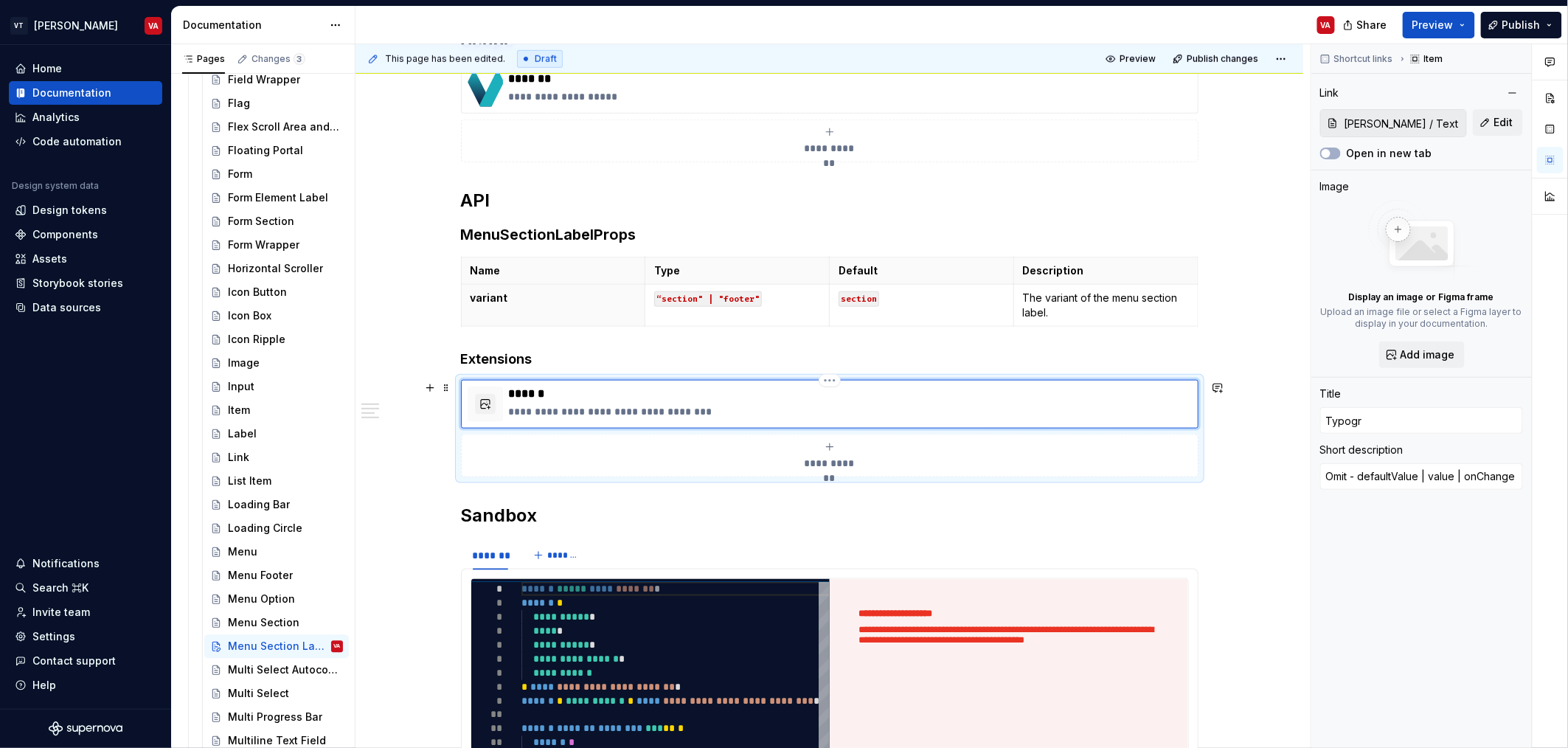 type on "*" 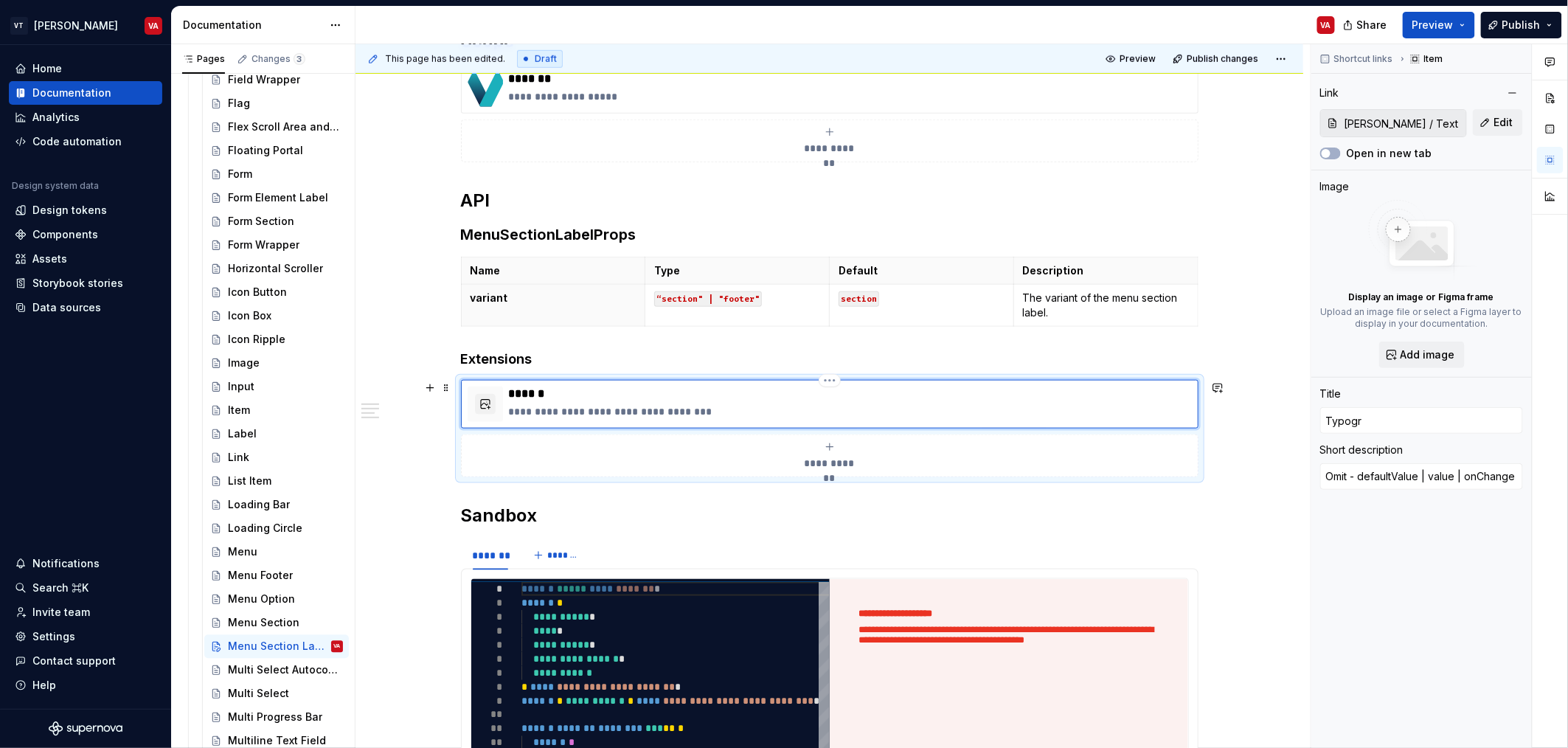 type on "Typogra" 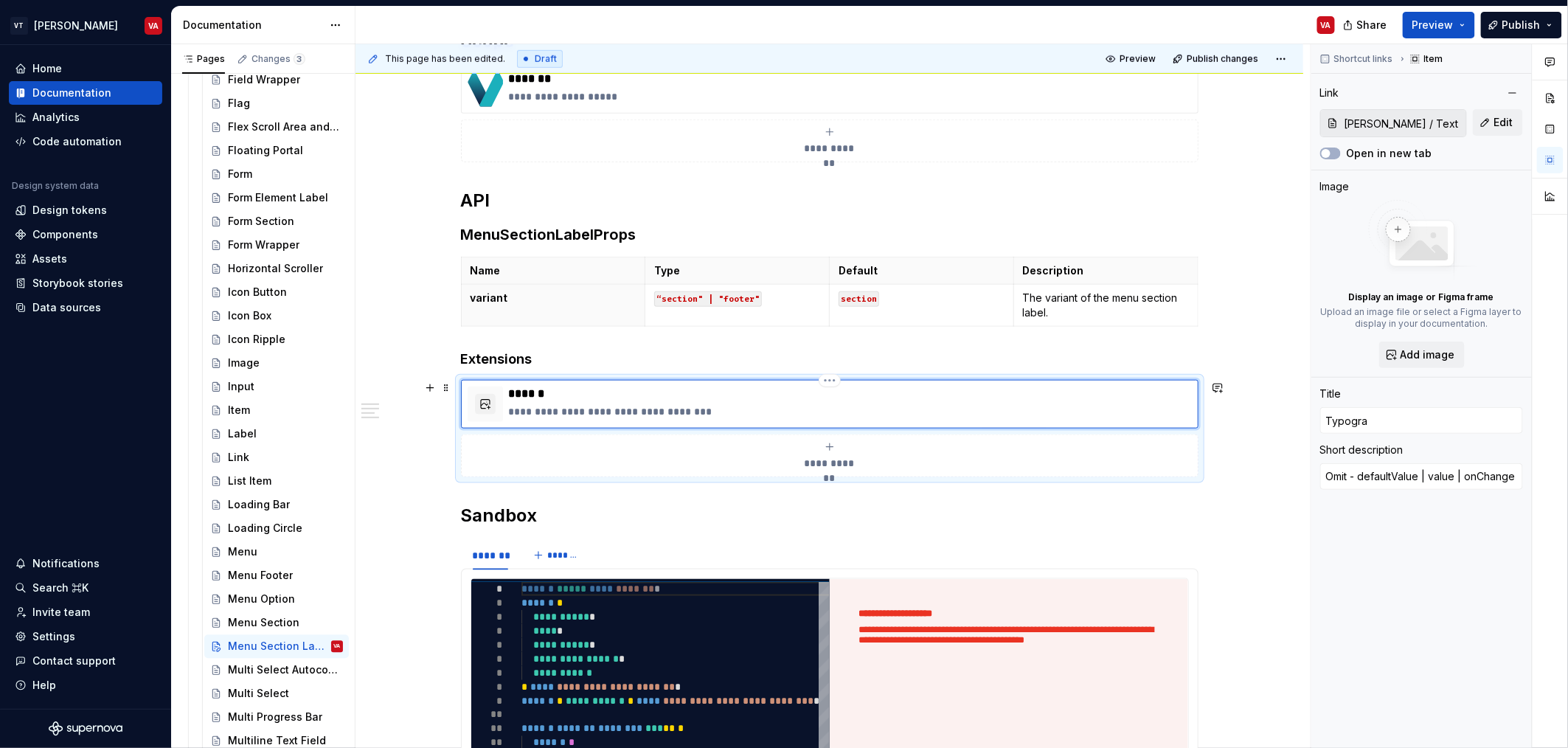 type on "*" 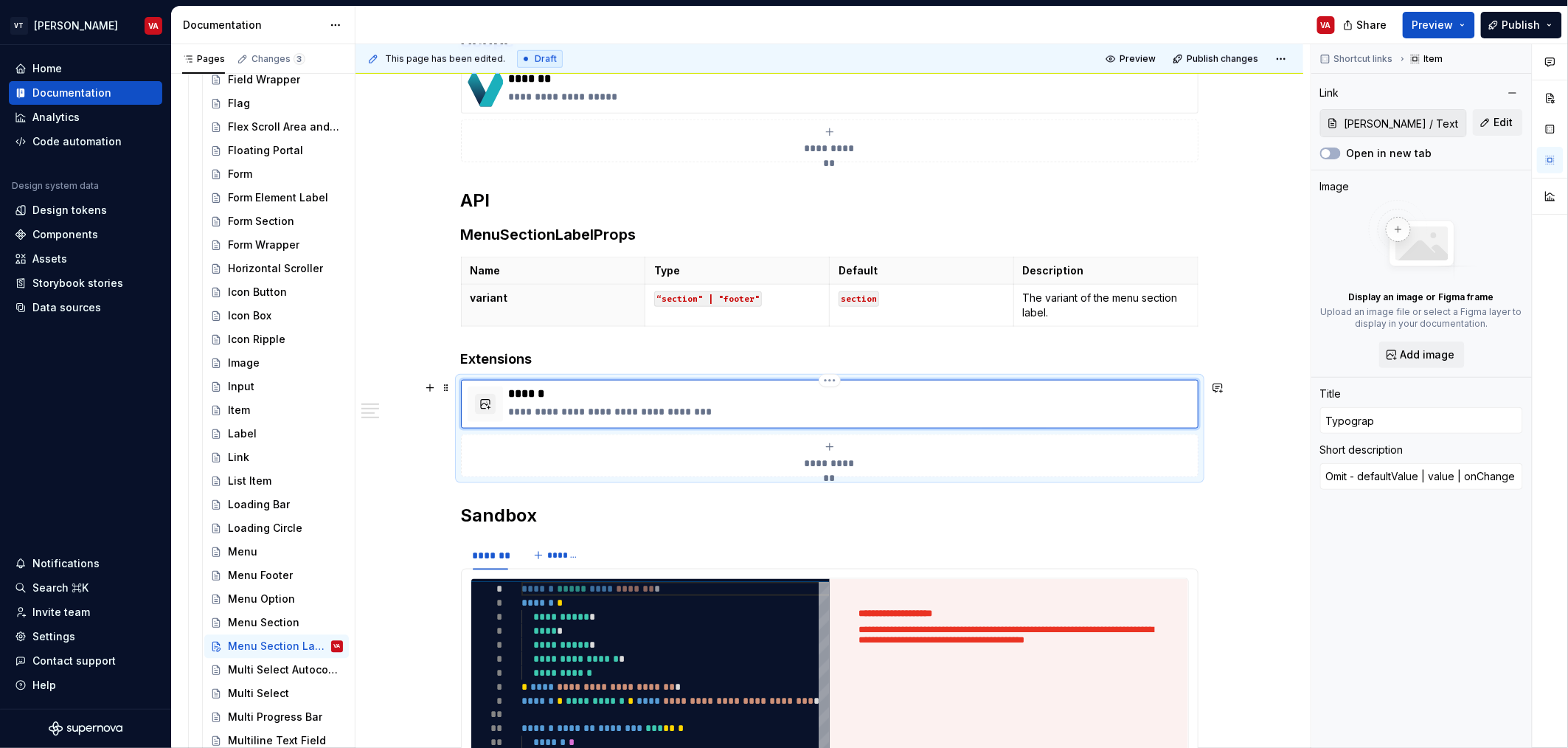 type on "*" 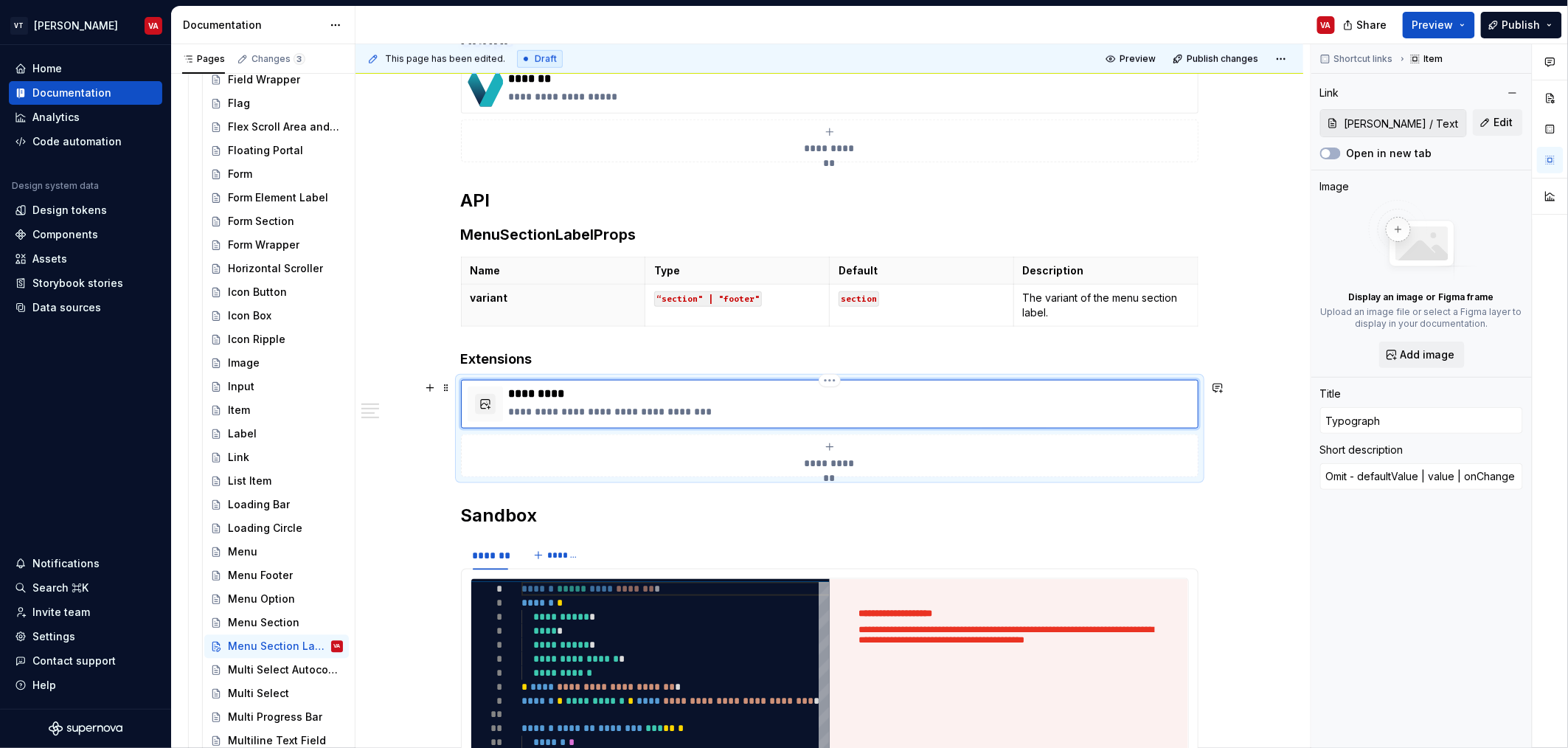 type on "*" 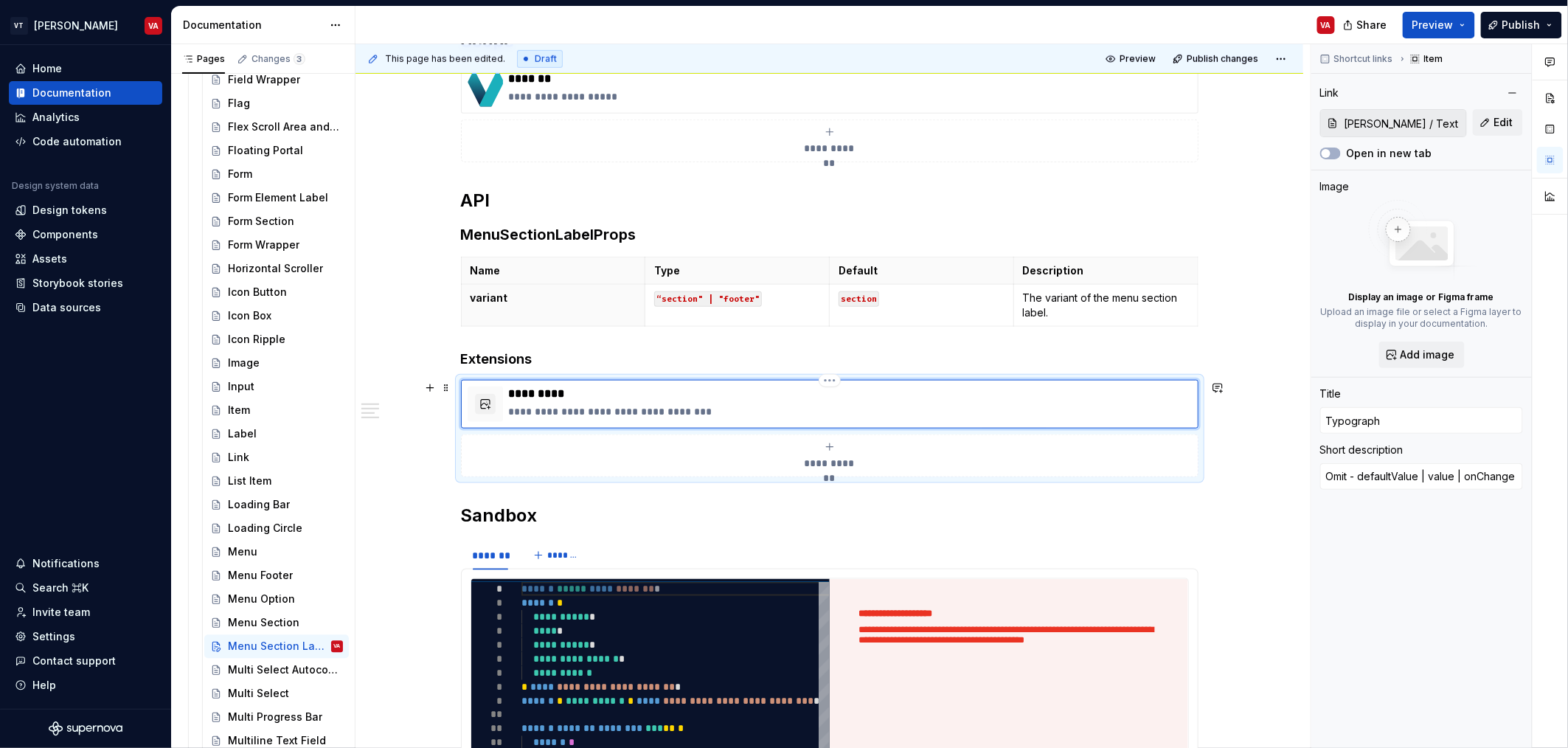 type on "Typography" 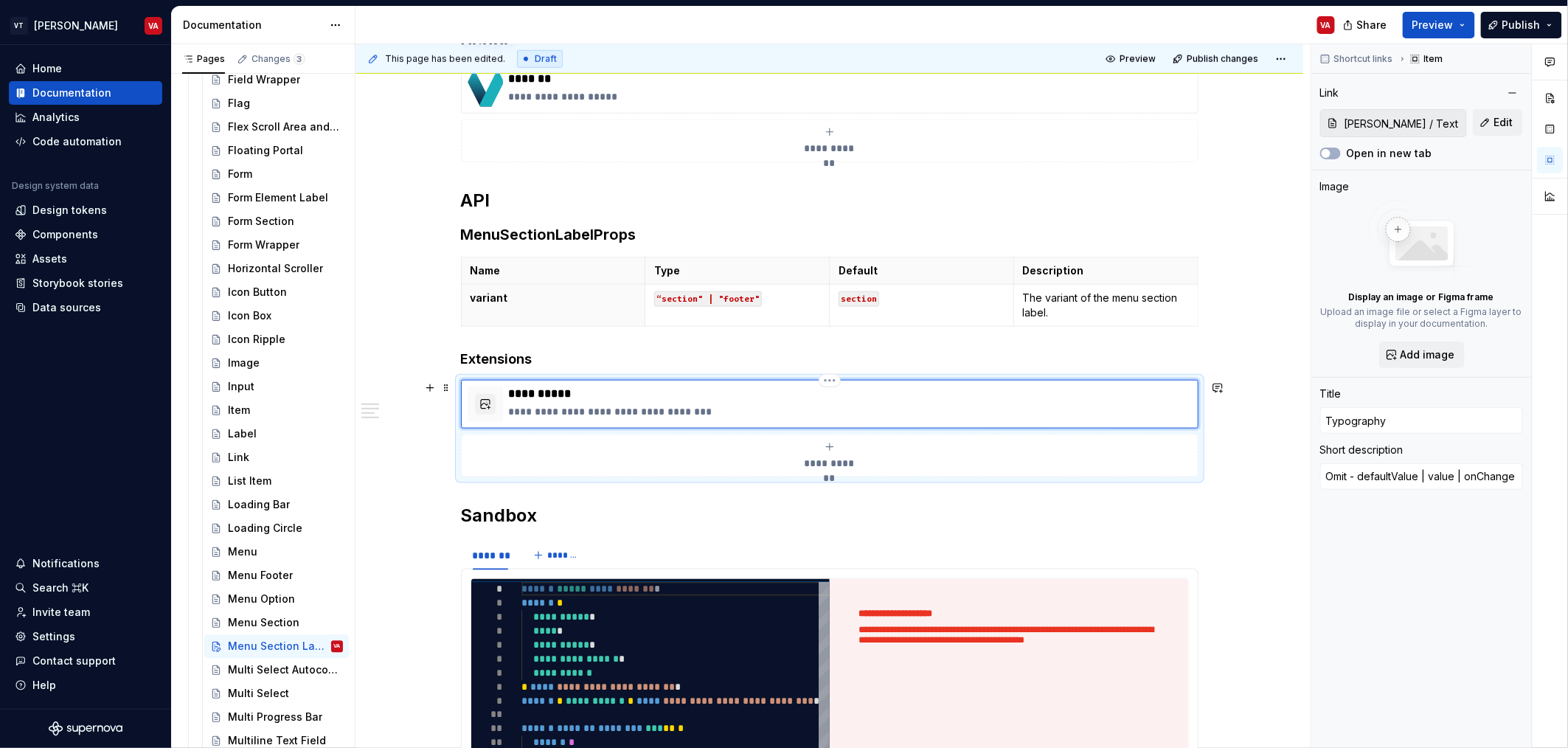 type on "*" 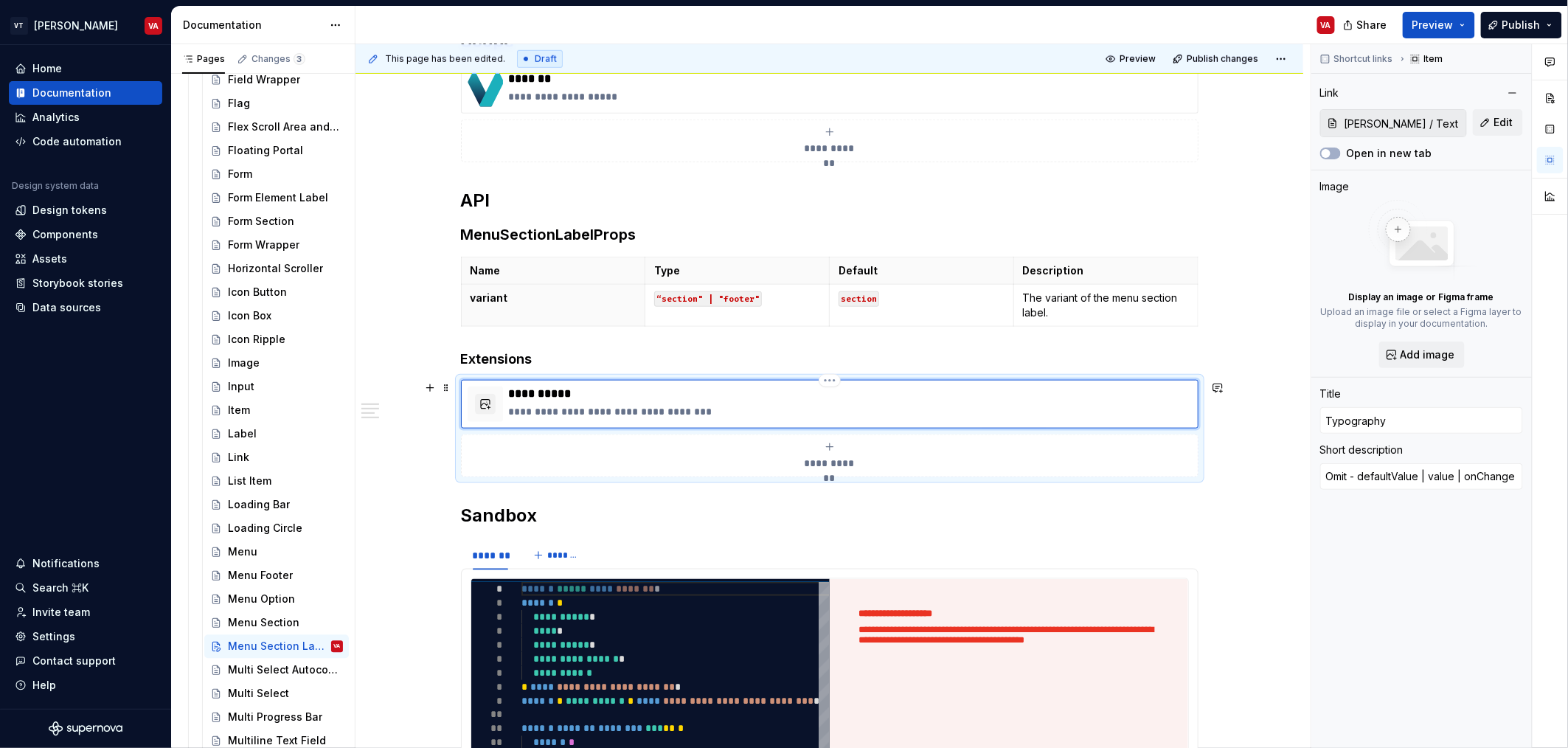 type on "Typography" 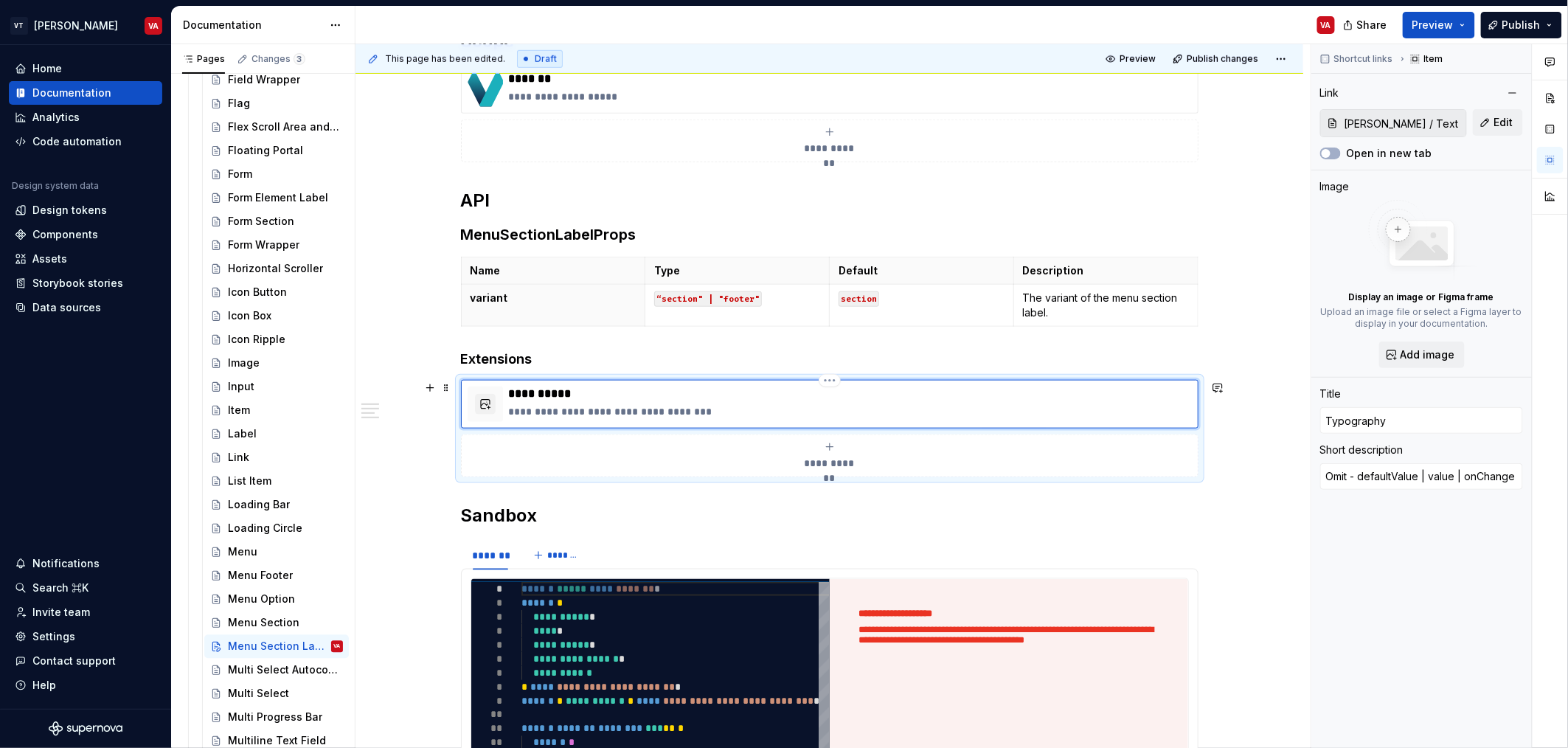 type on "*" 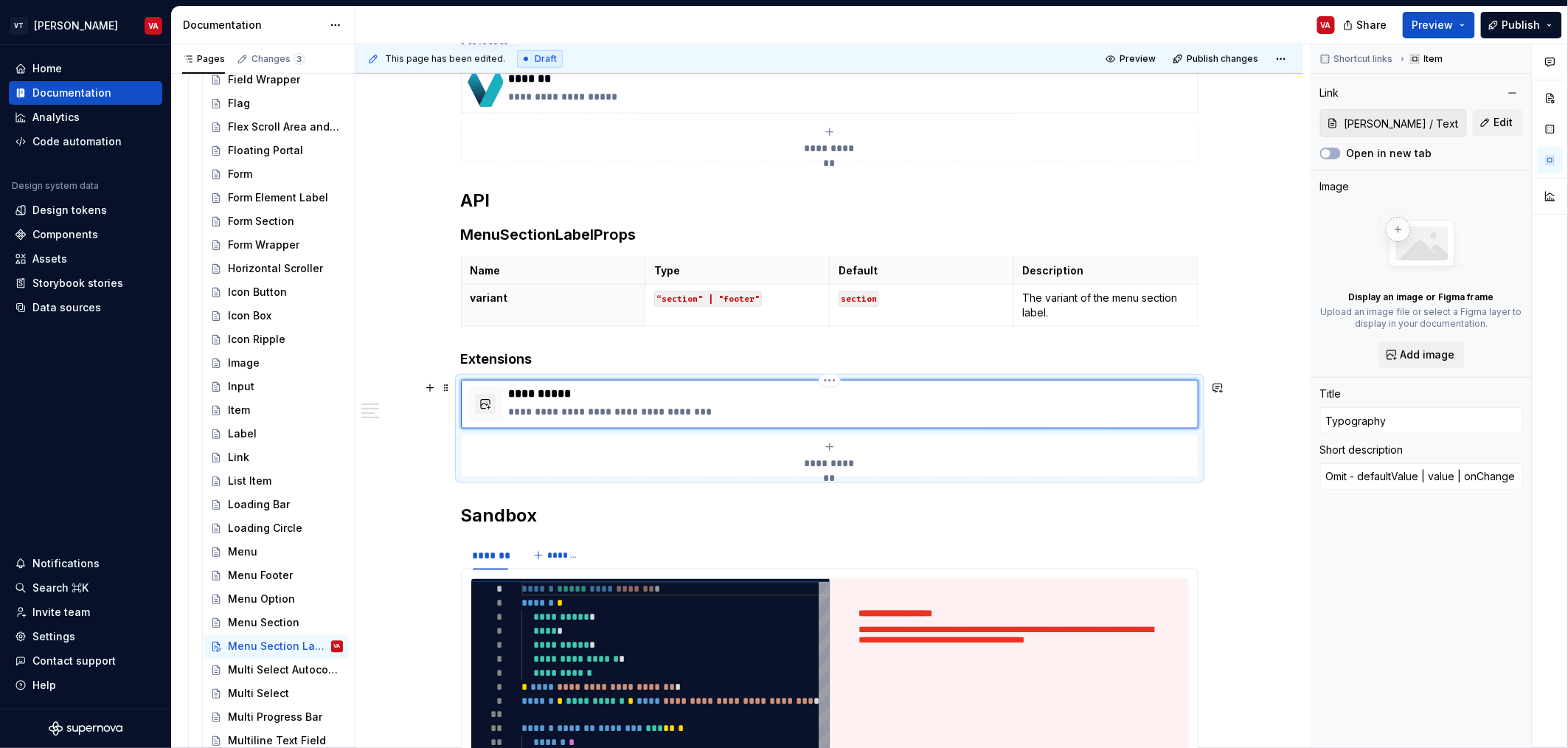 type on "Typography P" 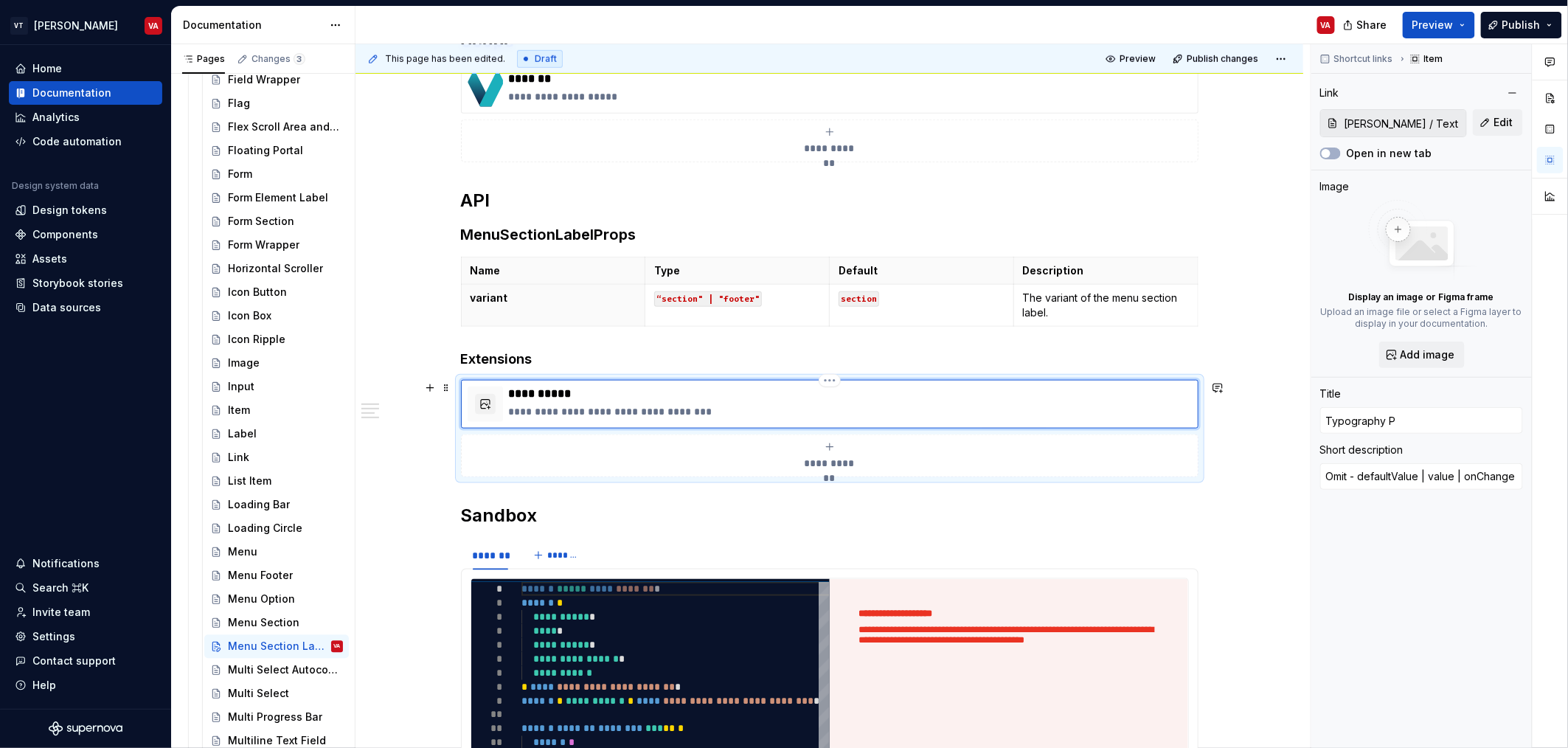 type on "*" 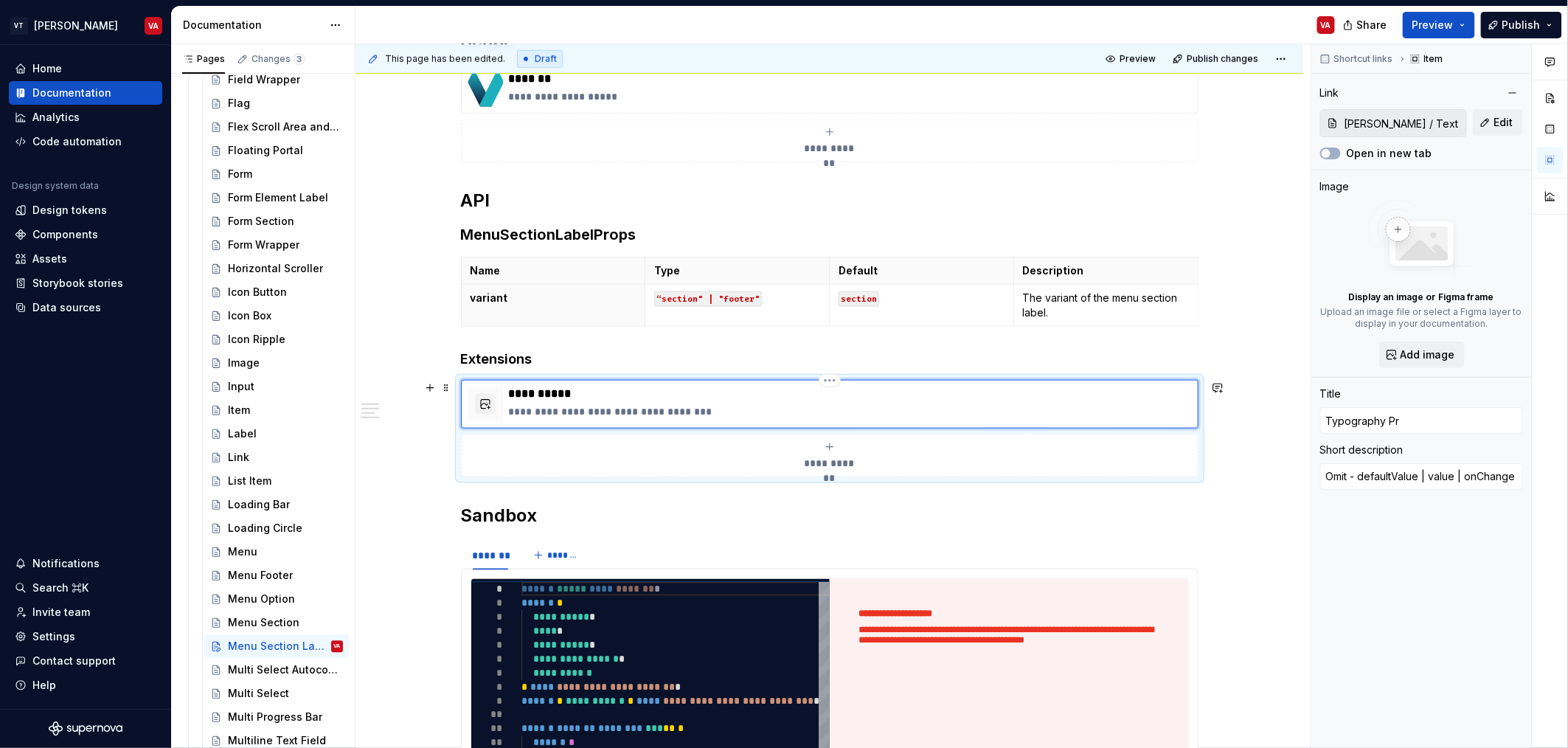 type on "*" 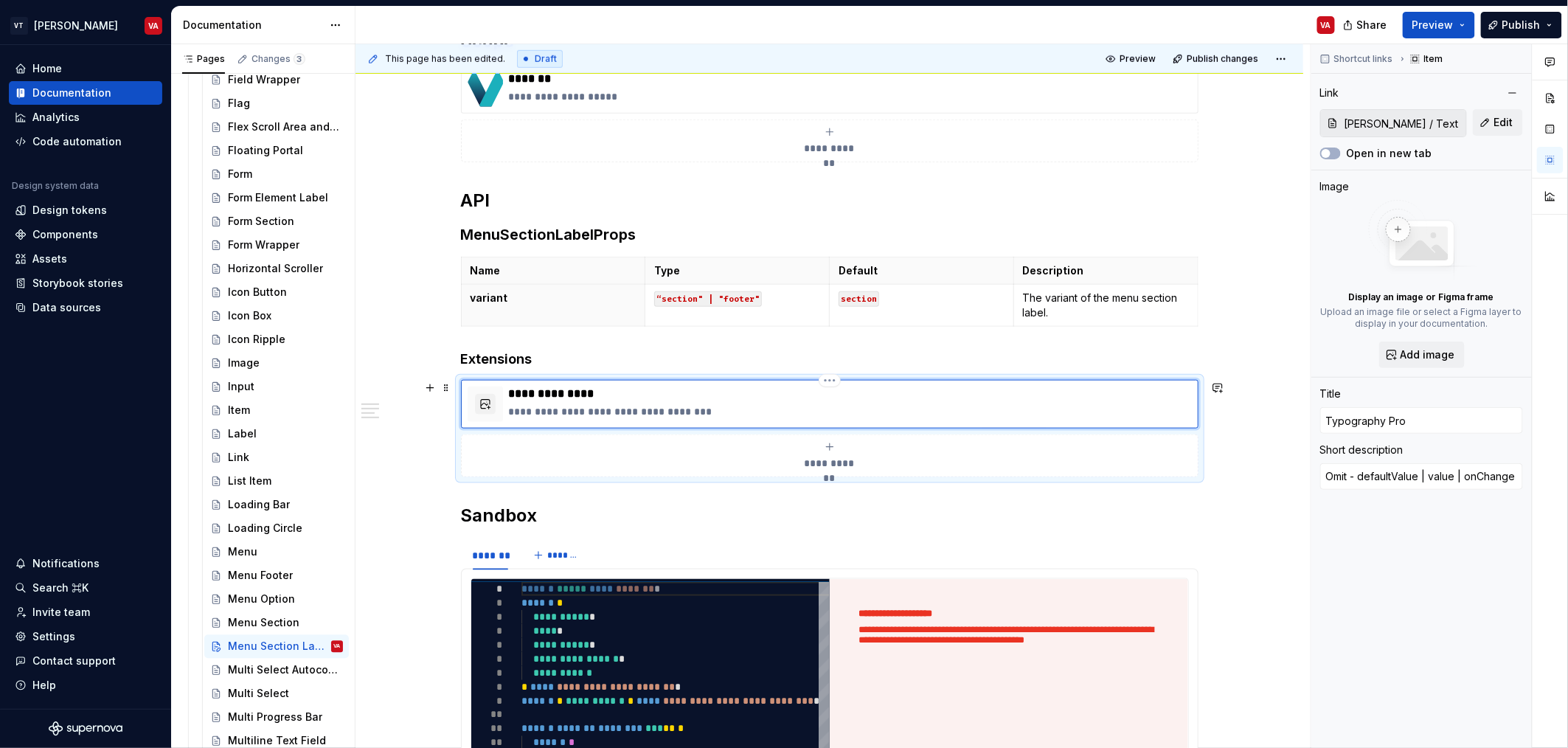 type on "*" 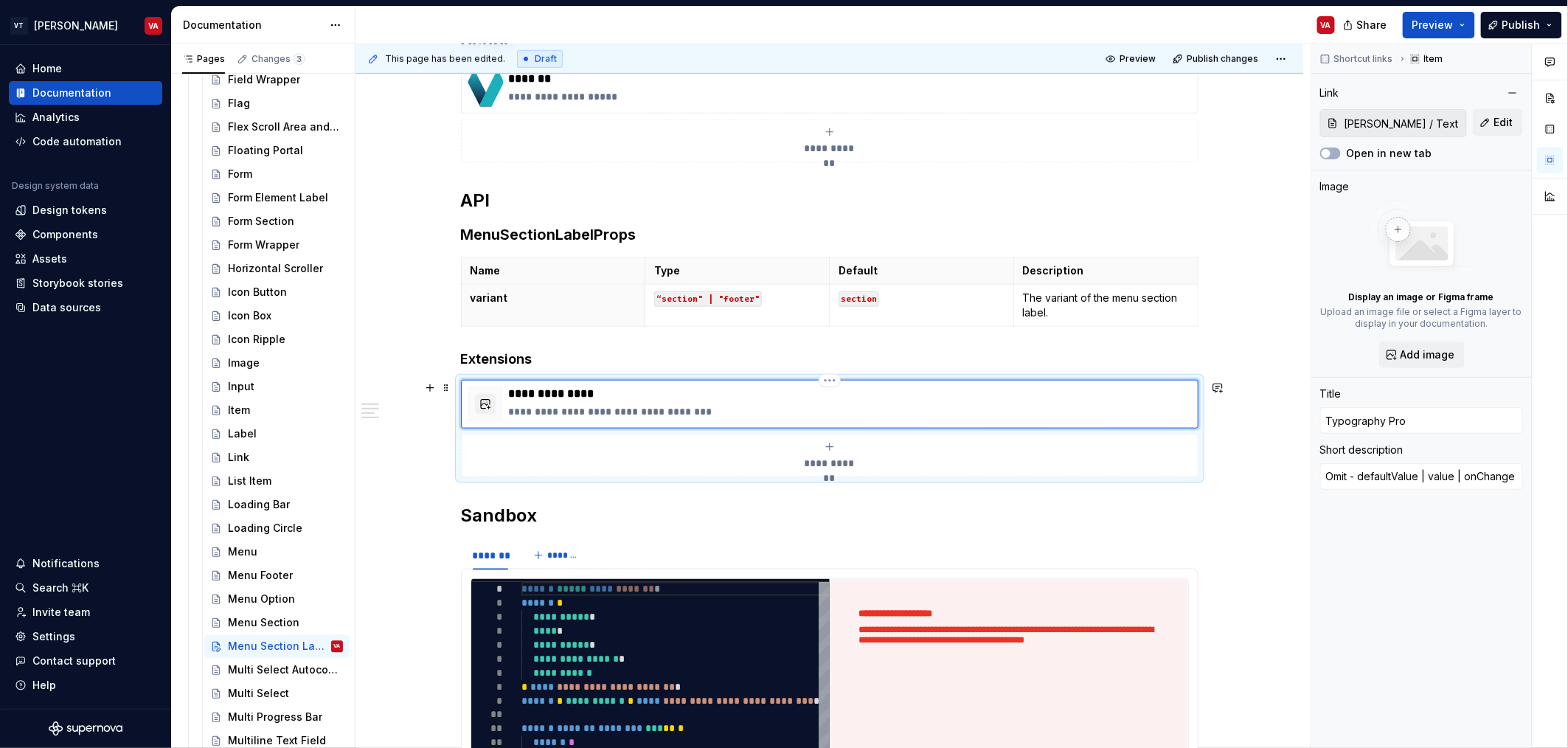 type on "Typography Prop" 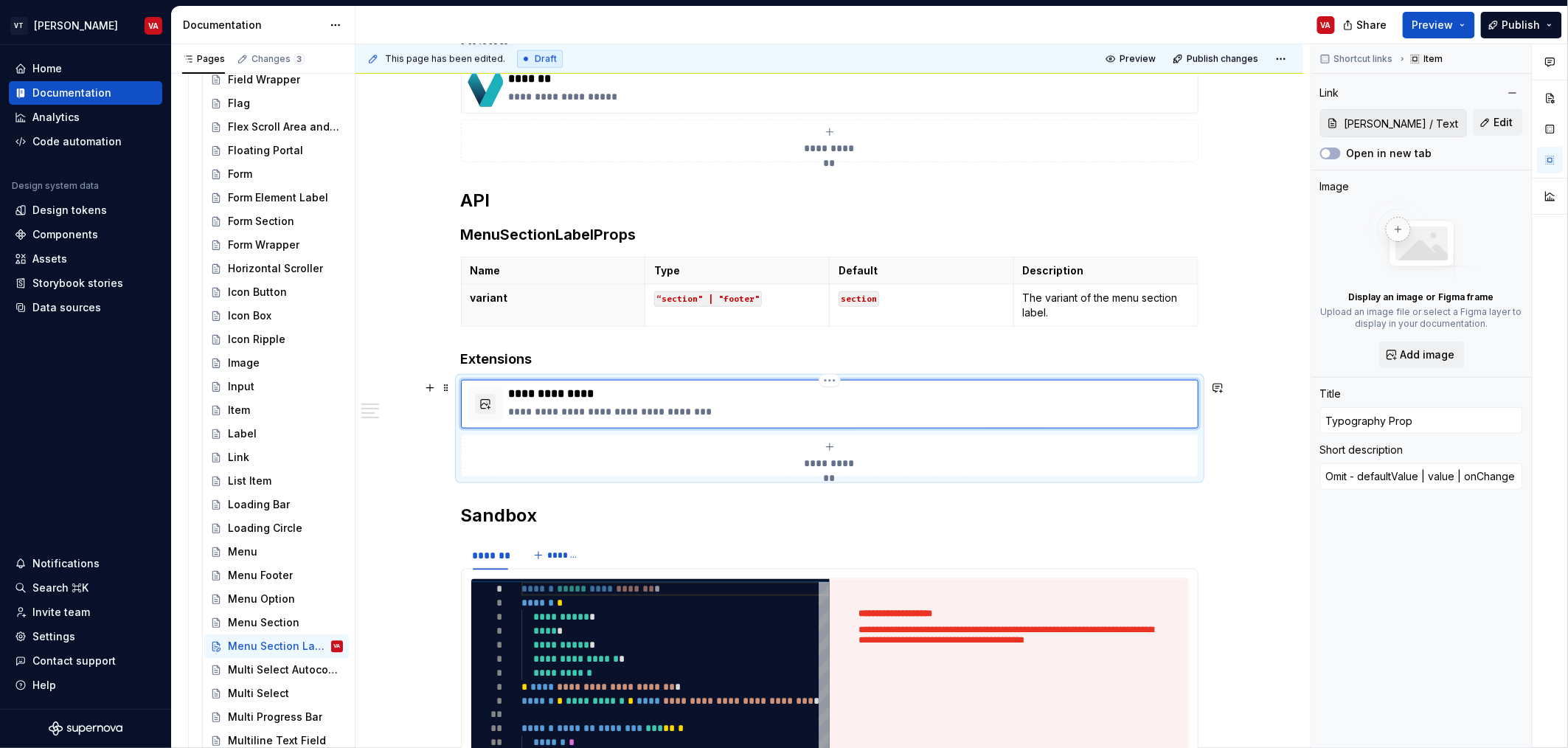 type on "*" 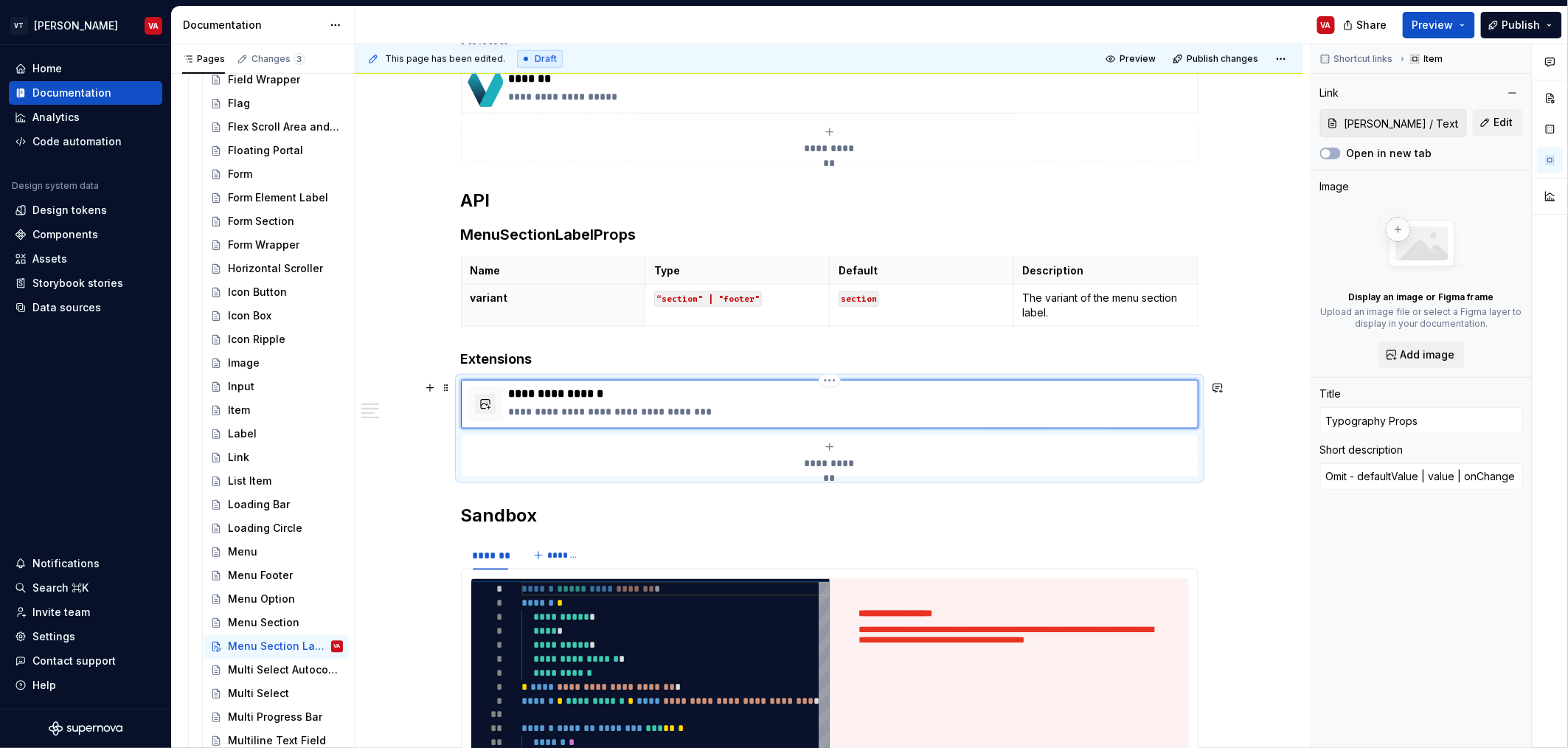 type on "*" 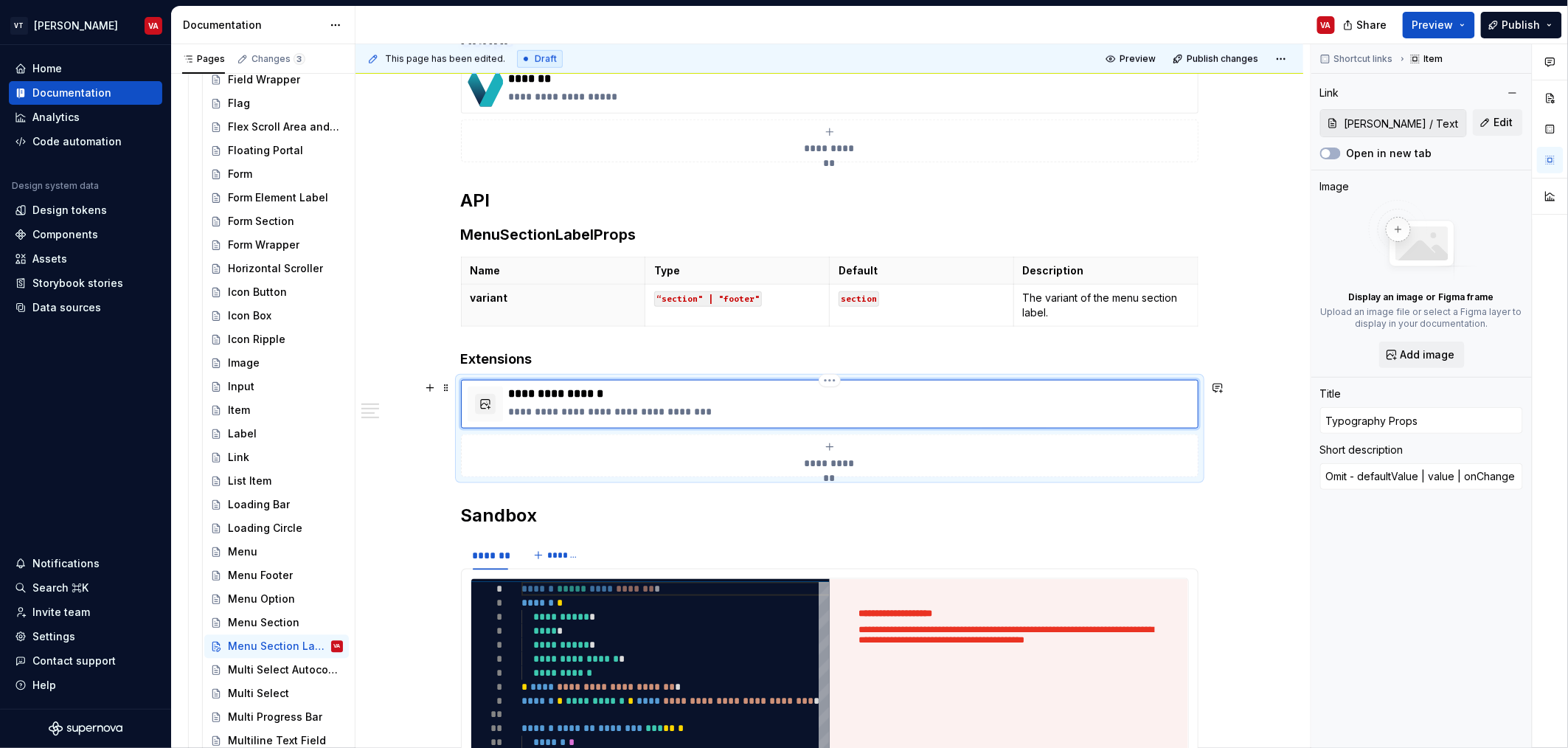 type on "TypographyProps" 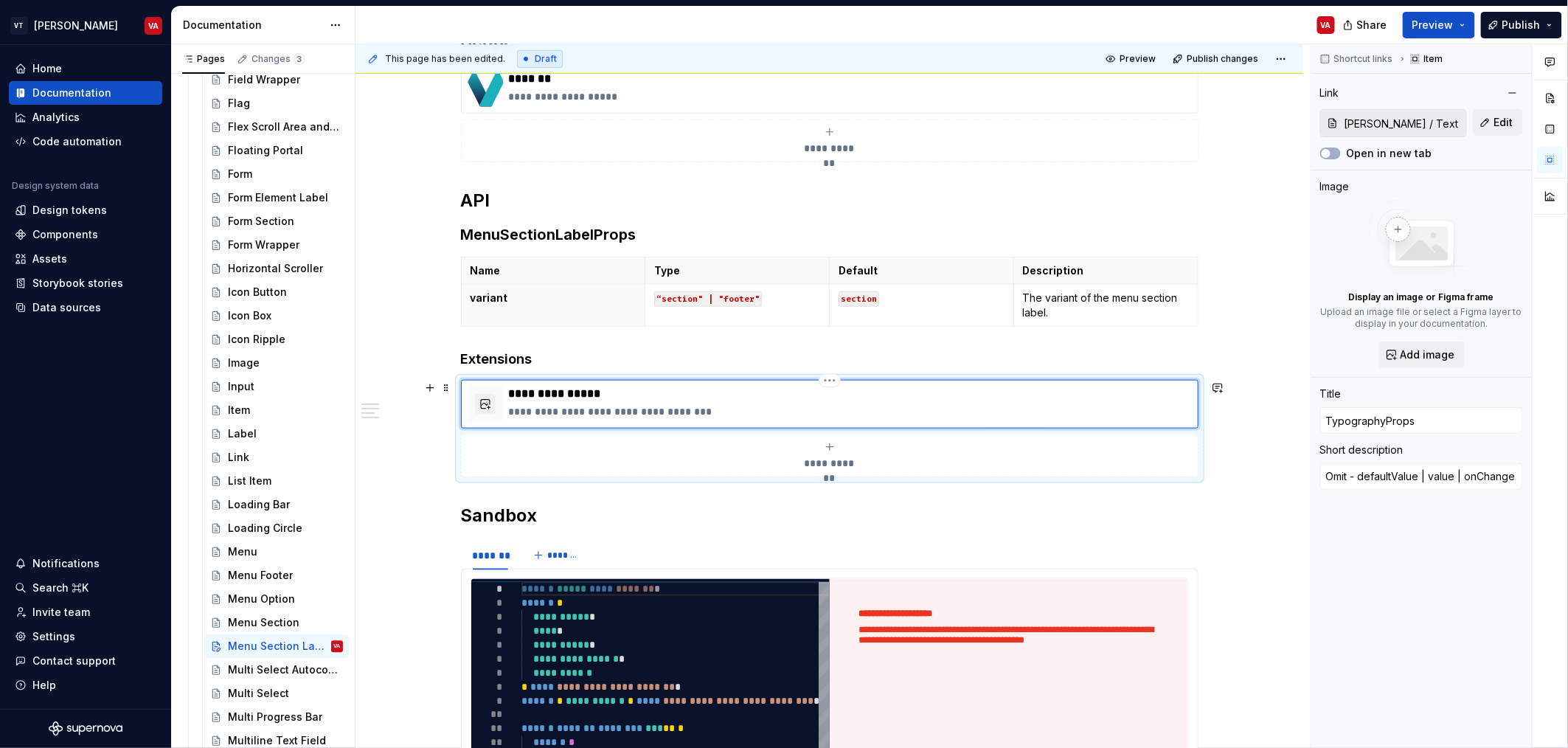 type on "*" 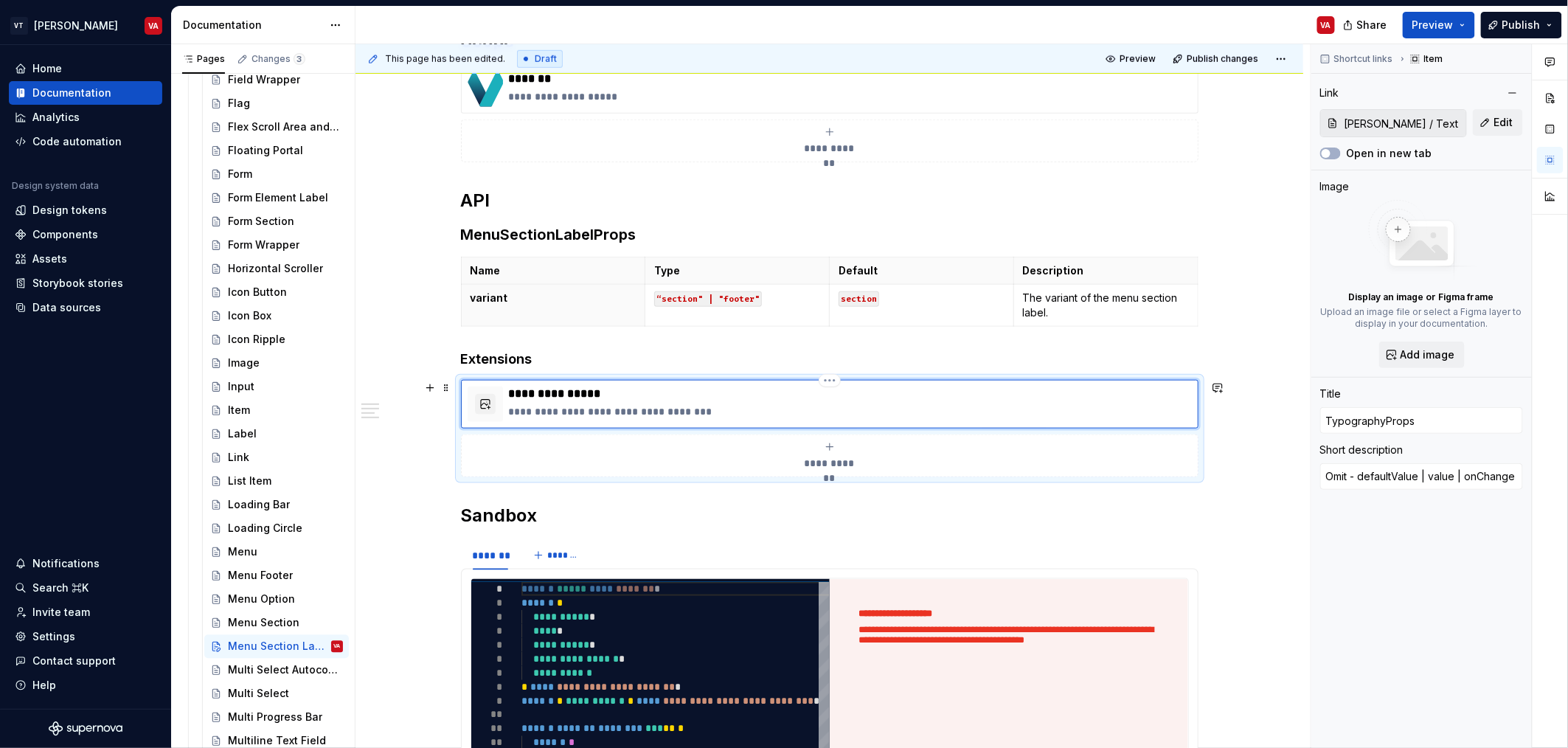 type 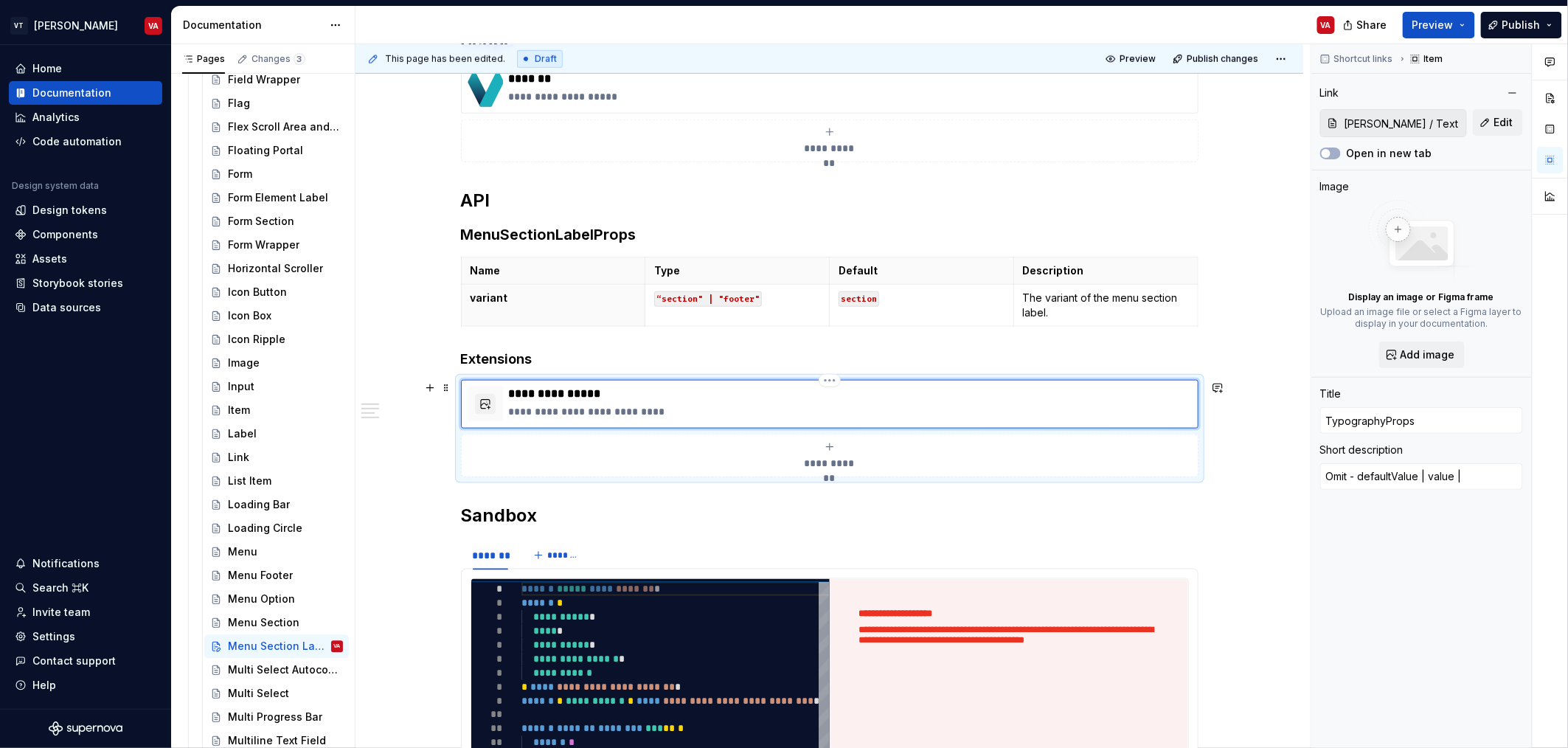 type on "*" 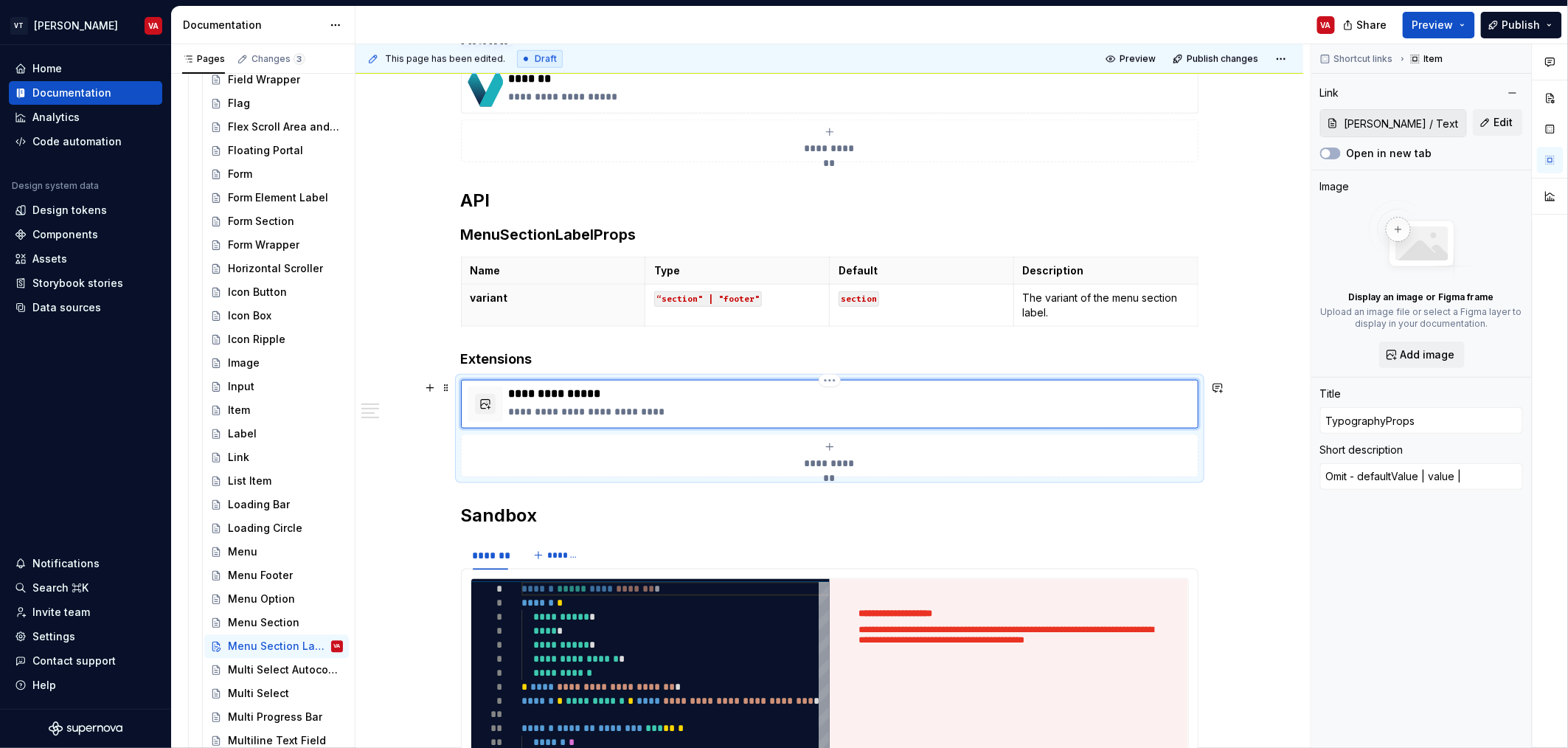 type on "Omit - defaultValue | value" 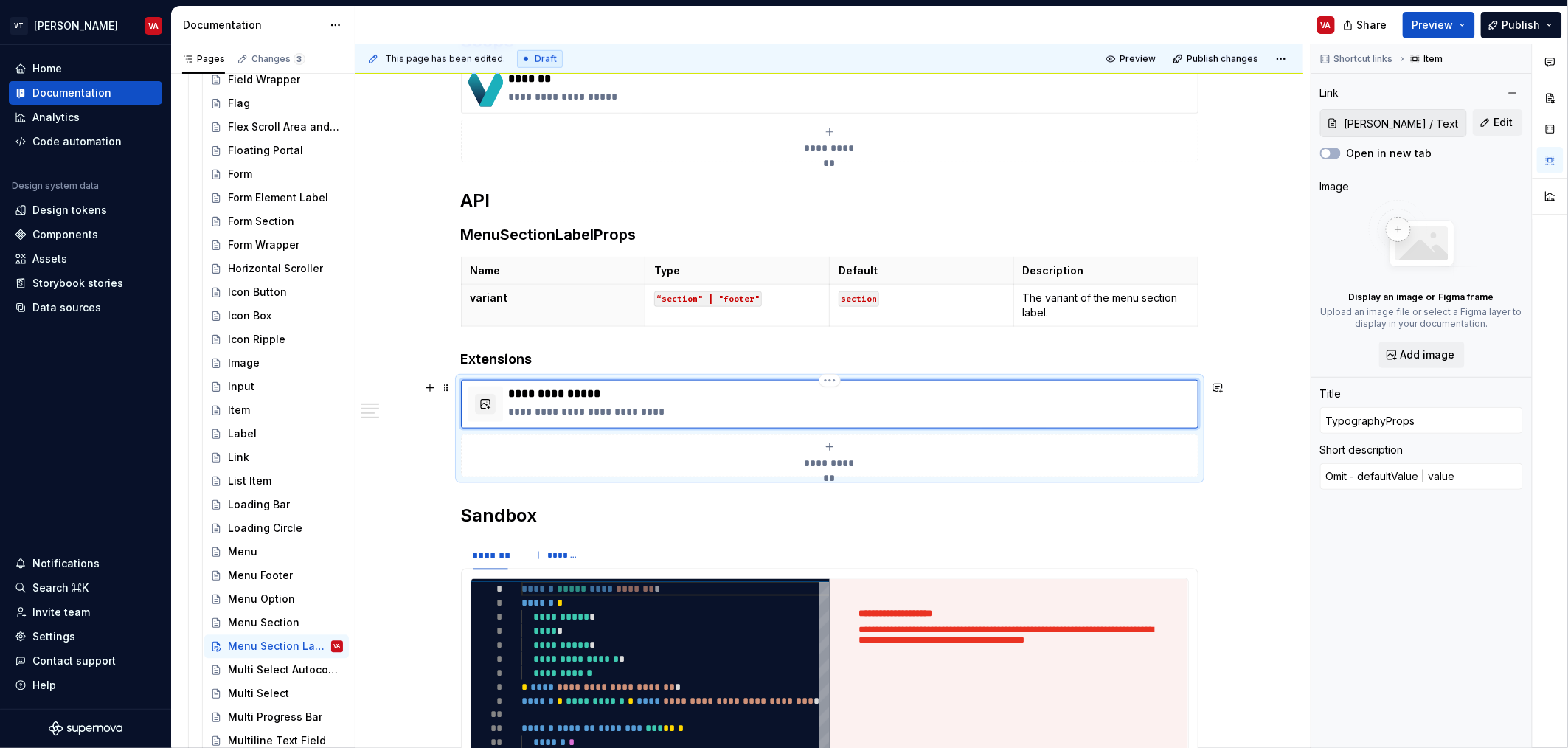 type on "*" 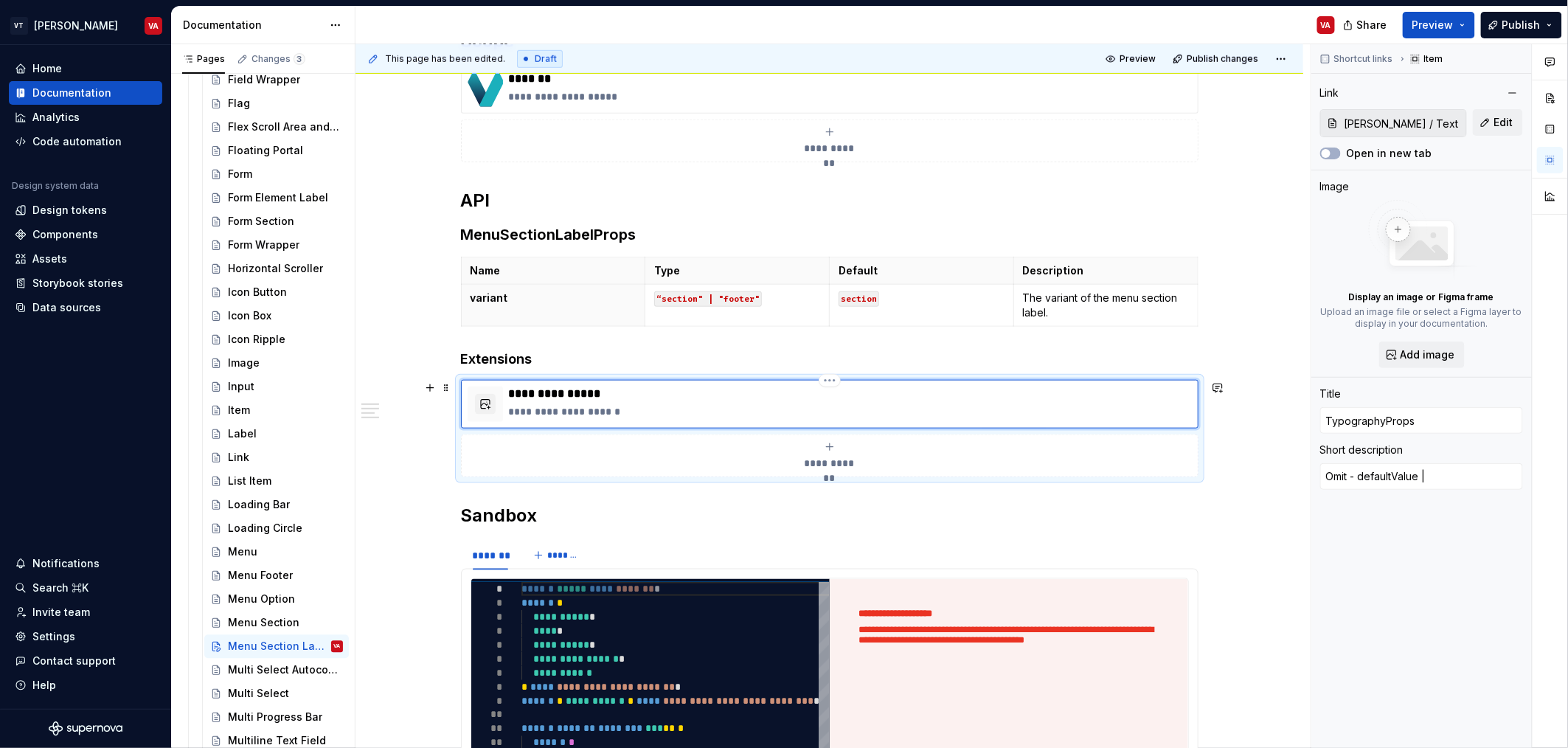 type on "*" 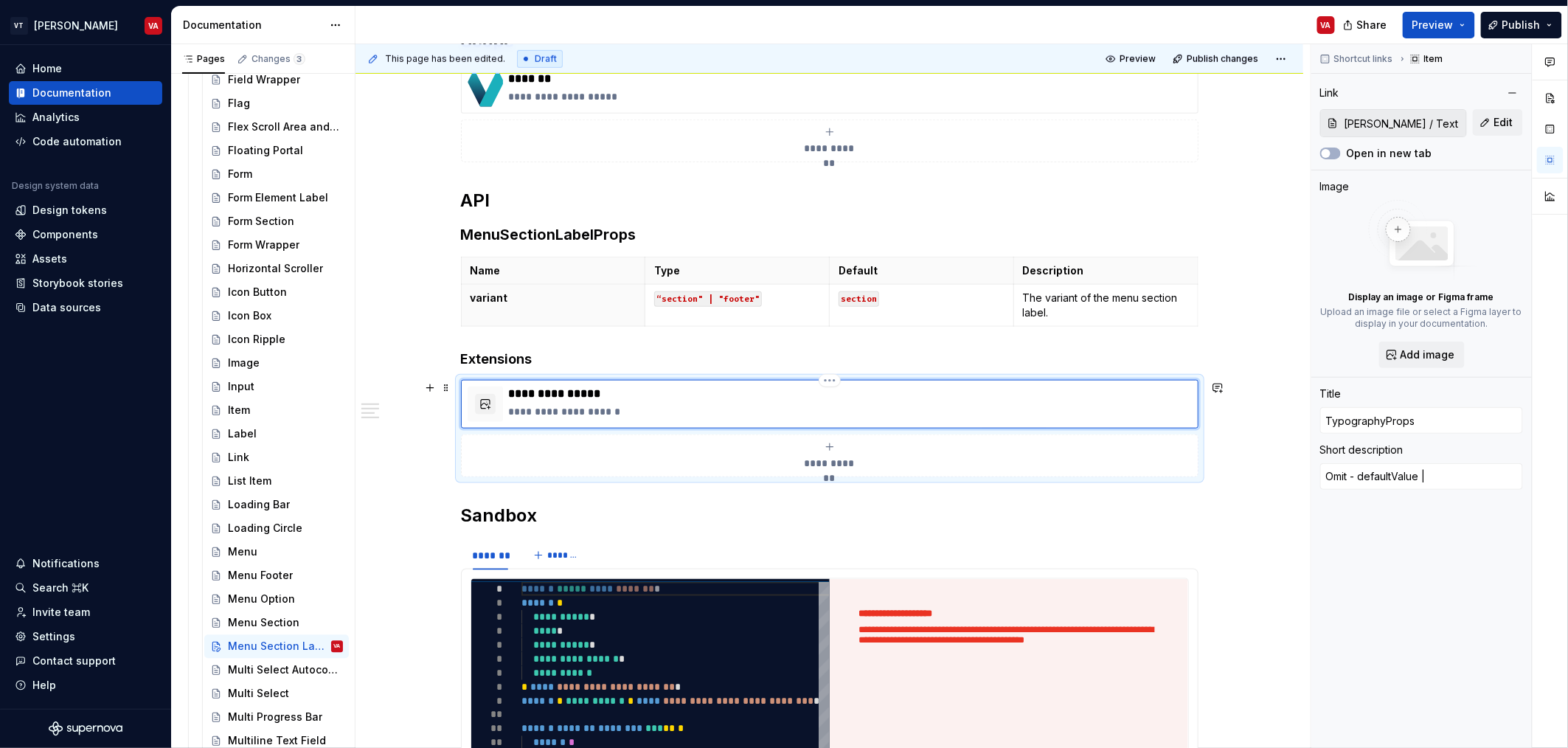 type on "Omit - defaultValue" 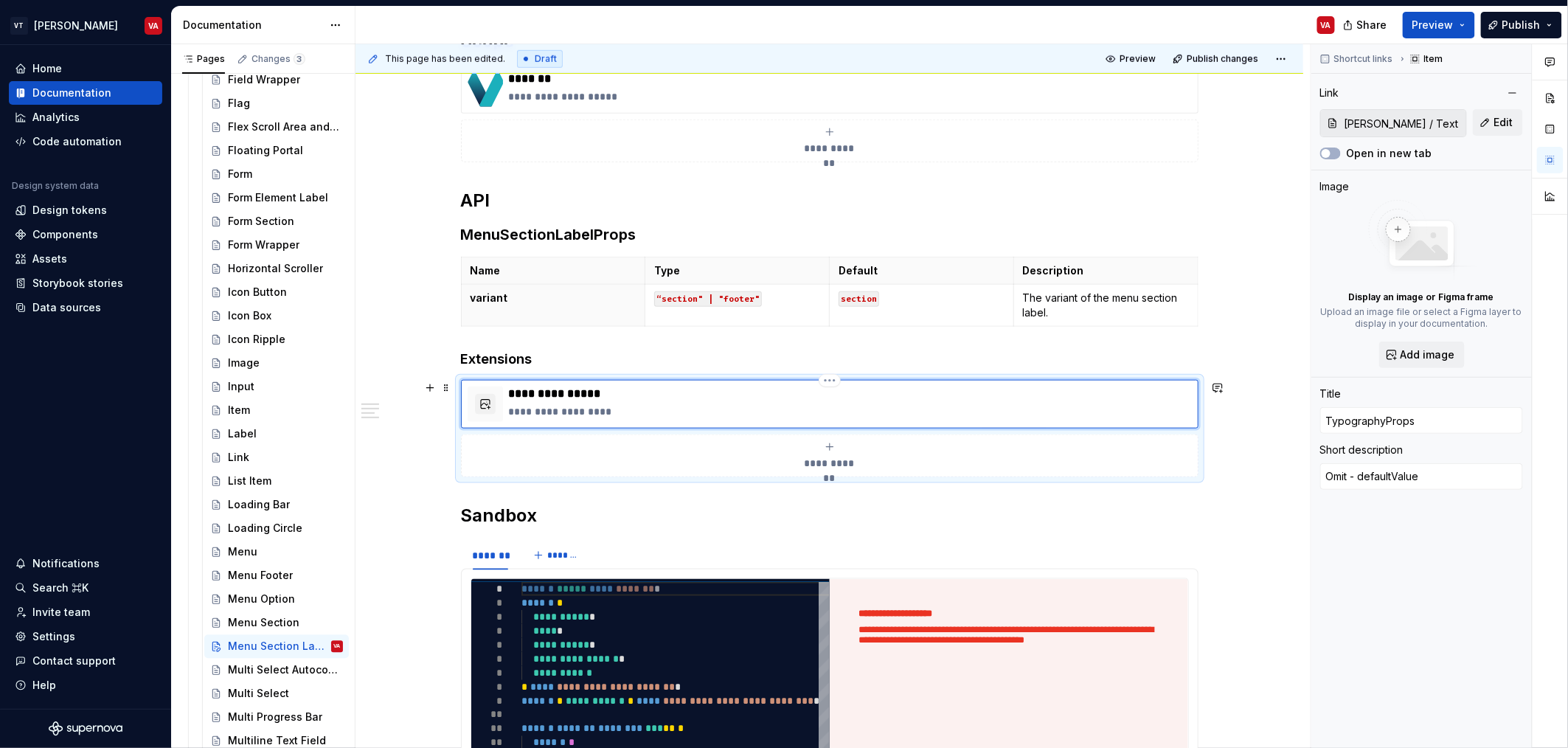 type on "*" 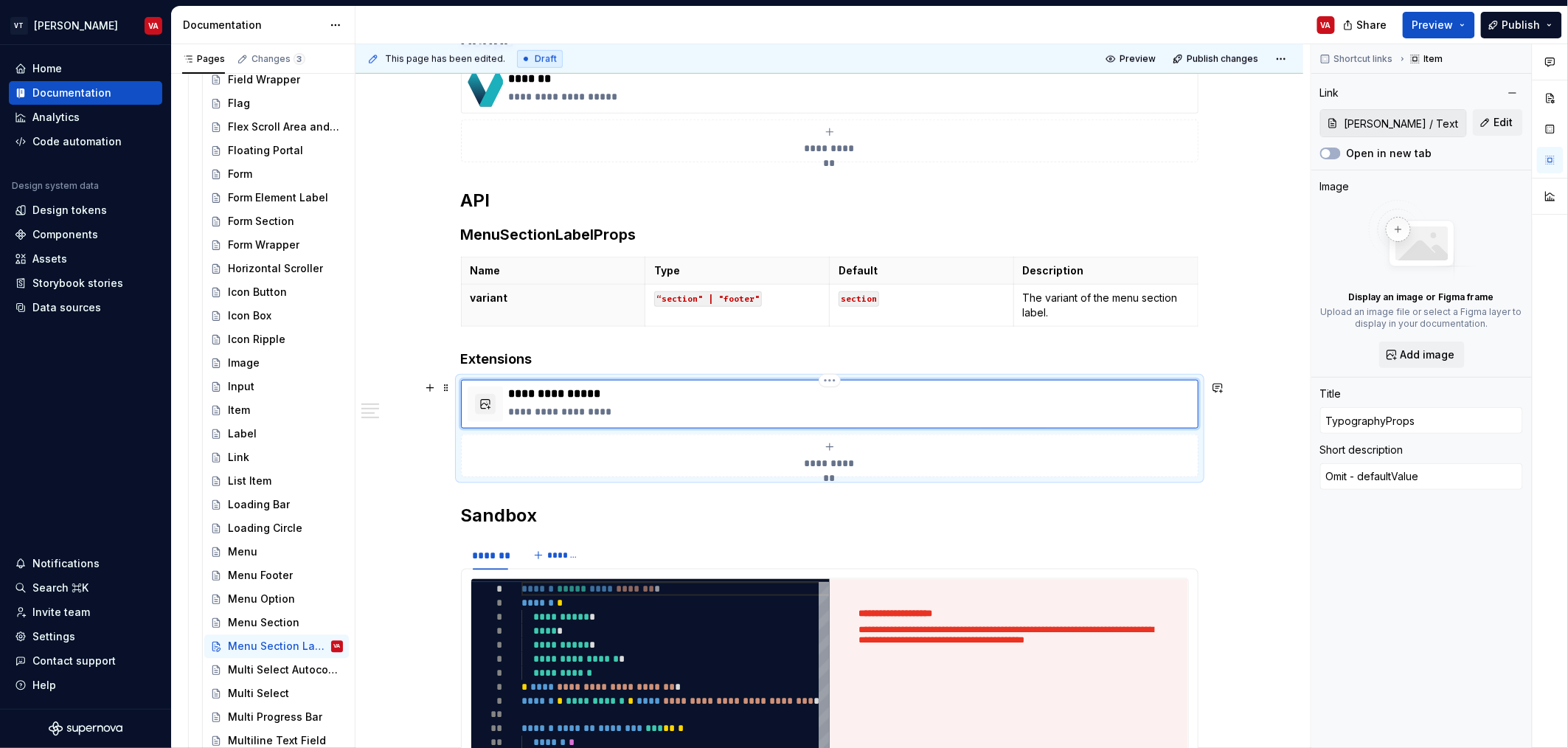 type on "Omit -" 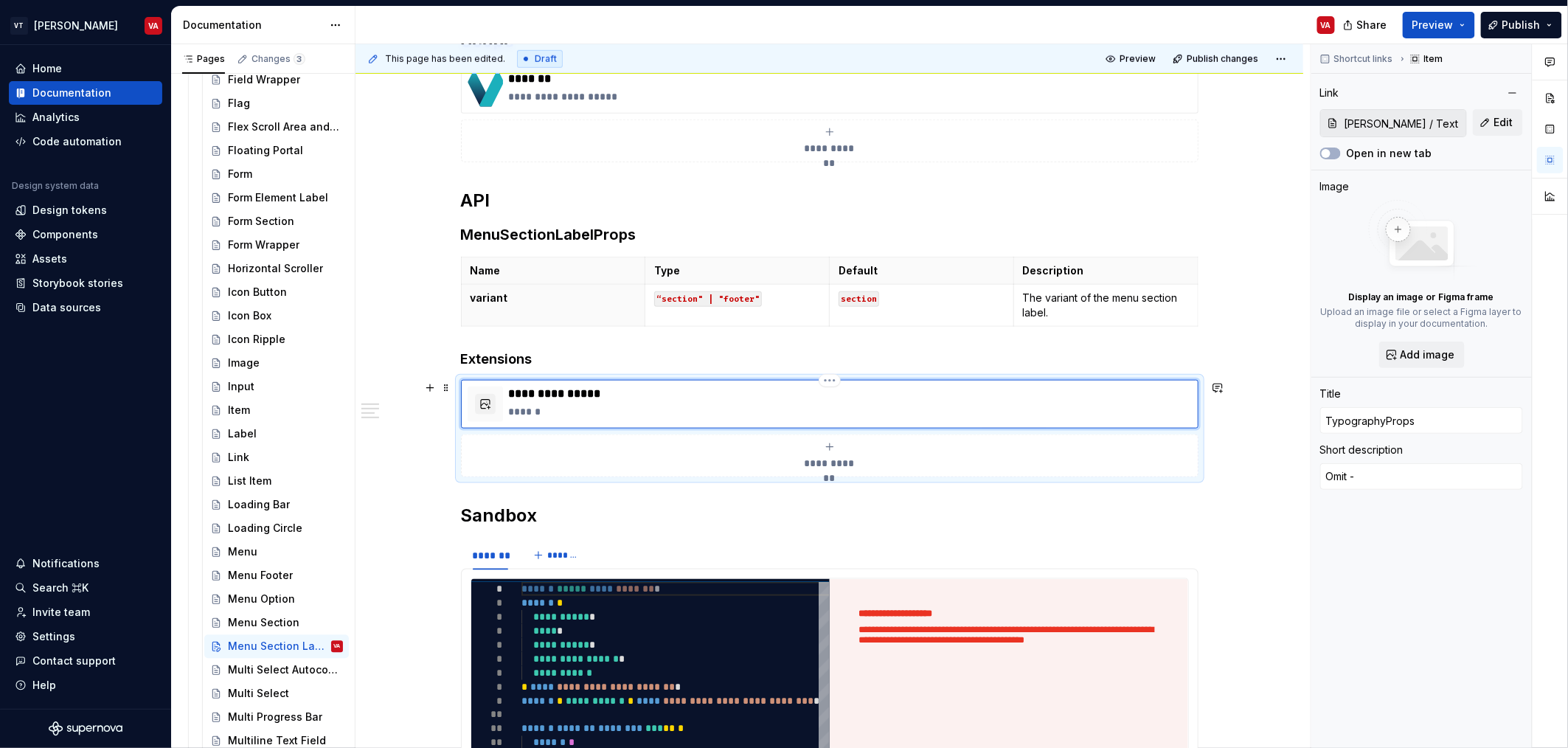 type on "*" 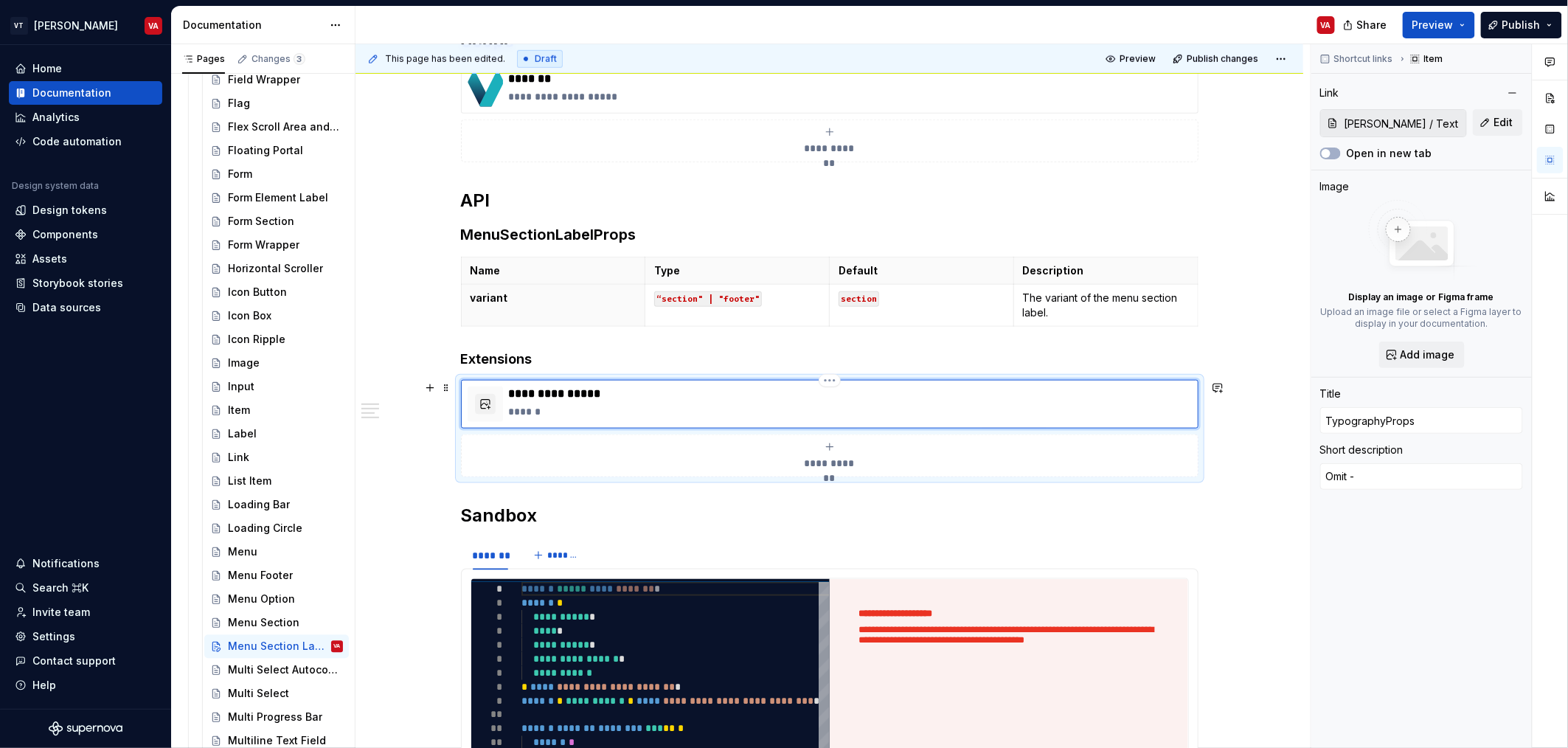 type on "Omit - V" 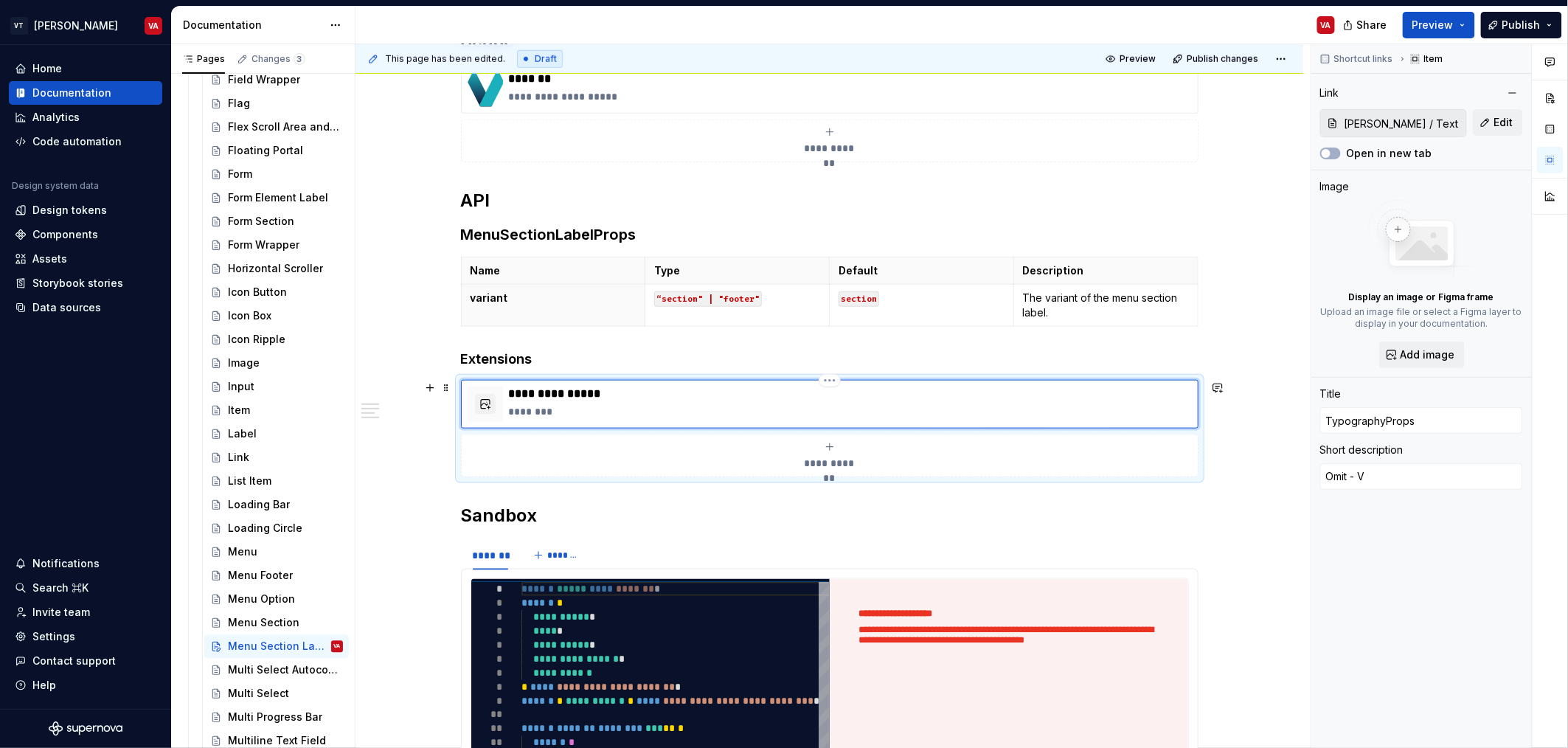 type on "*" 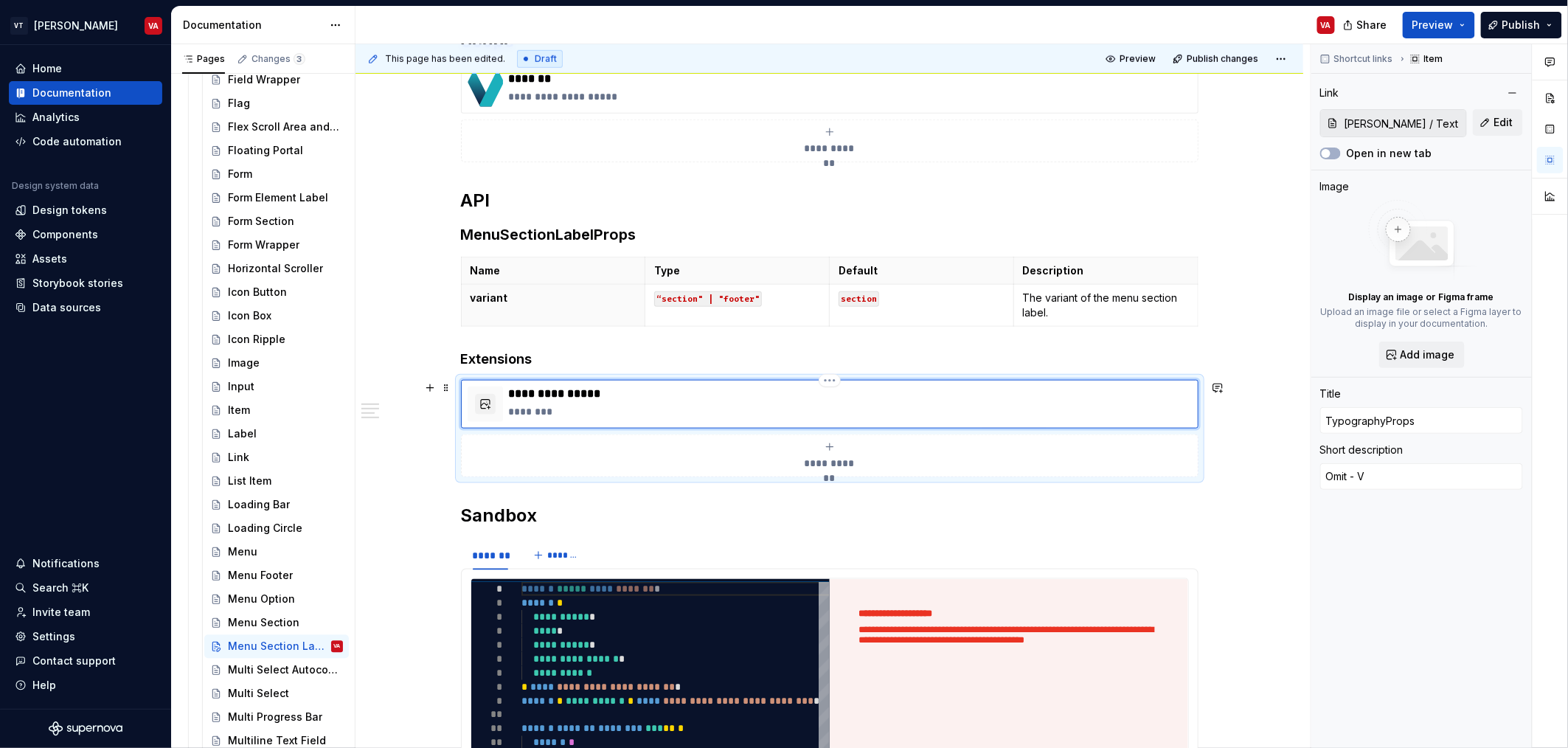type on "Omit -" 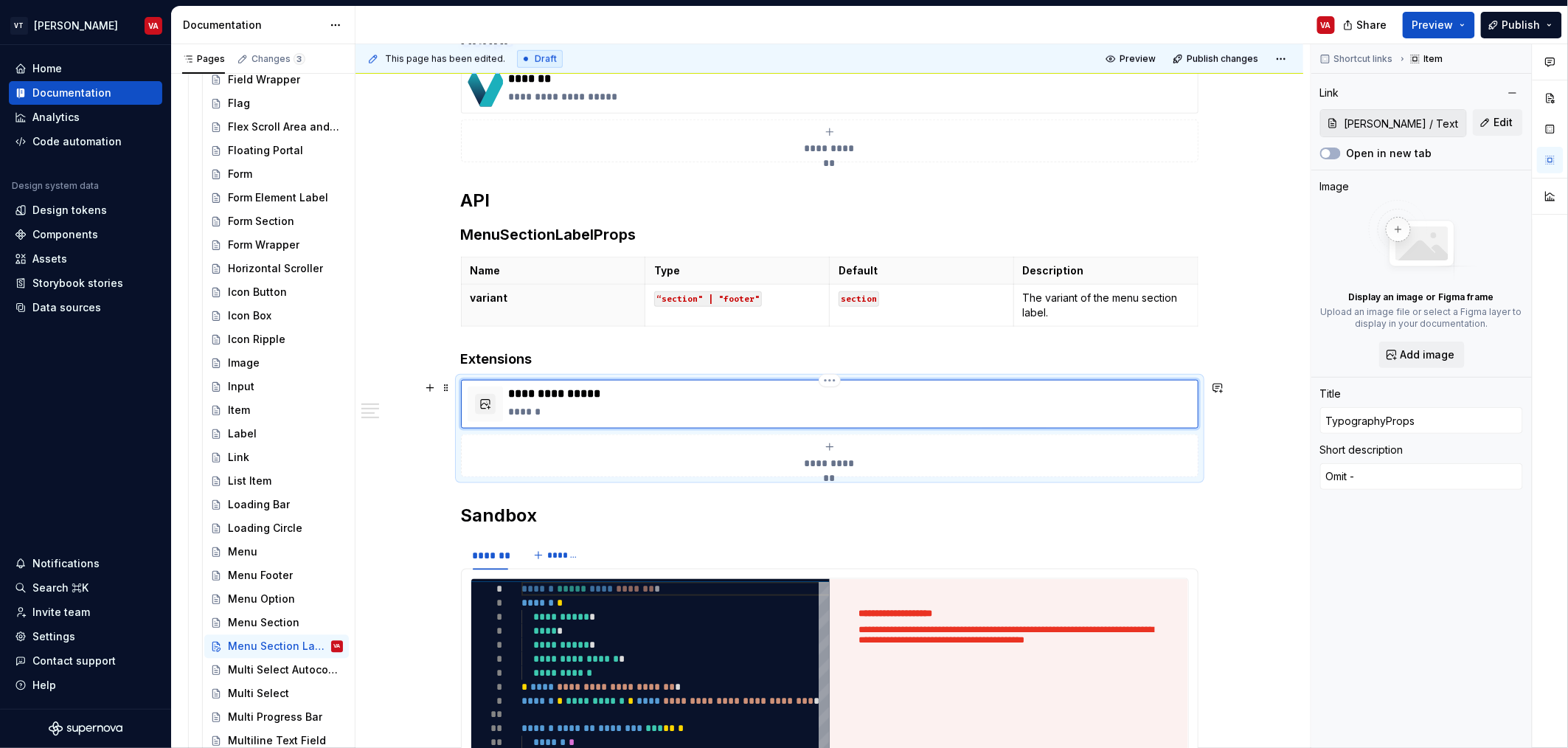 type on "*" 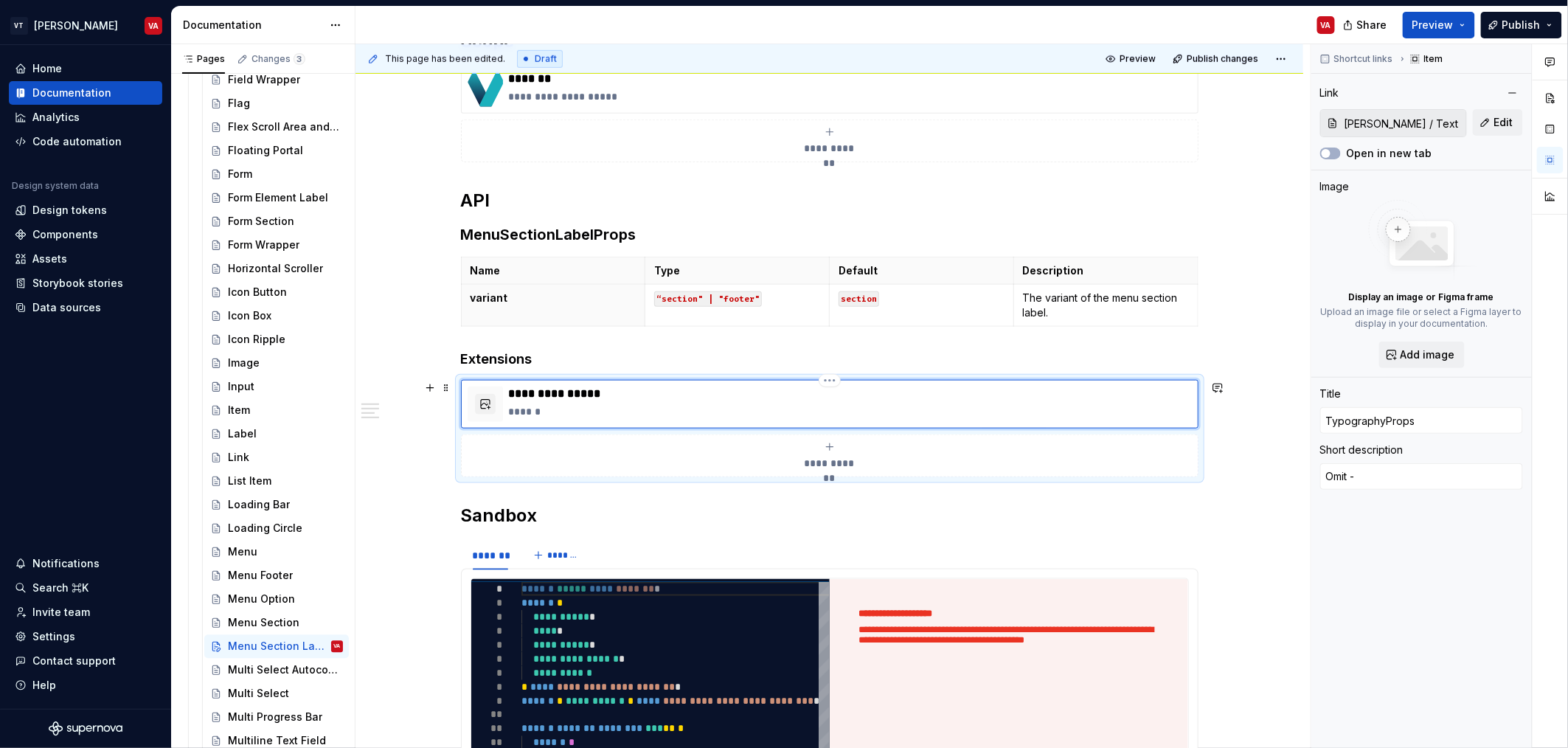 type on "Omit - v" 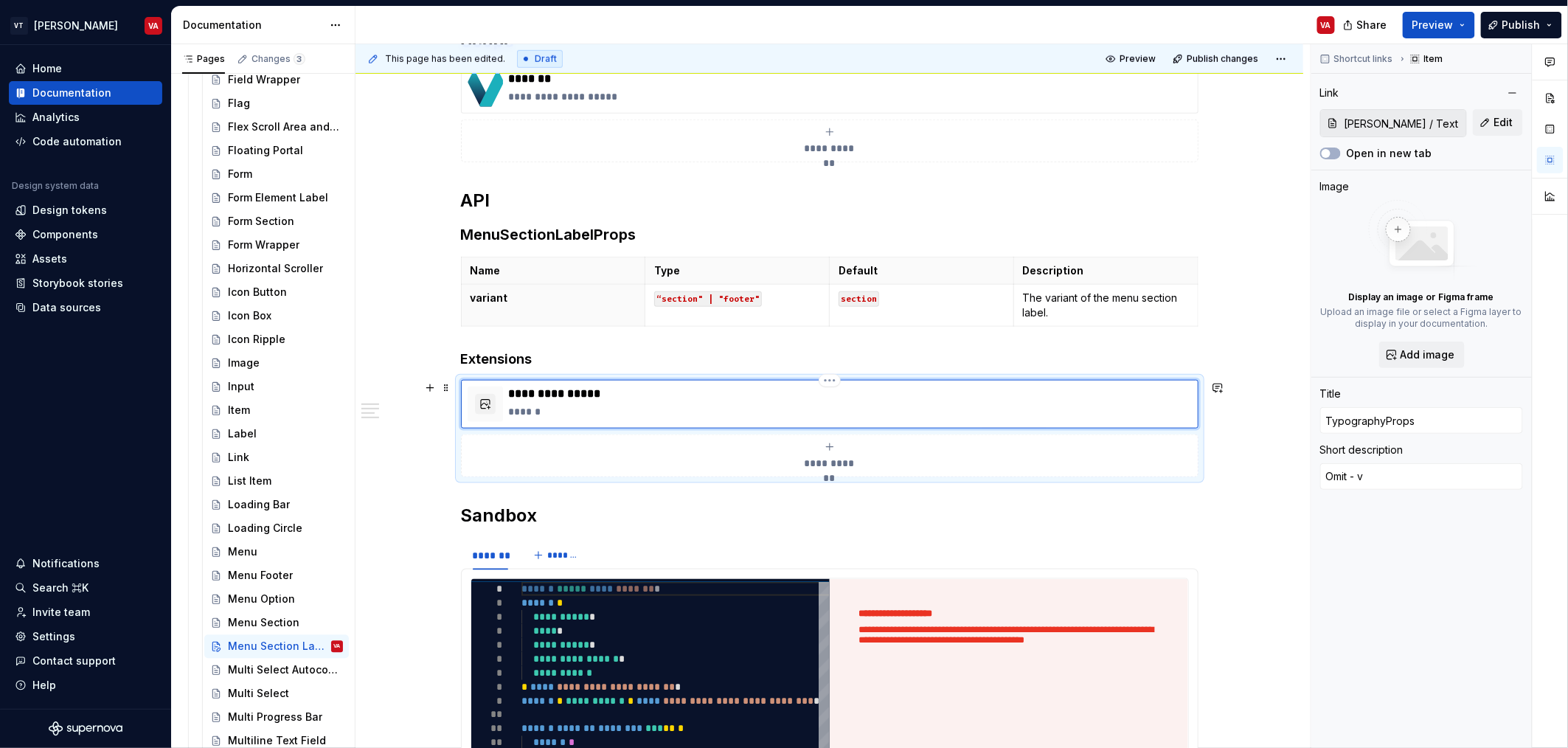 type on "*" 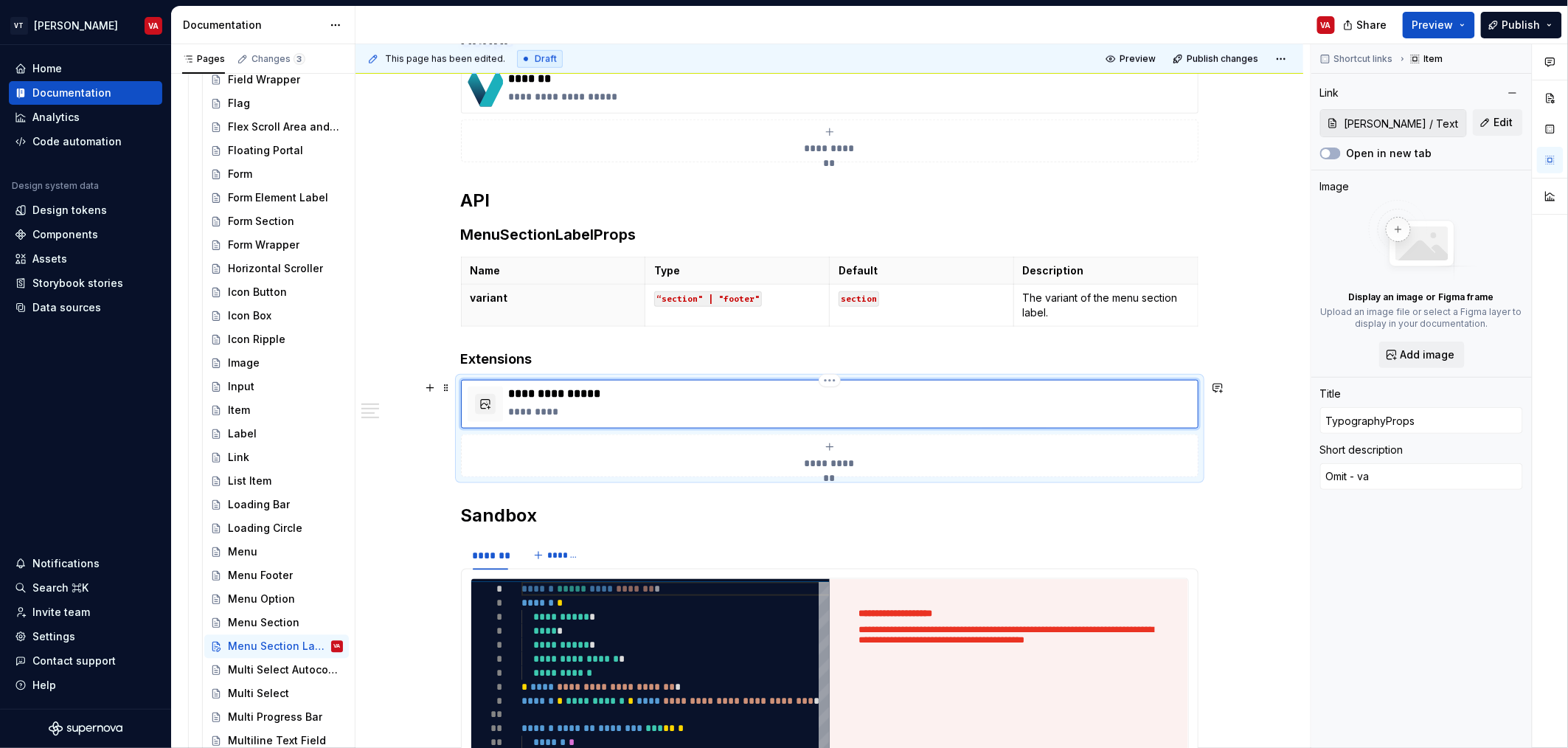 type on "*" 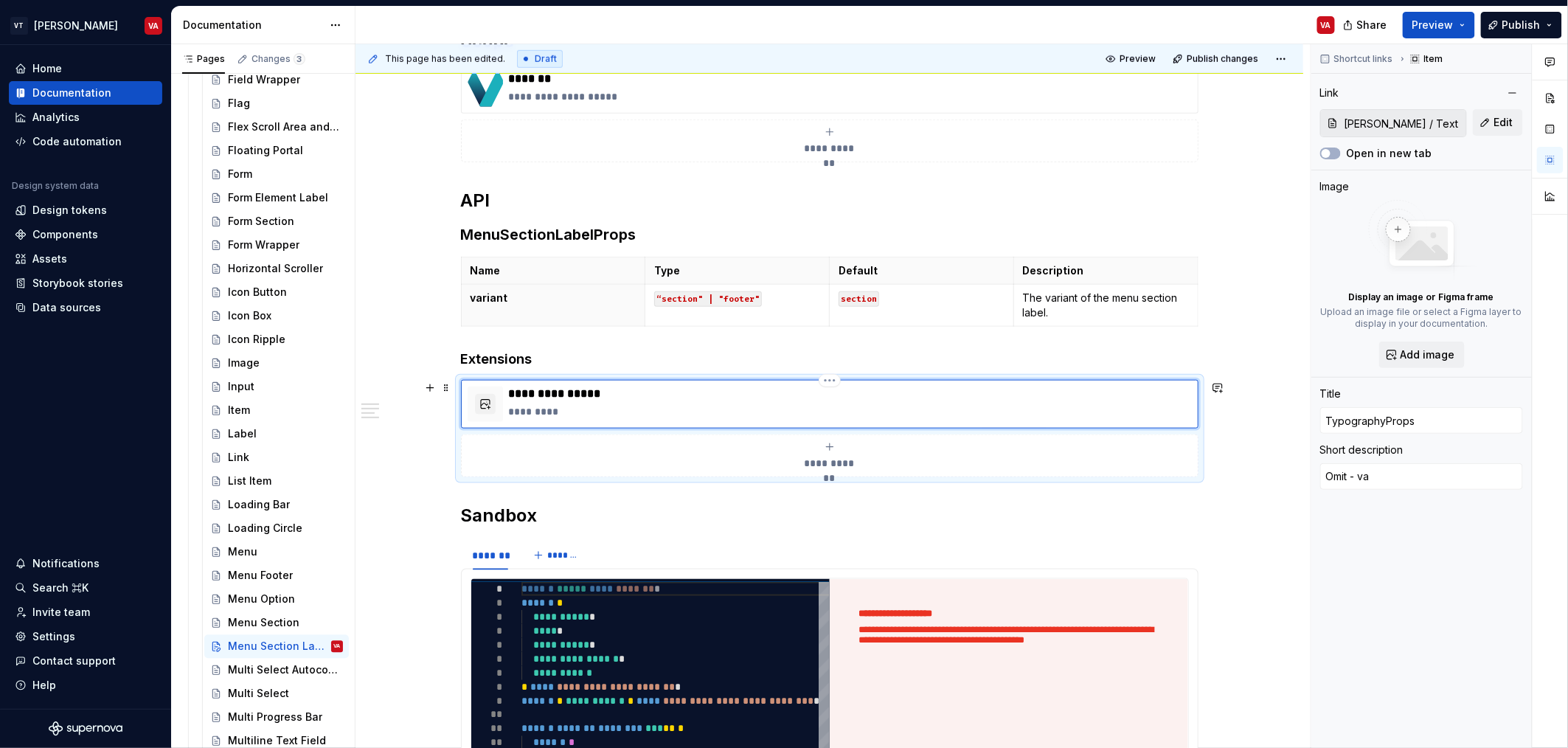 type on "Omit - var" 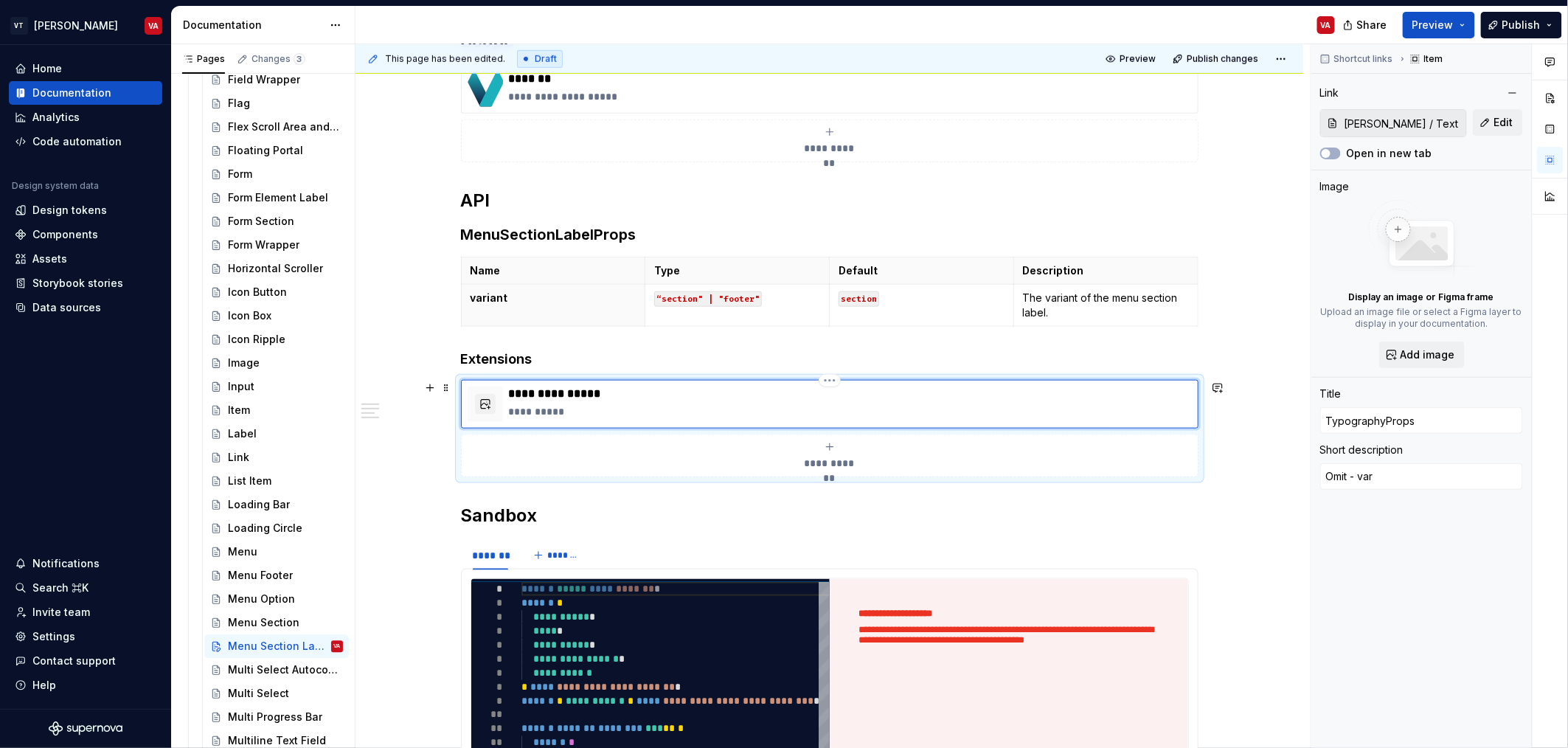 type on "*" 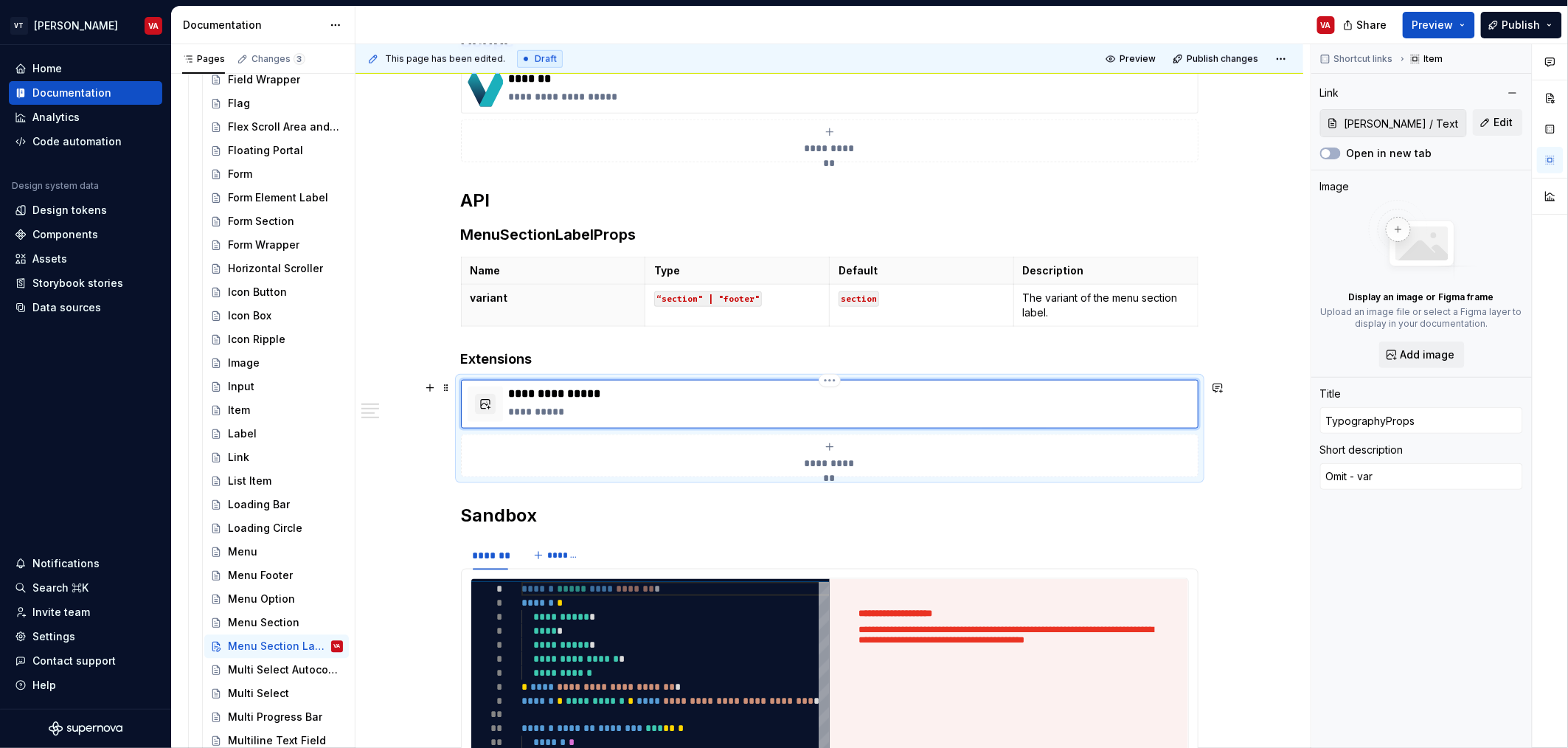 type on "Omit - vara" 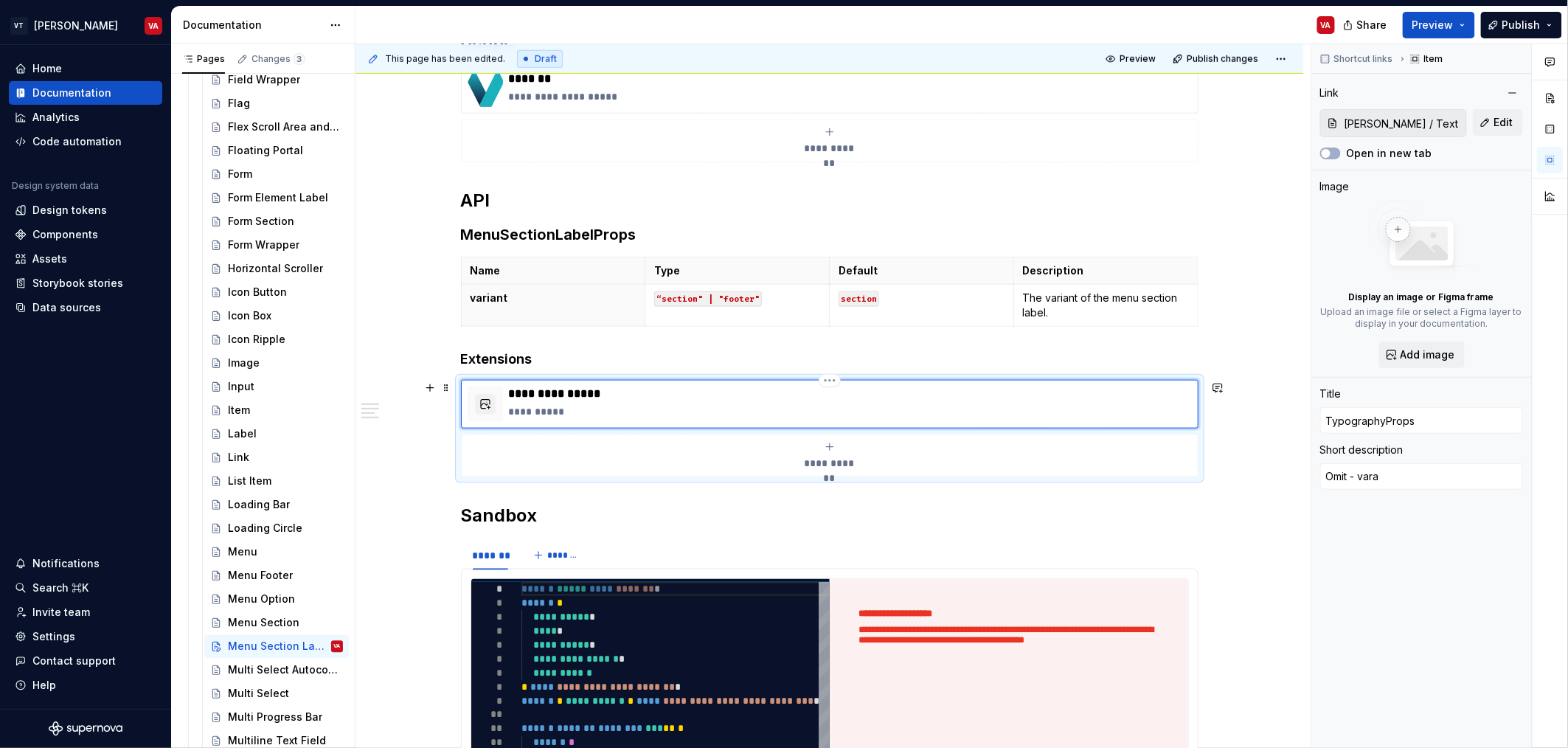 type on "*" 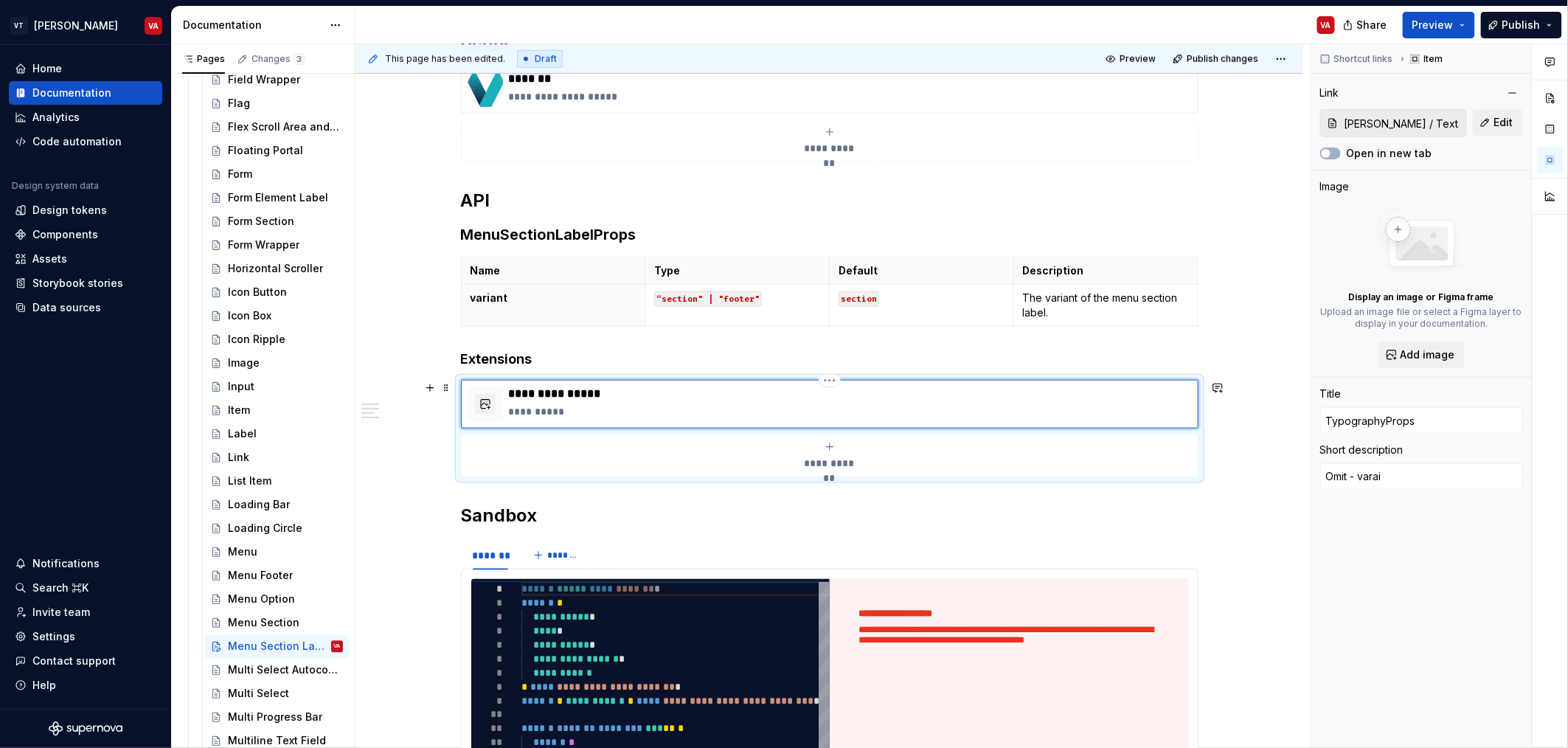 type on "*" 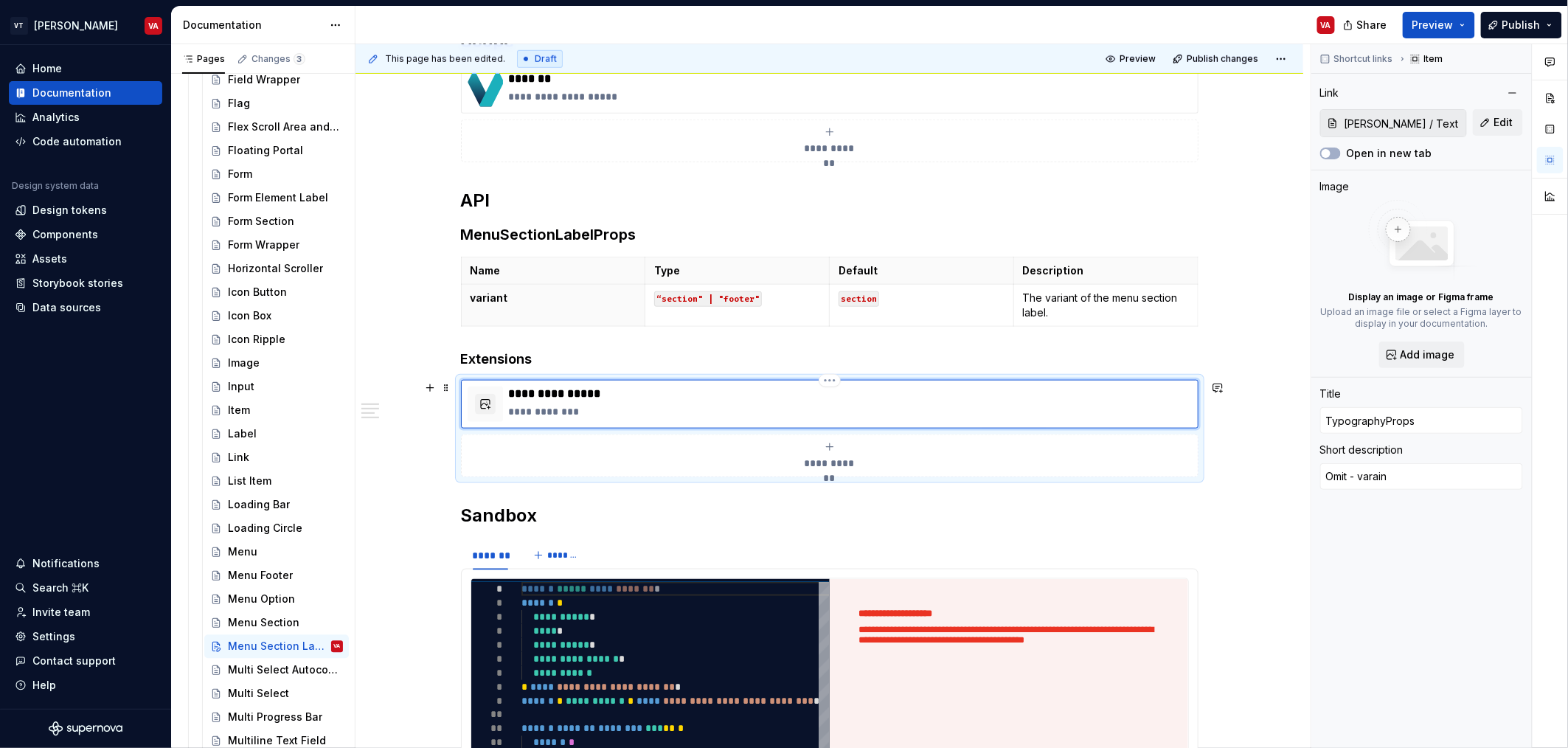 type on "*" 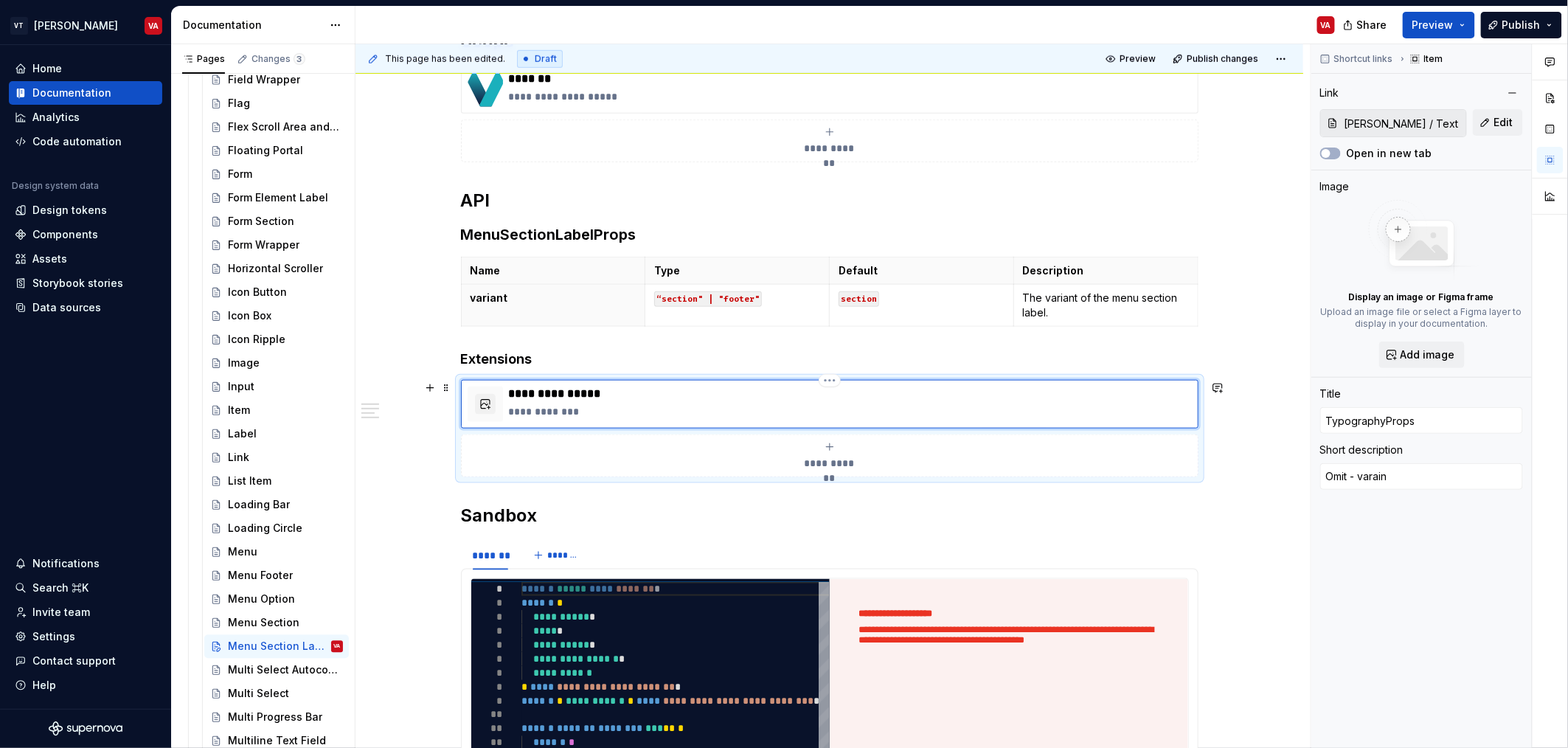 type on "Omit - varaint" 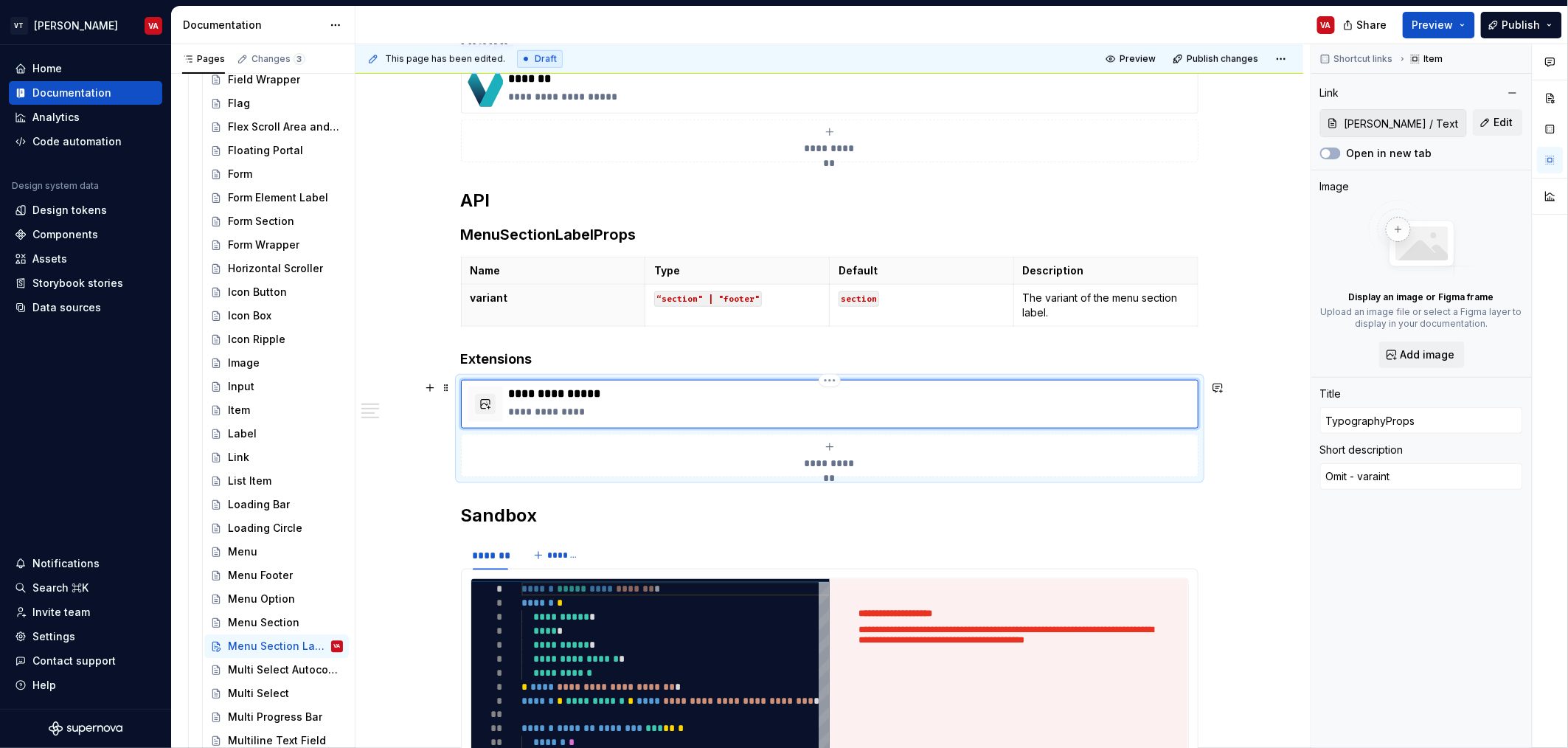 type on "*" 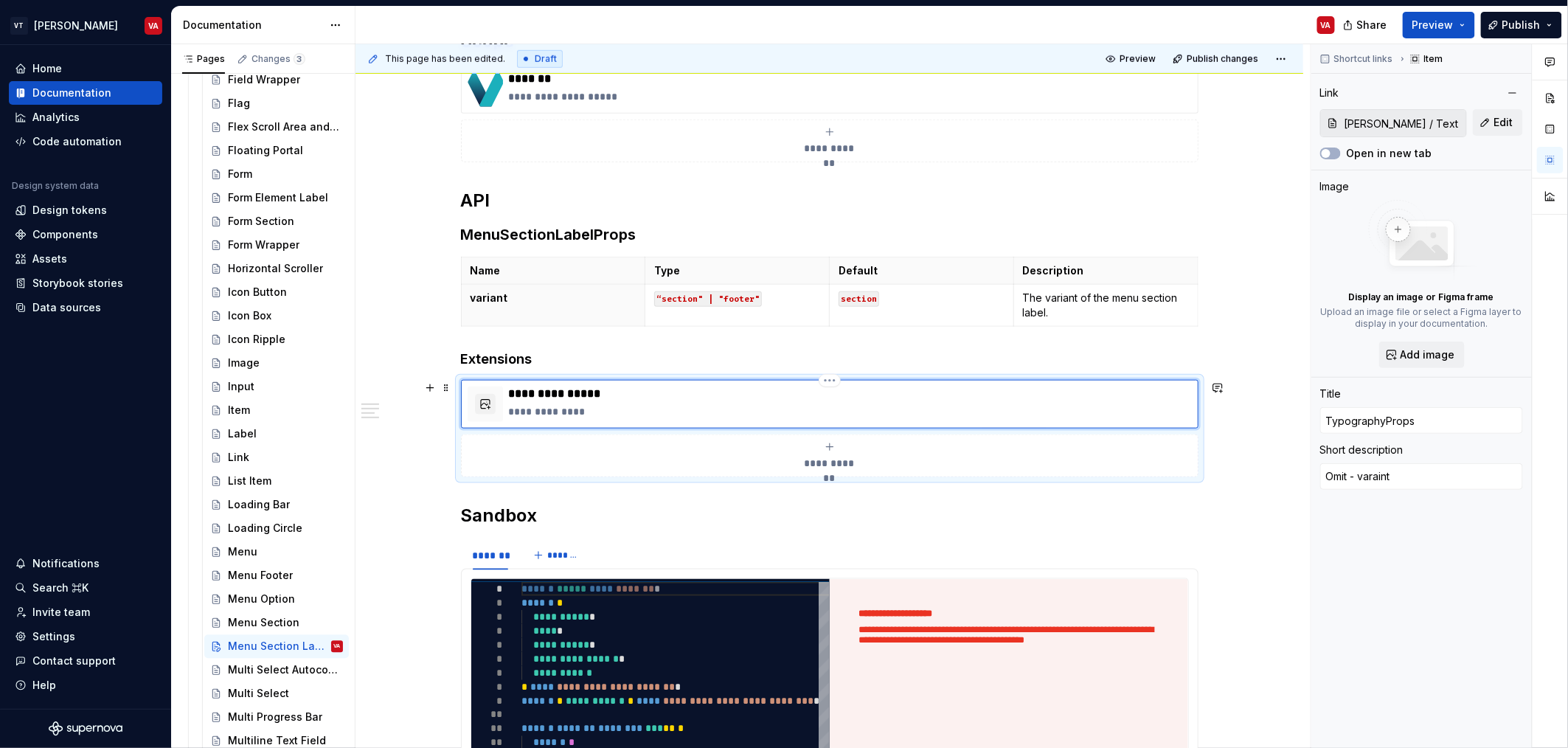 type on "Omit - varain" 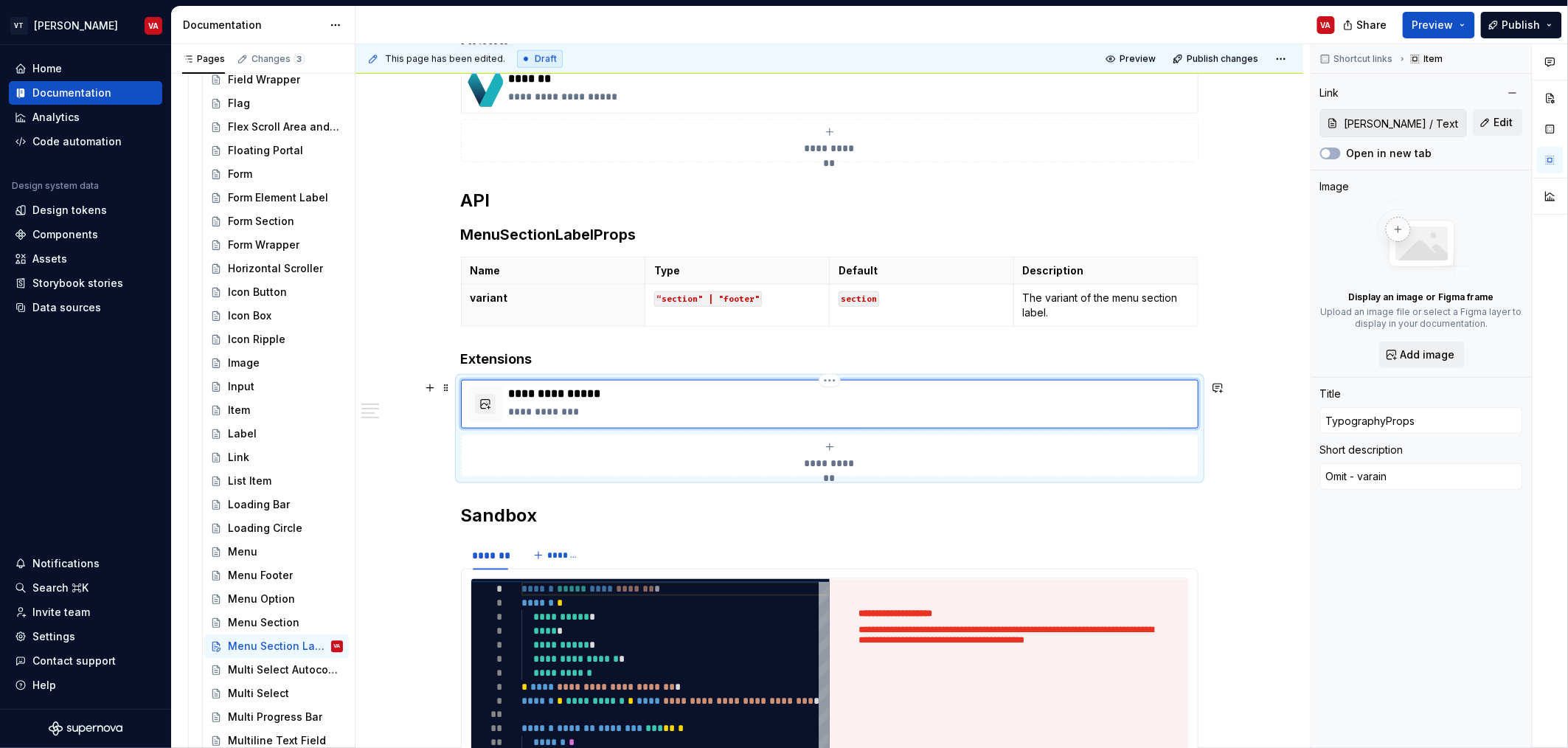 type on "*" 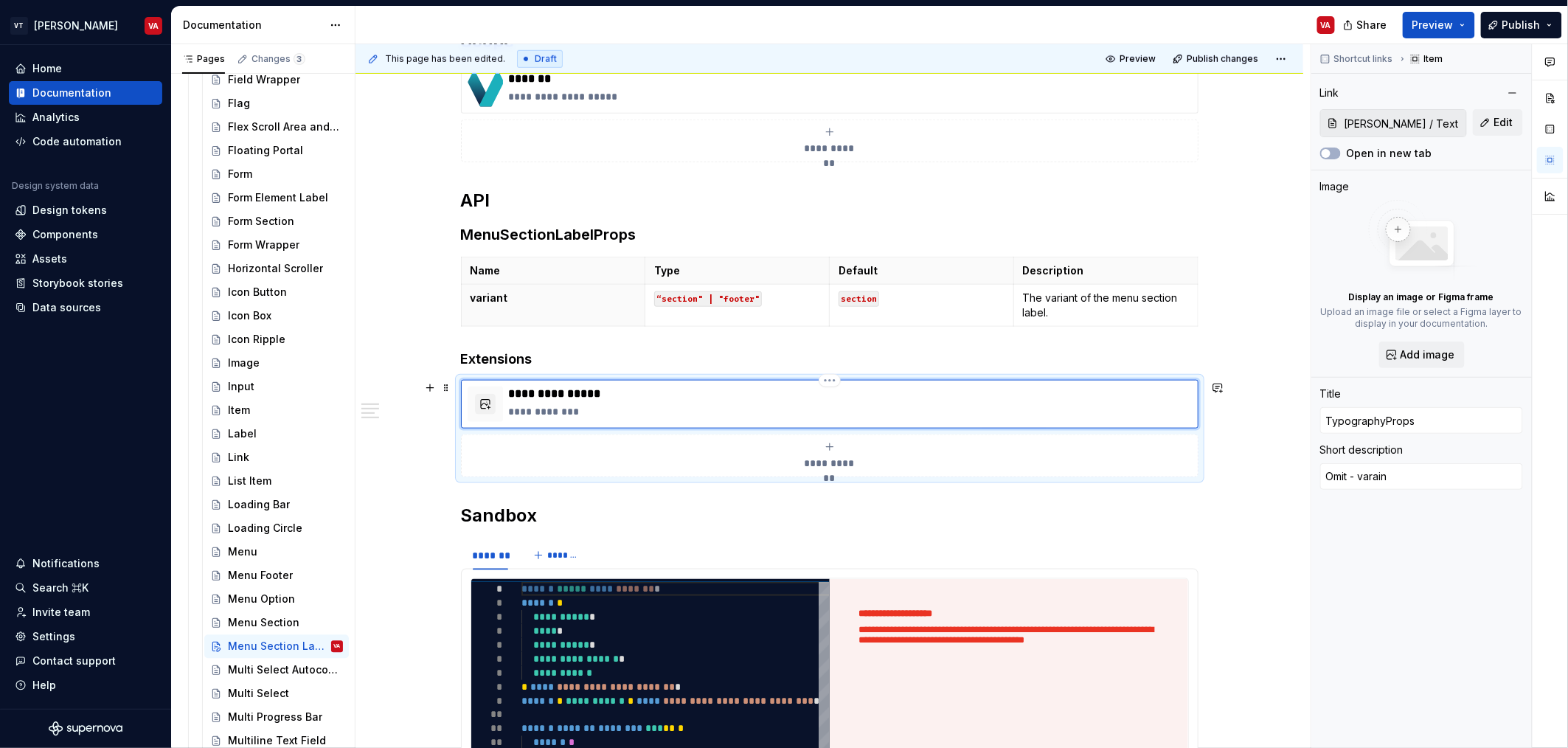 type on "Omit - varai" 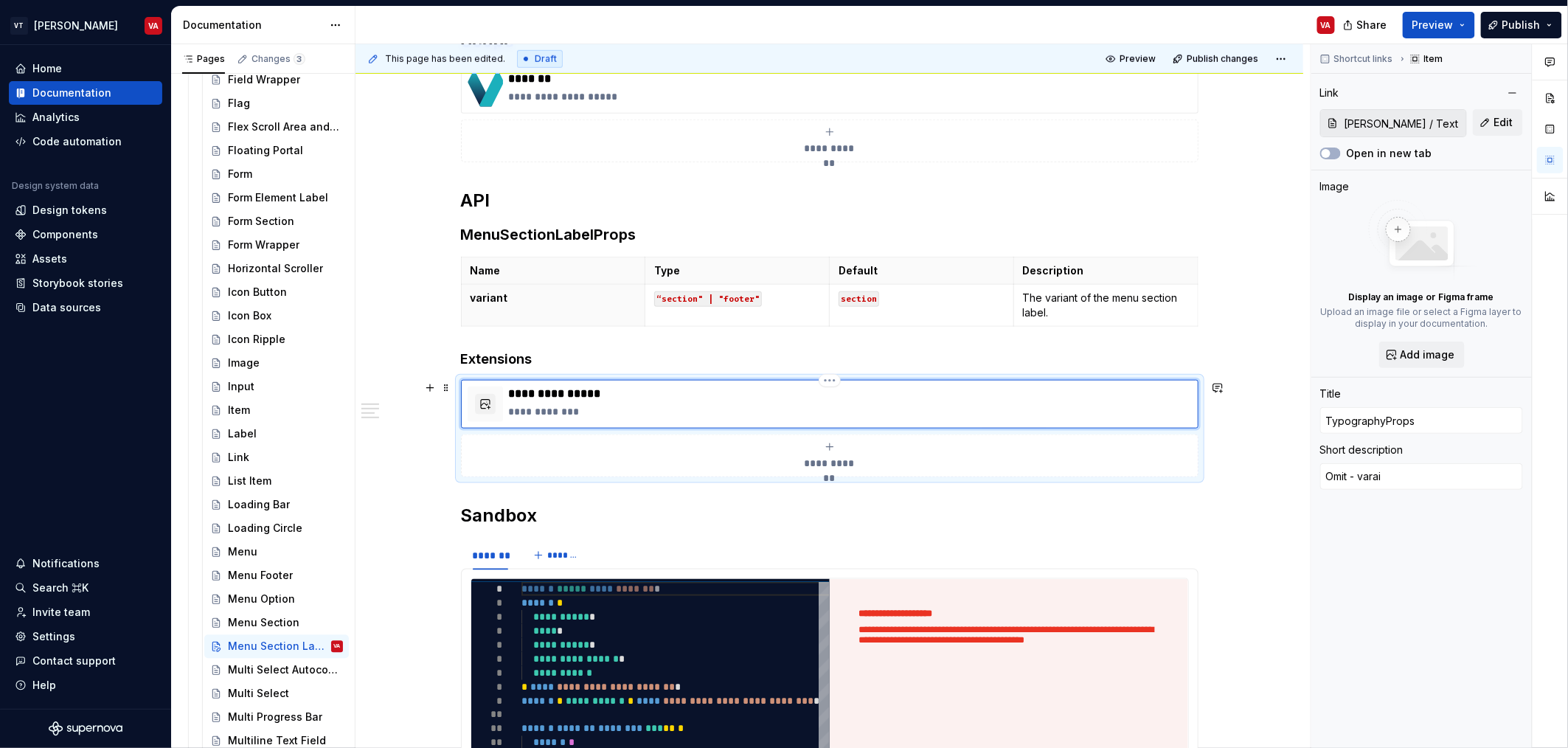 type on "*" 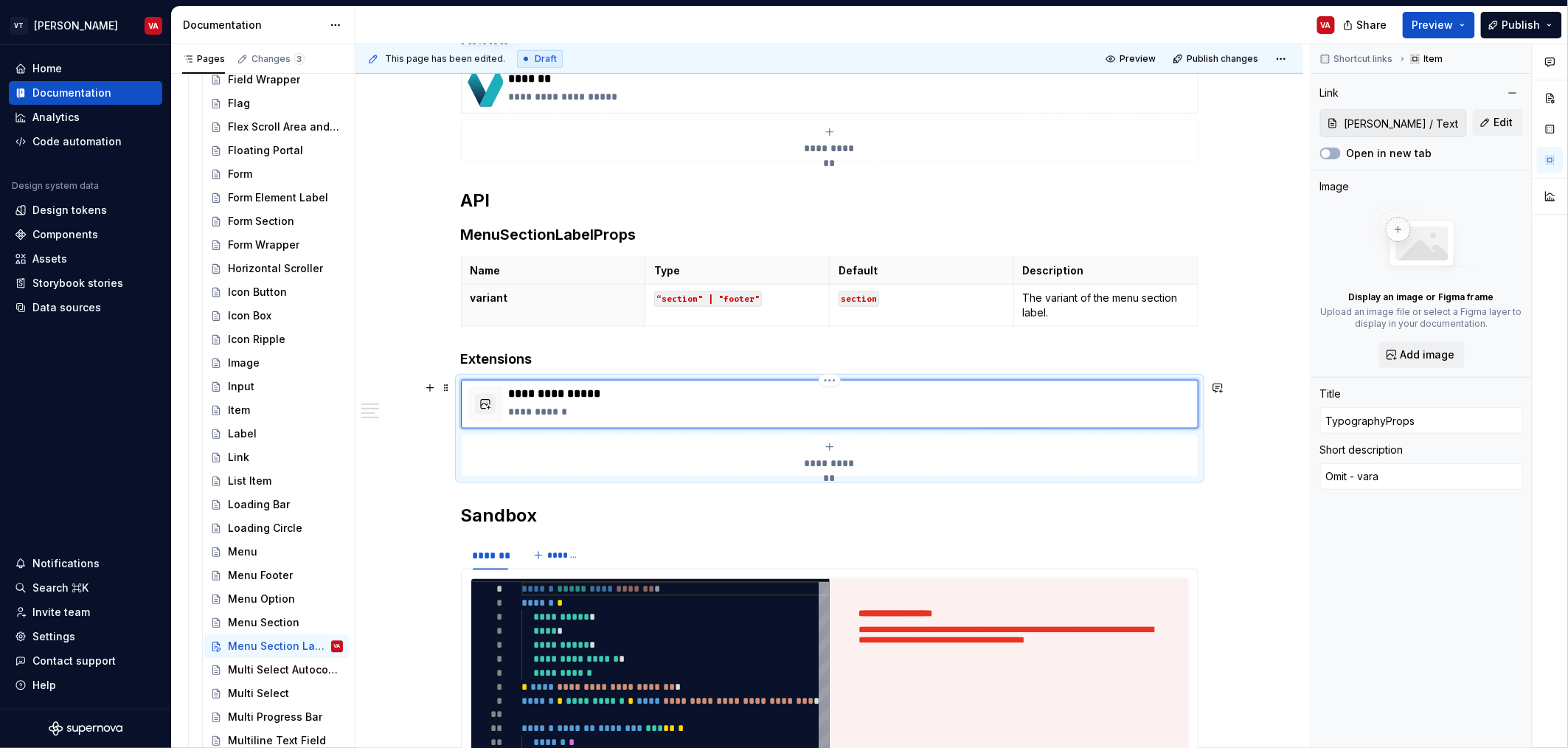 type on "*" 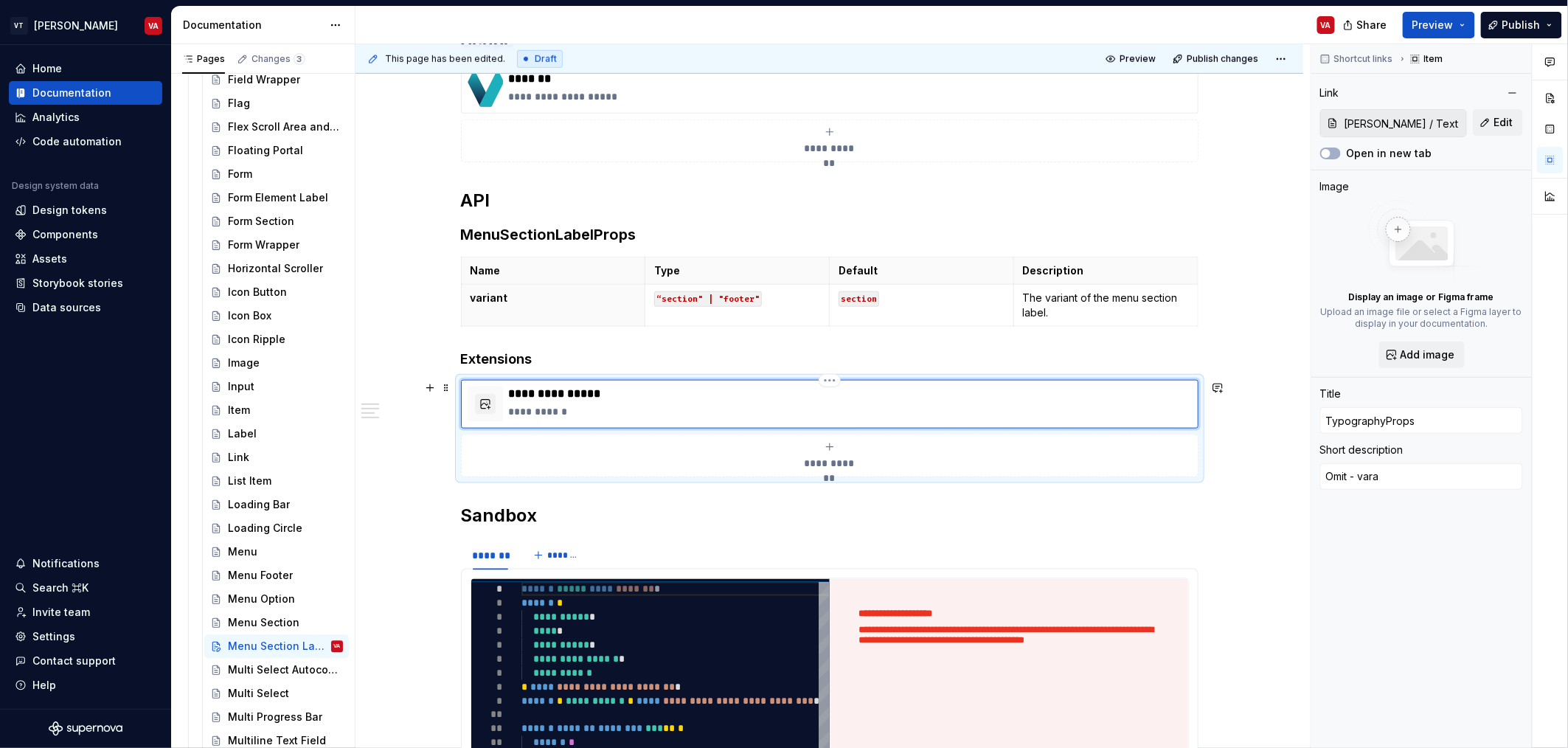 type on "Omit - var" 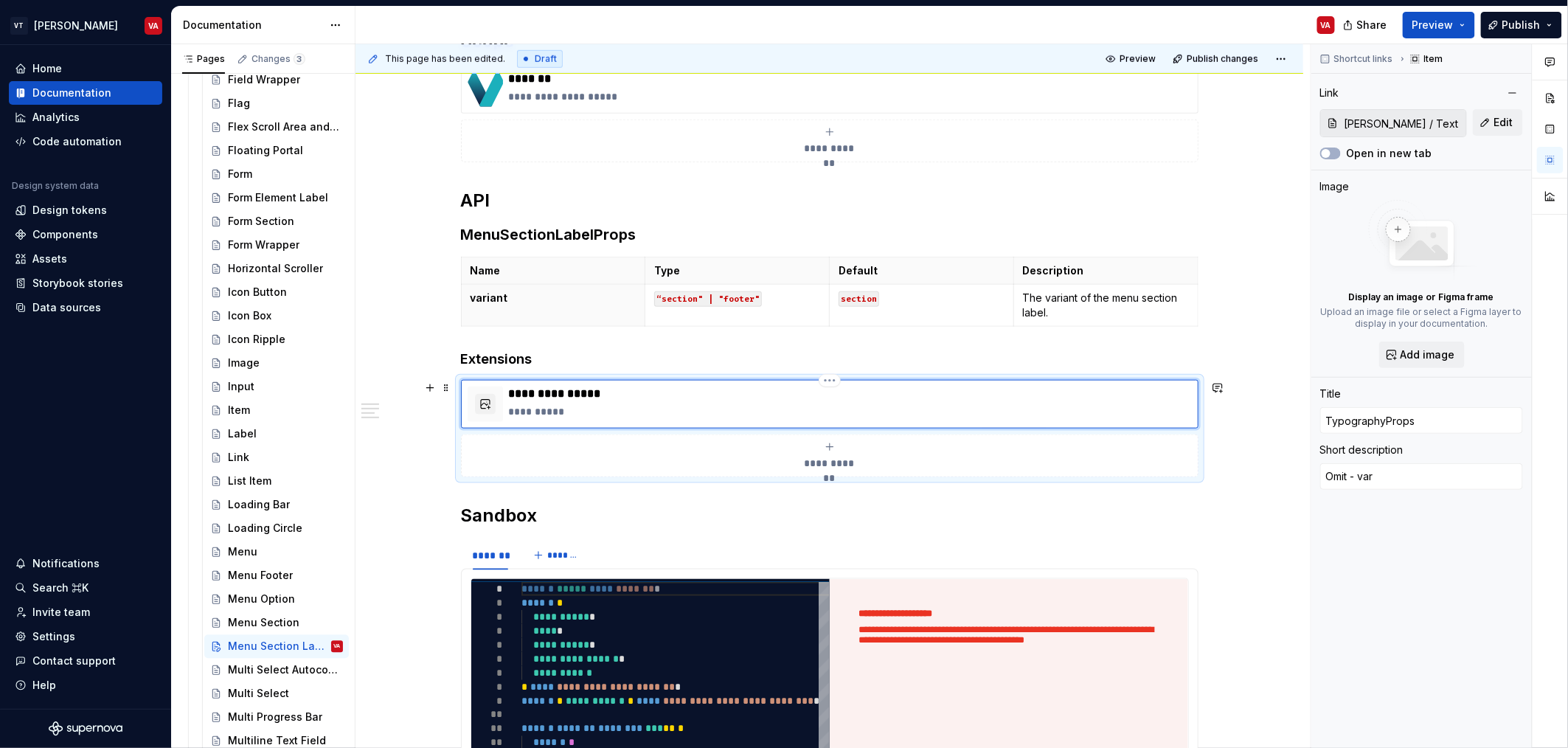 type on "*" 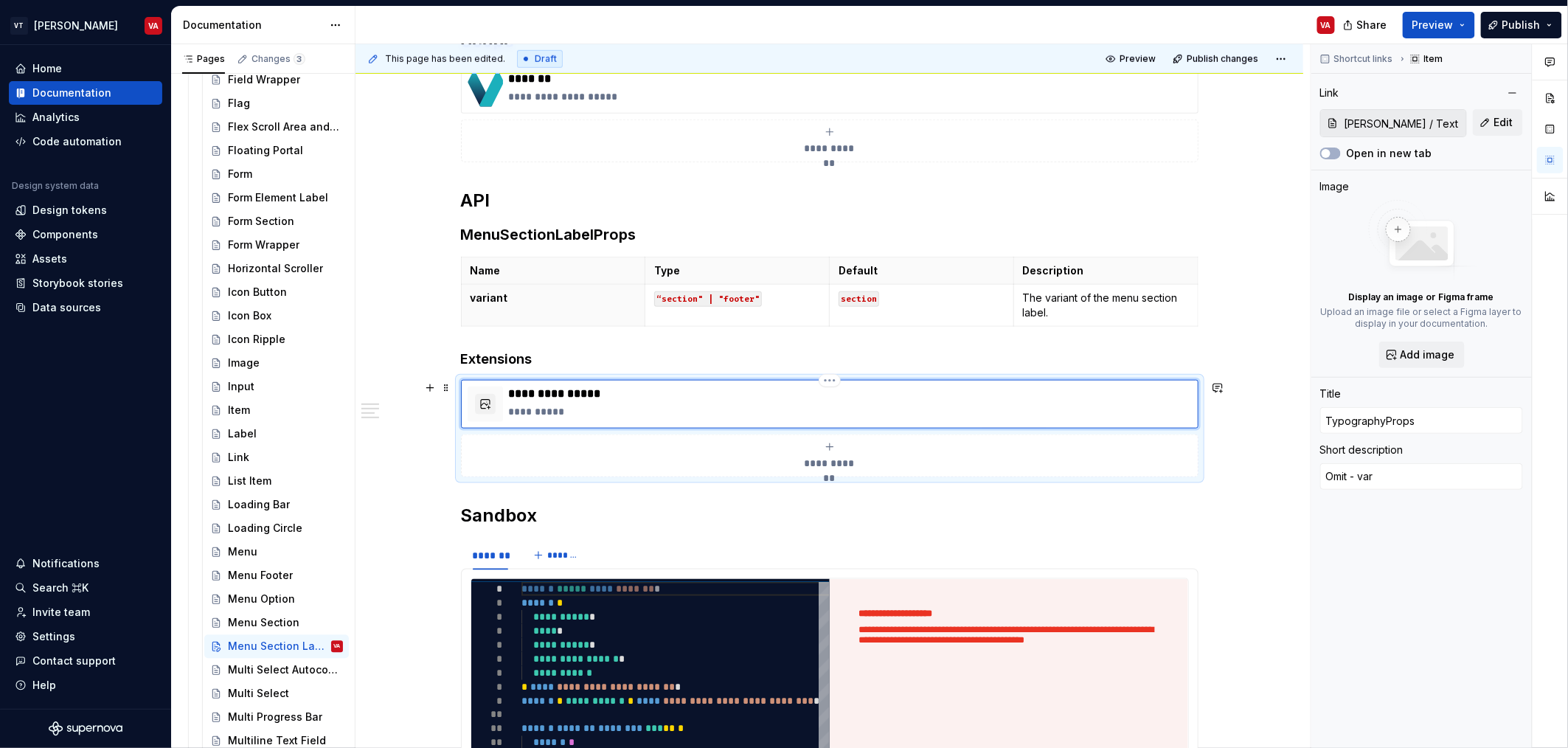type on "Omit - vari" 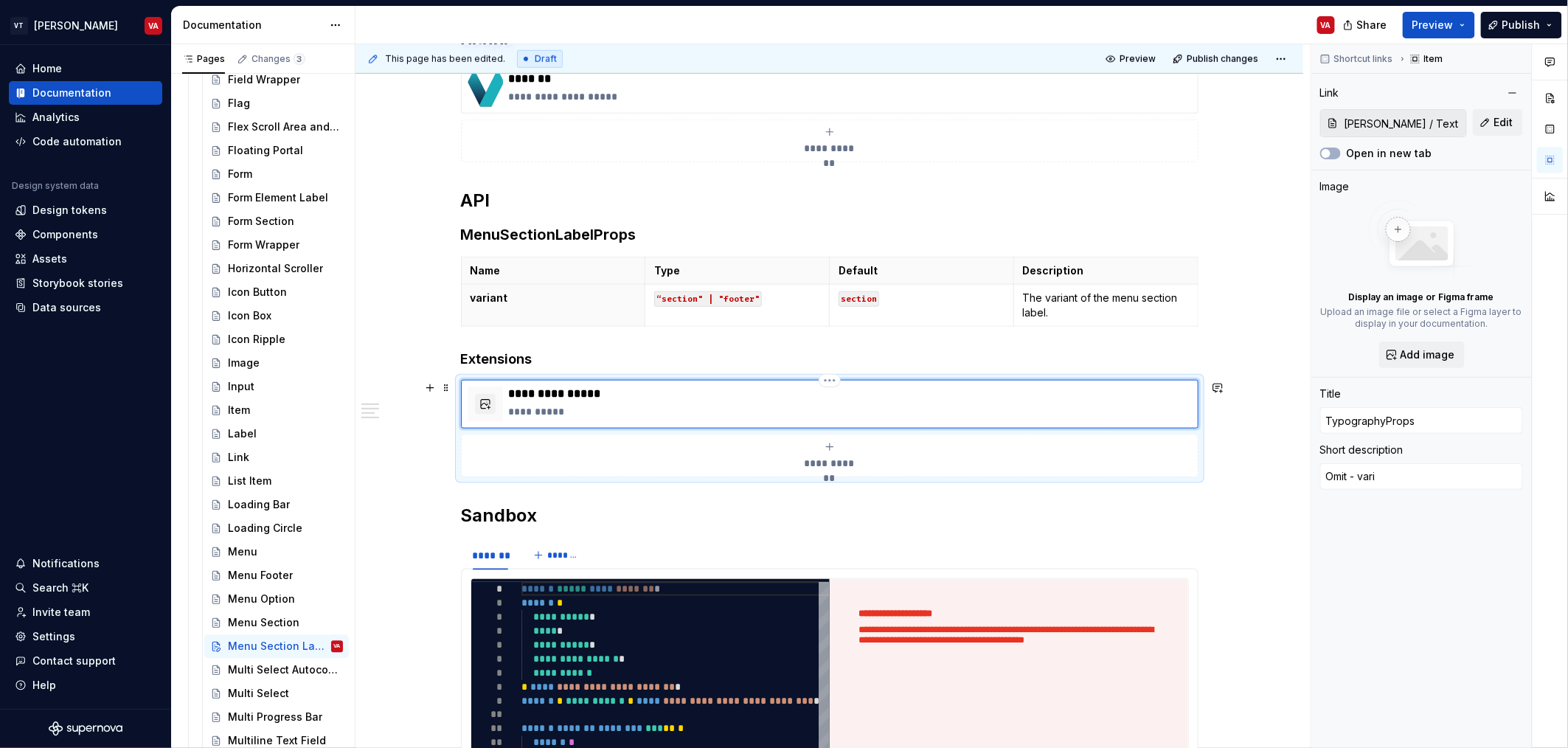 type on "*" 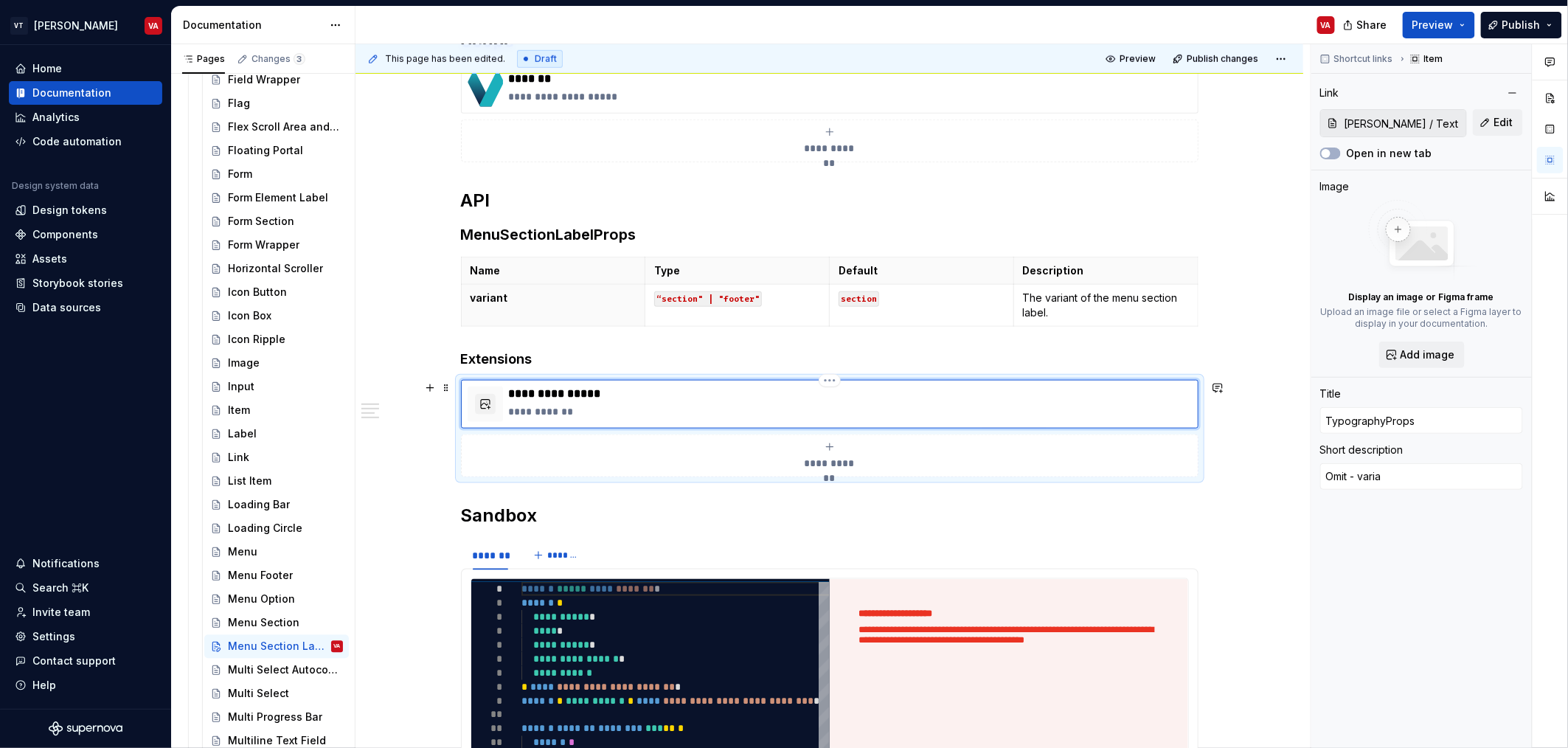 type on "*" 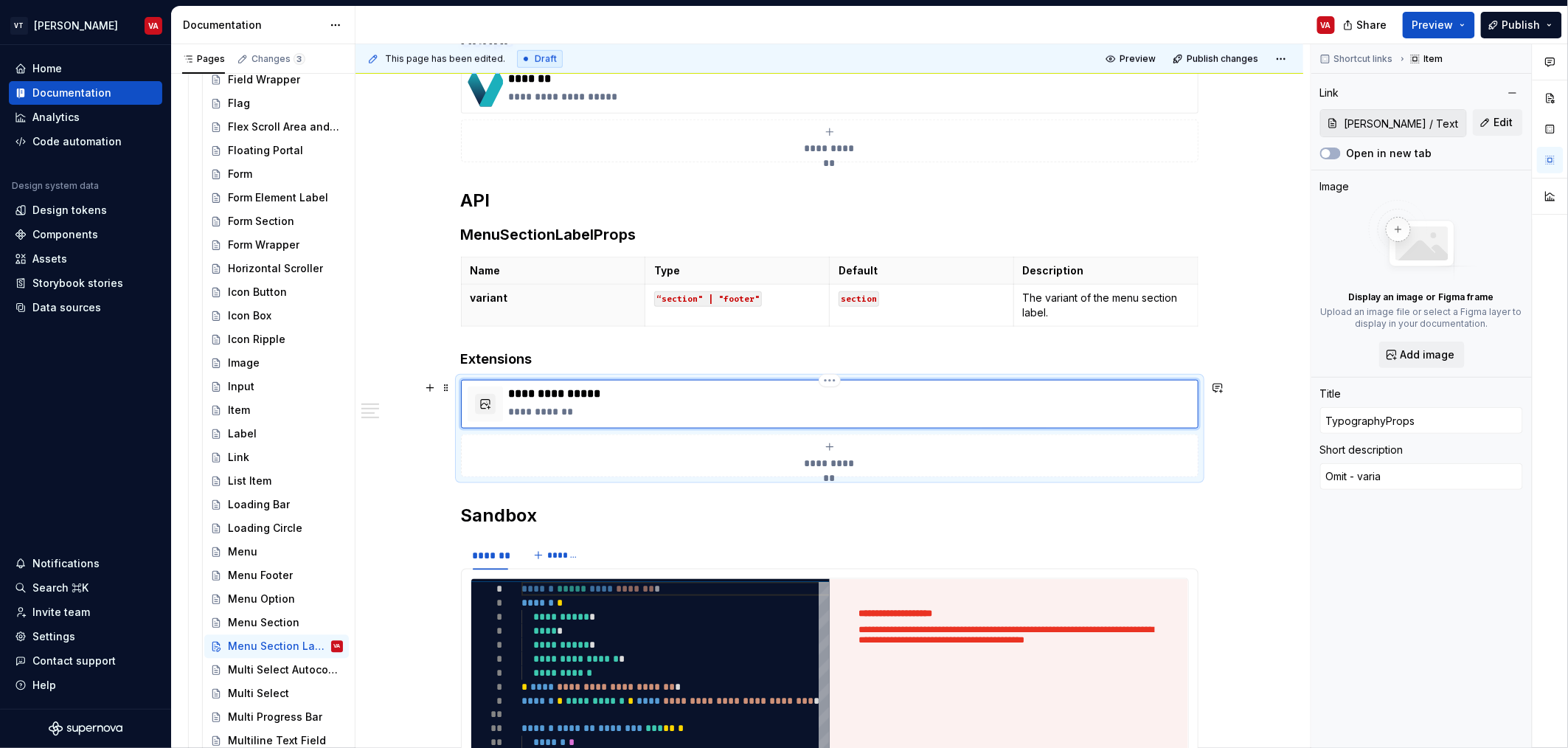type on "Omit - varian" 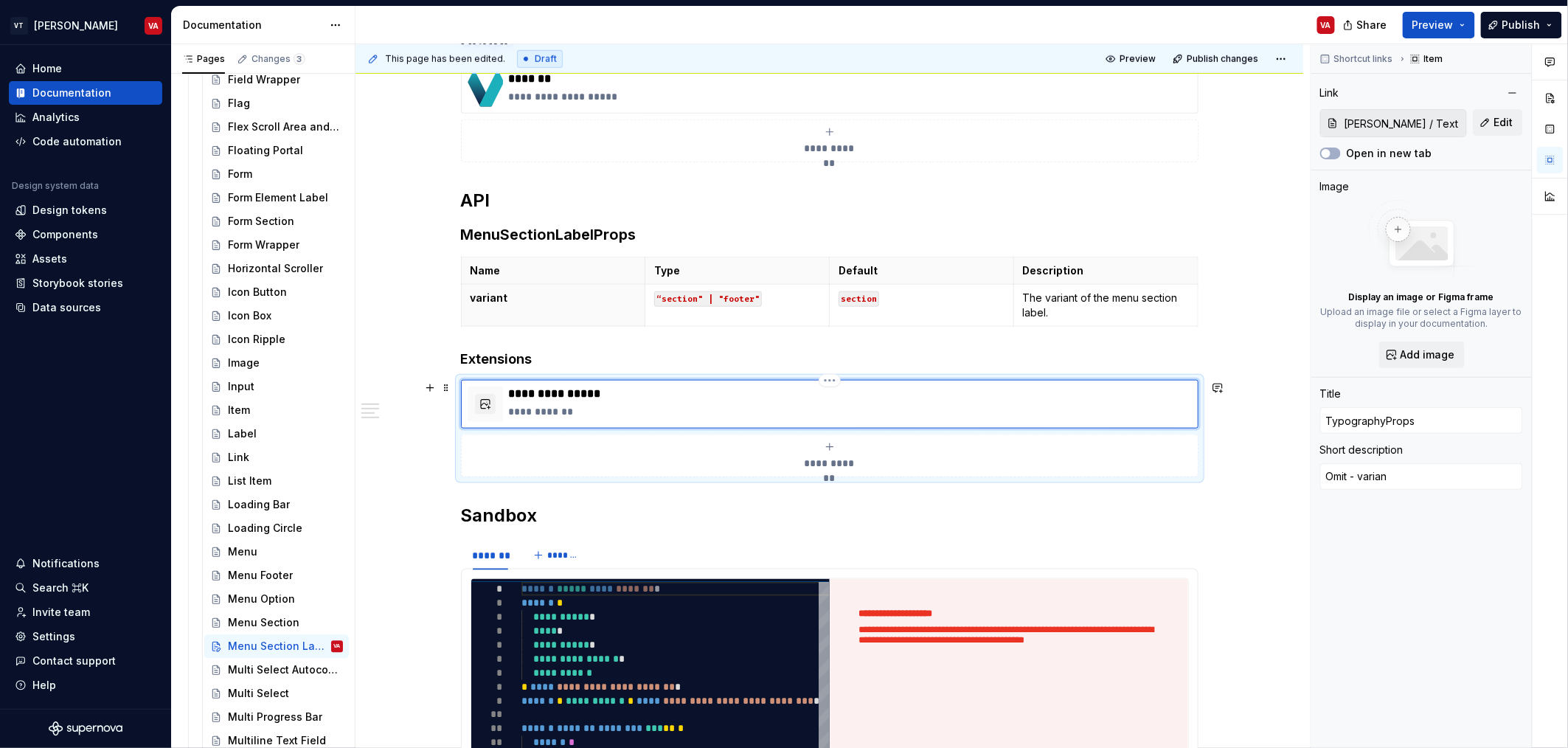 type on "*" 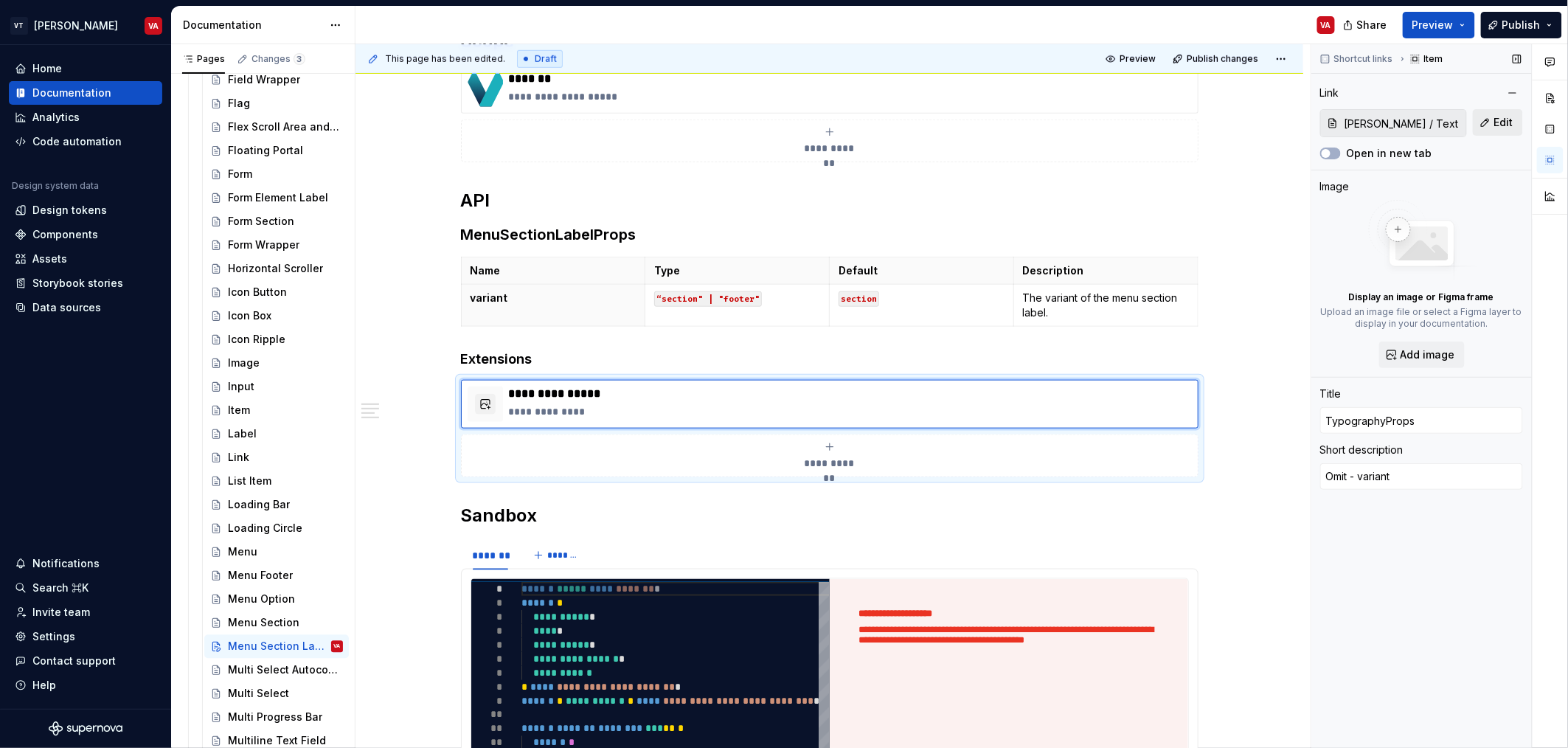 click on "Edit" at bounding box center [1498, 122] 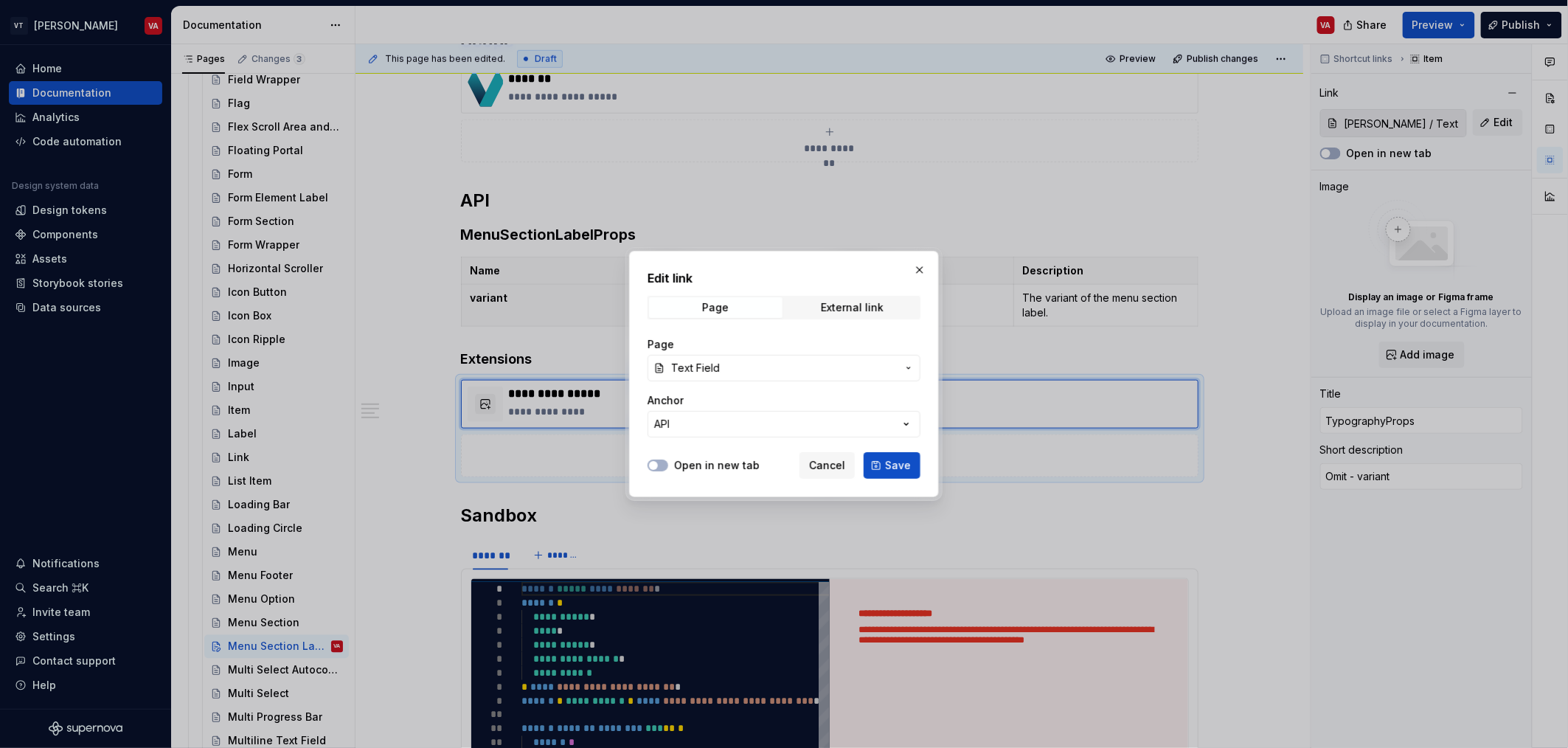 click on "Text Field" at bounding box center [784, 368] 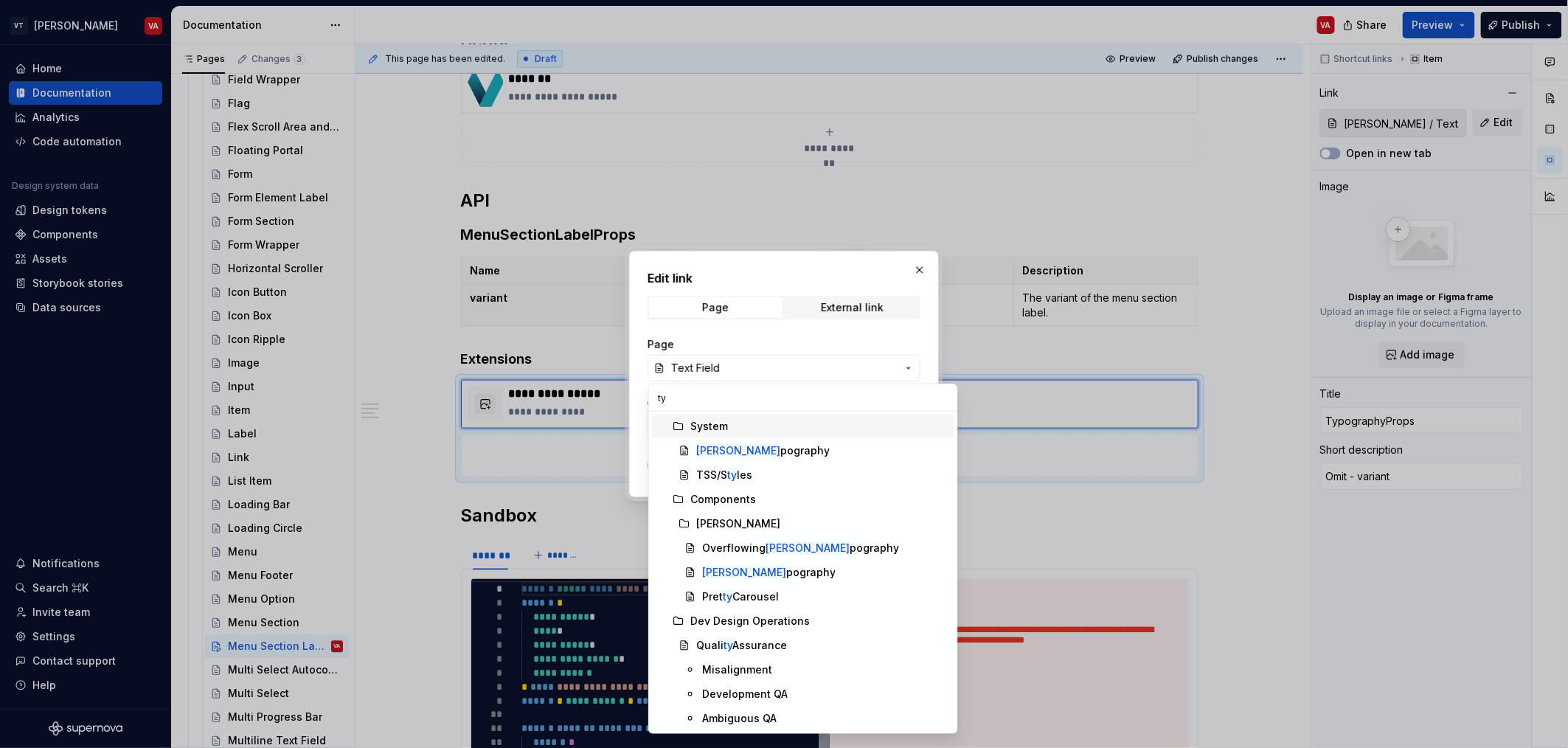 type on "typ" 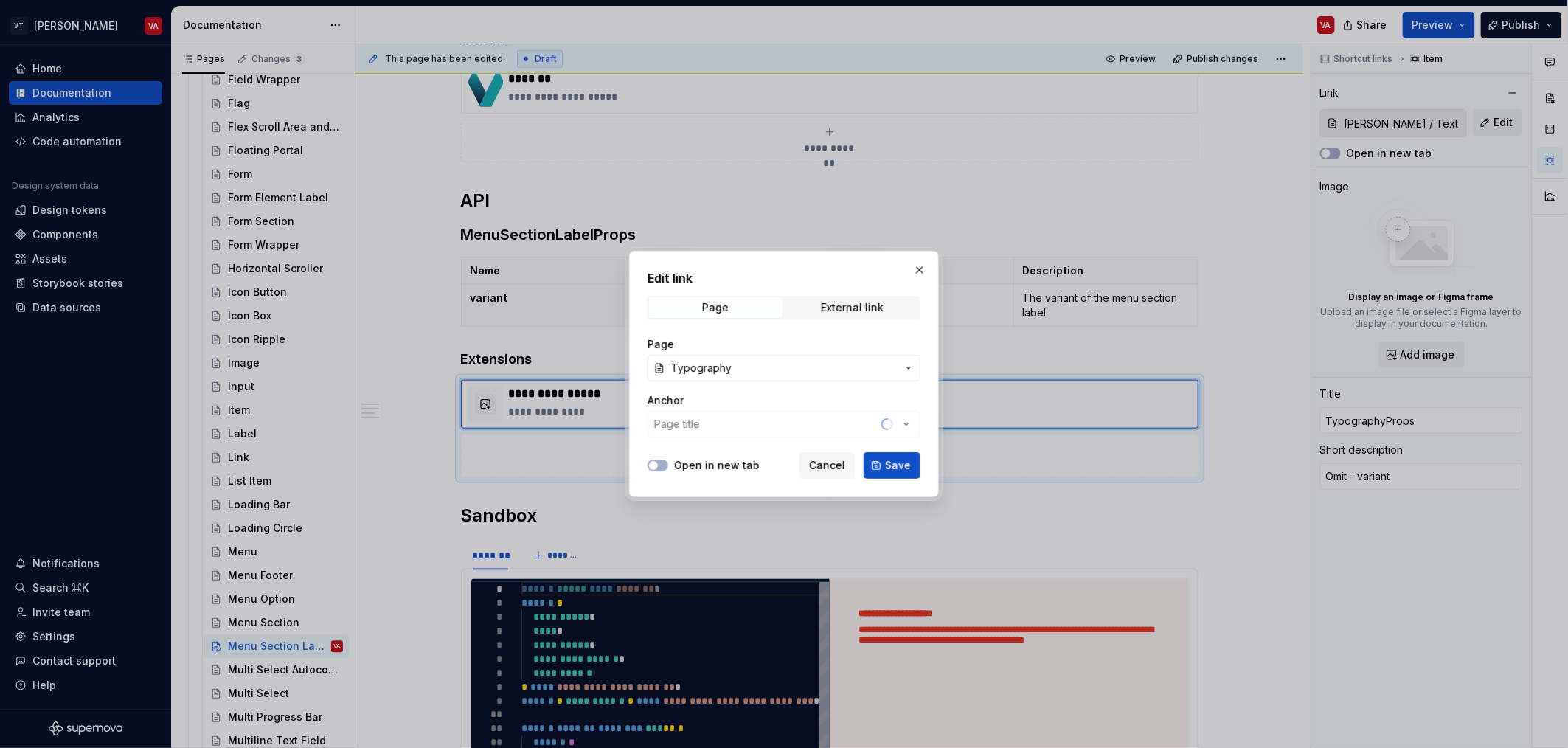 type 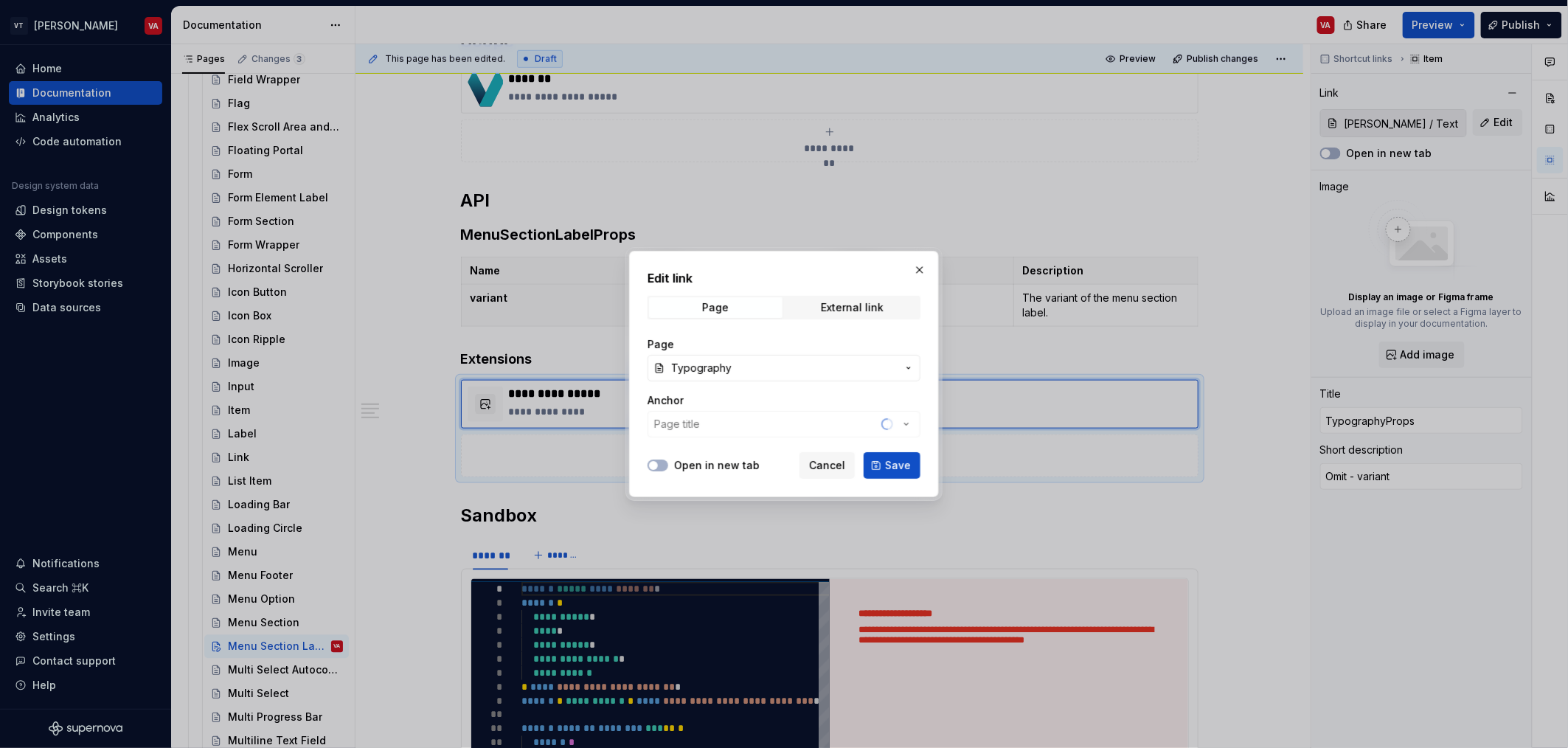 click on "Typography" at bounding box center [784, 368] 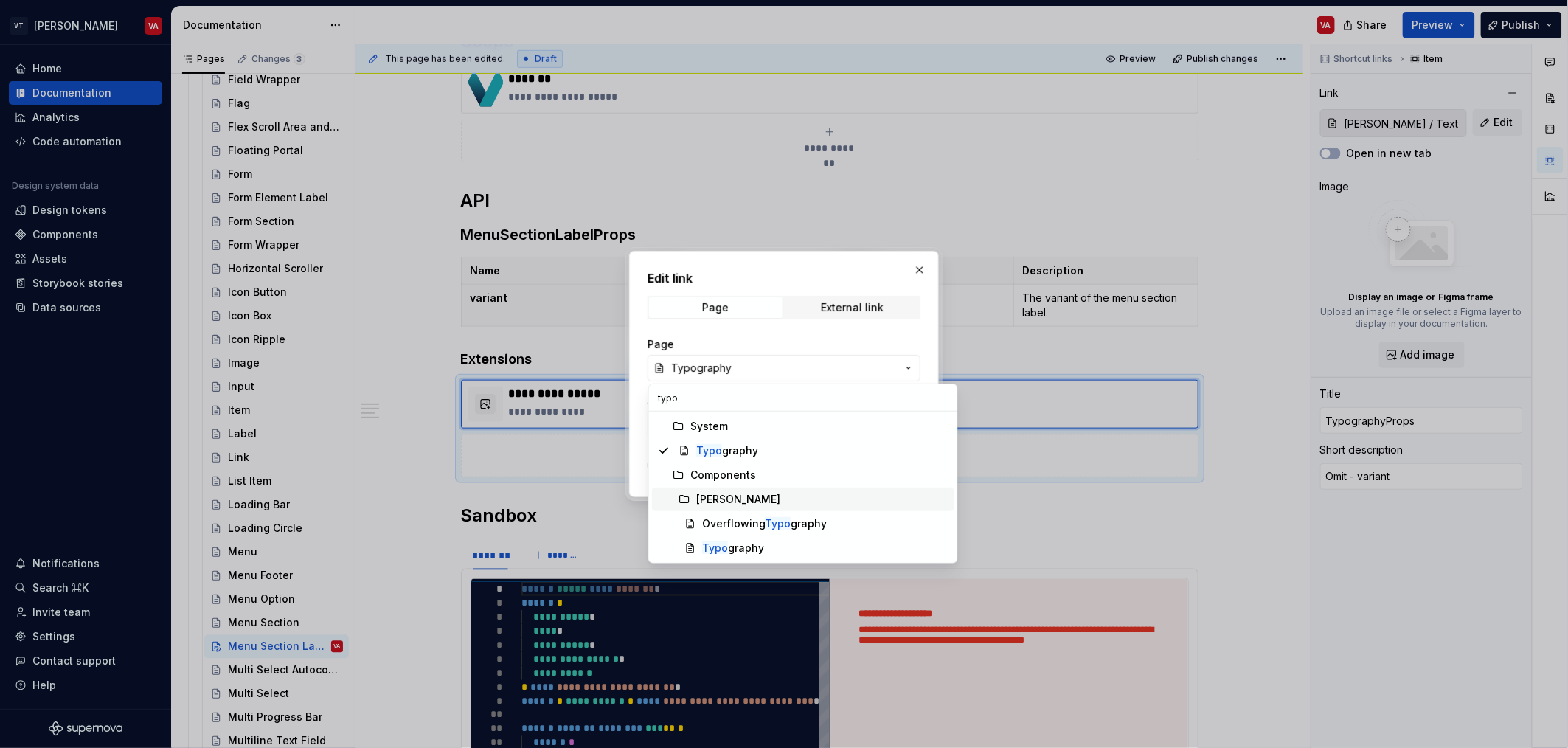 type on "typo" 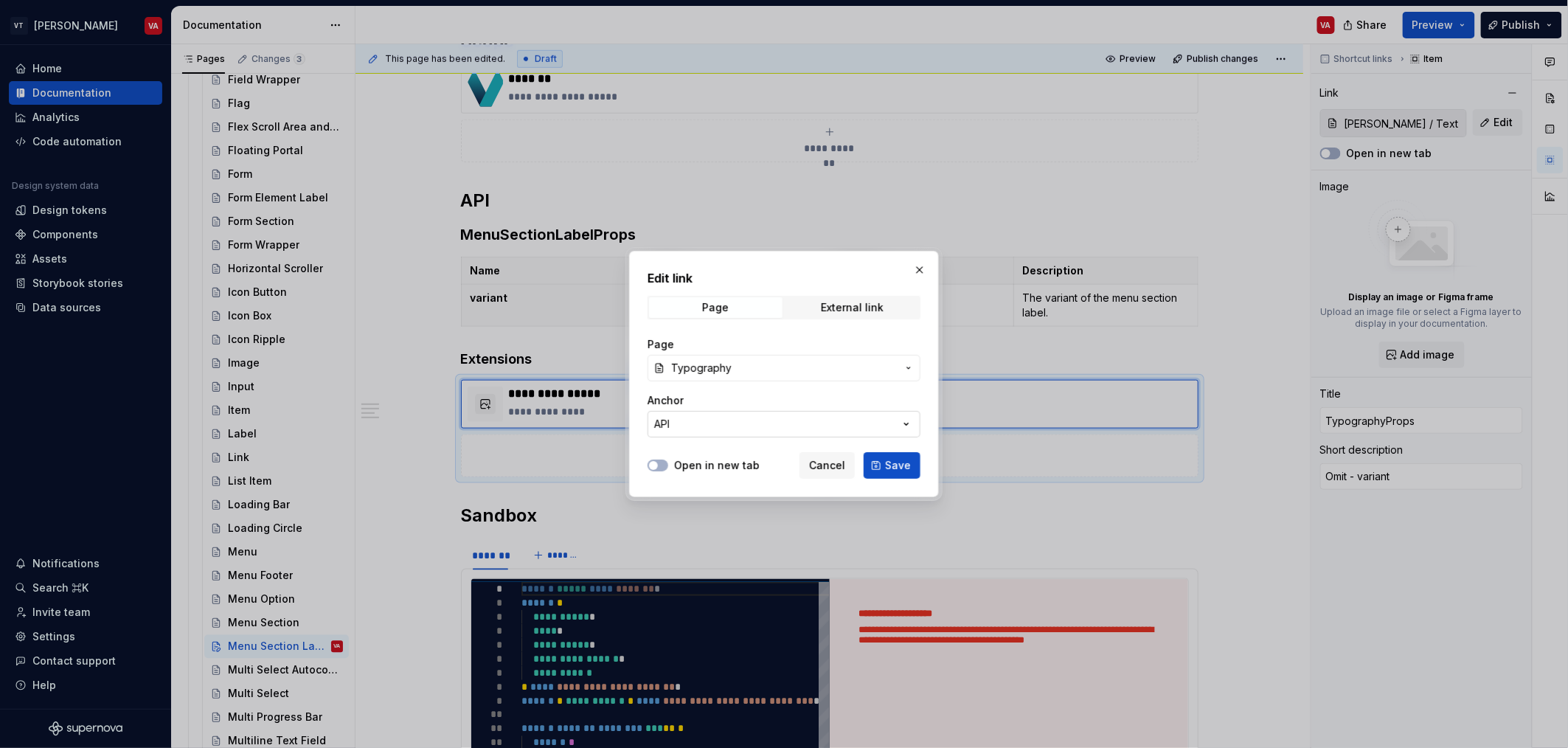 click on "API" at bounding box center [784, 424] 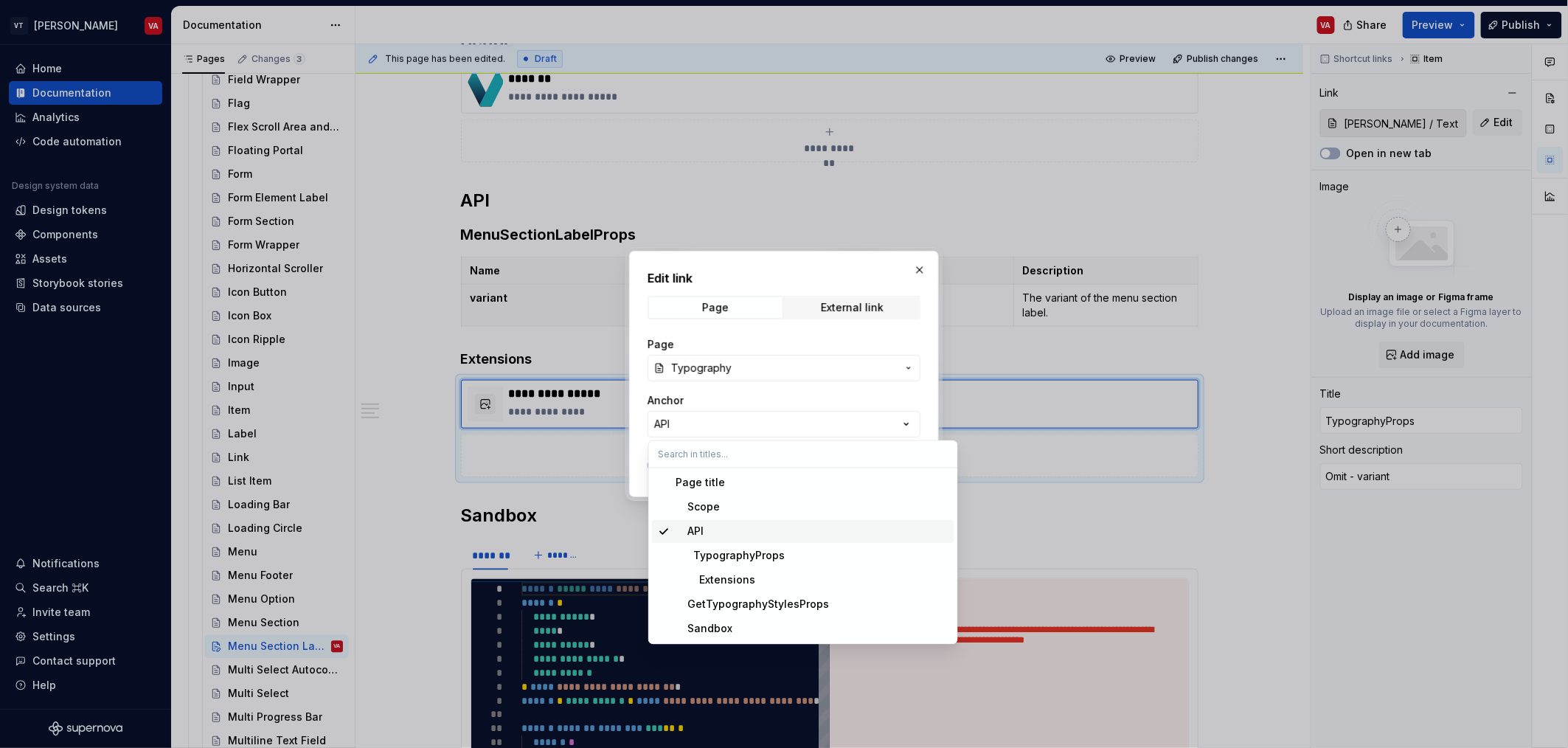 click on "API" at bounding box center (690, 532) 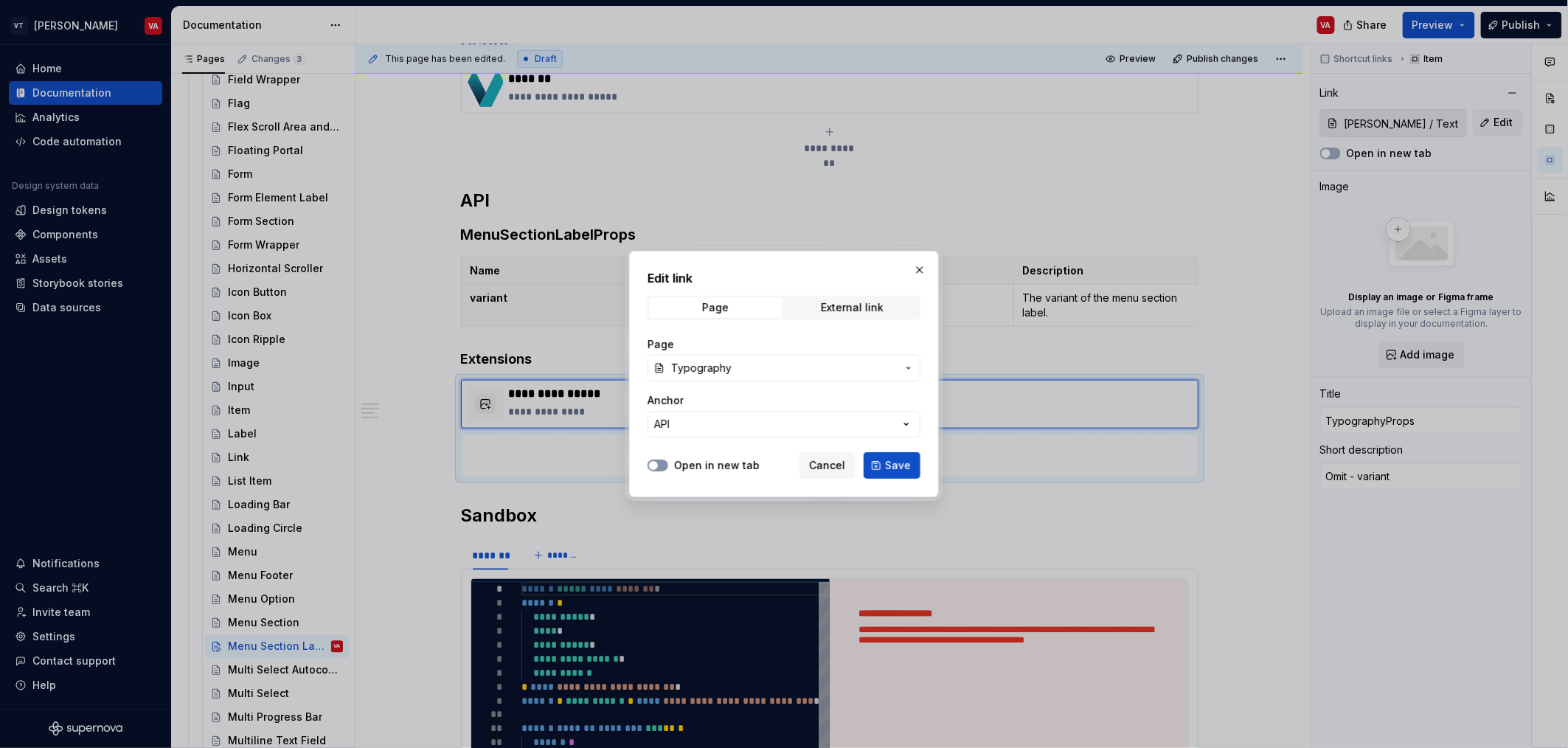 click at bounding box center [653, 465] 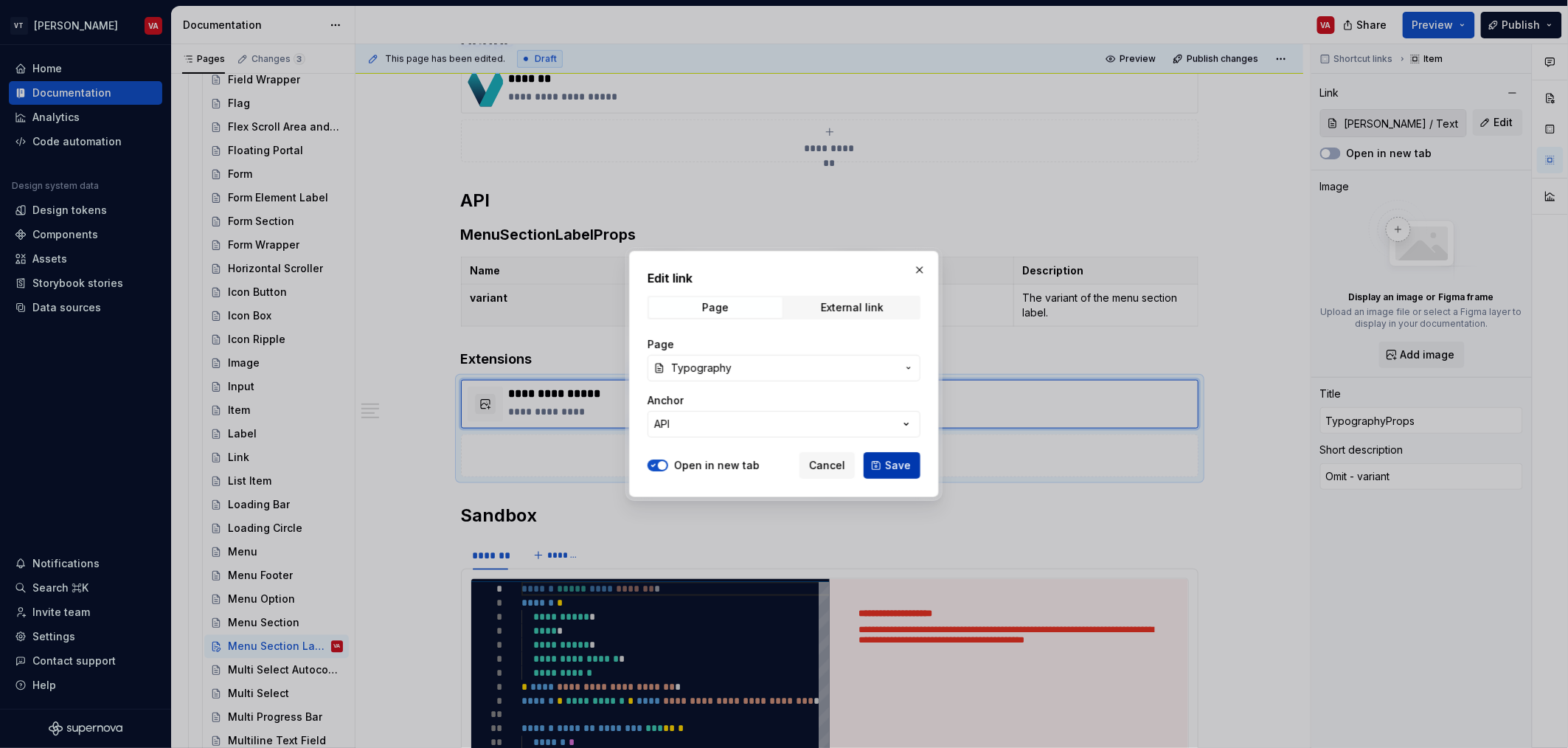 click on "Save" at bounding box center (892, 465) 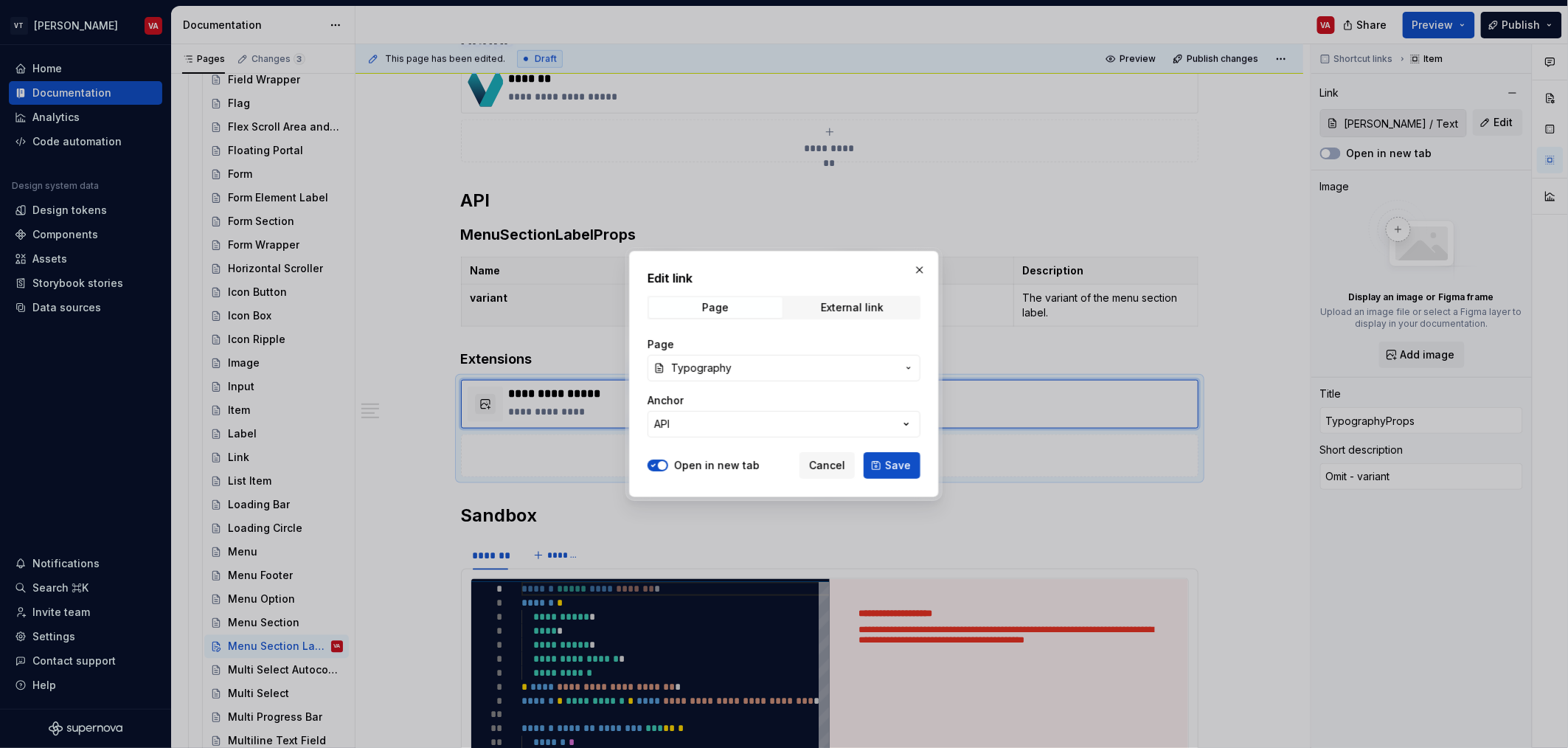 type on "*" 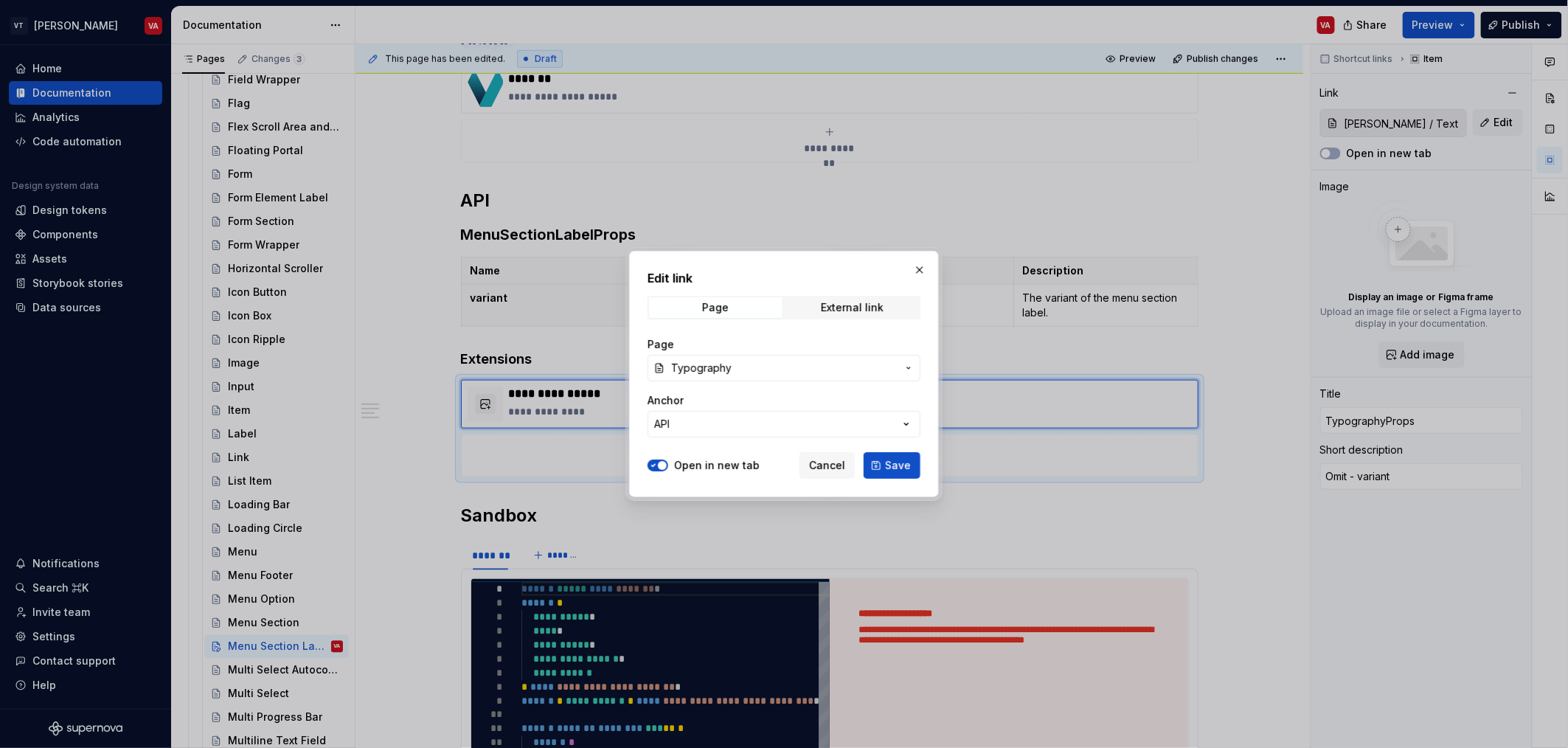 type on "[PERSON_NAME] / Typography/ API" 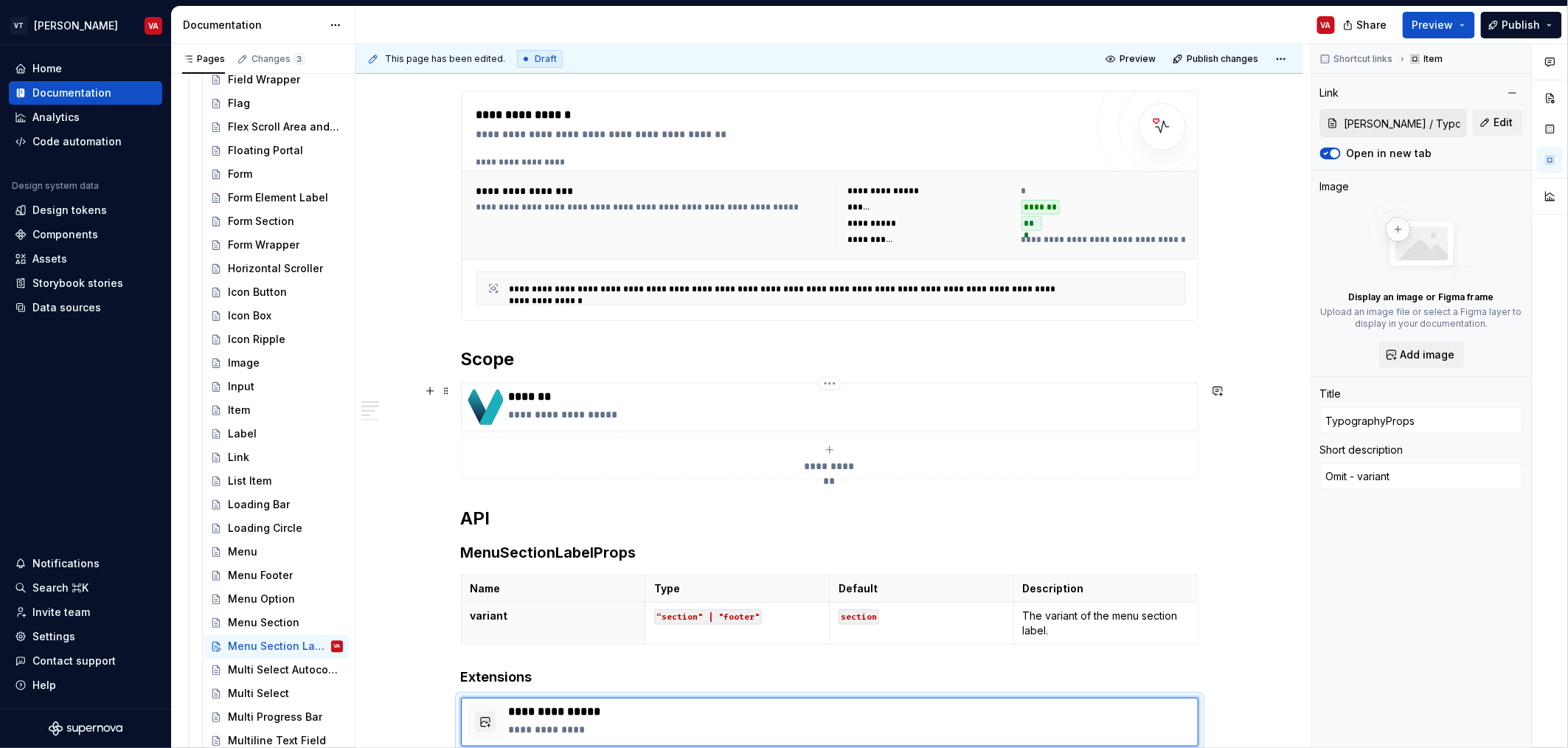 scroll, scrollTop: 0, scrollLeft: 0, axis: both 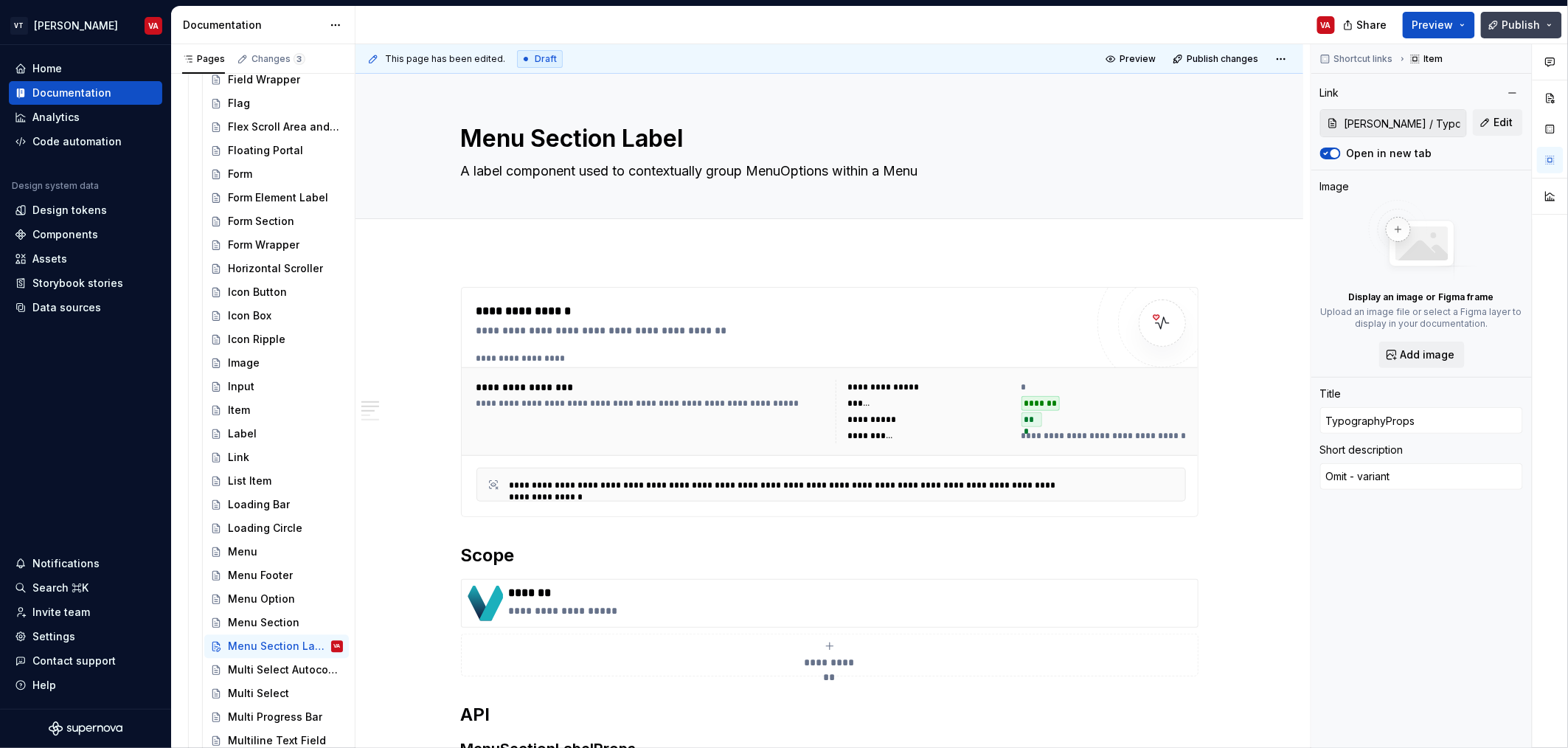 click on "Publish" at bounding box center (1522, 25) 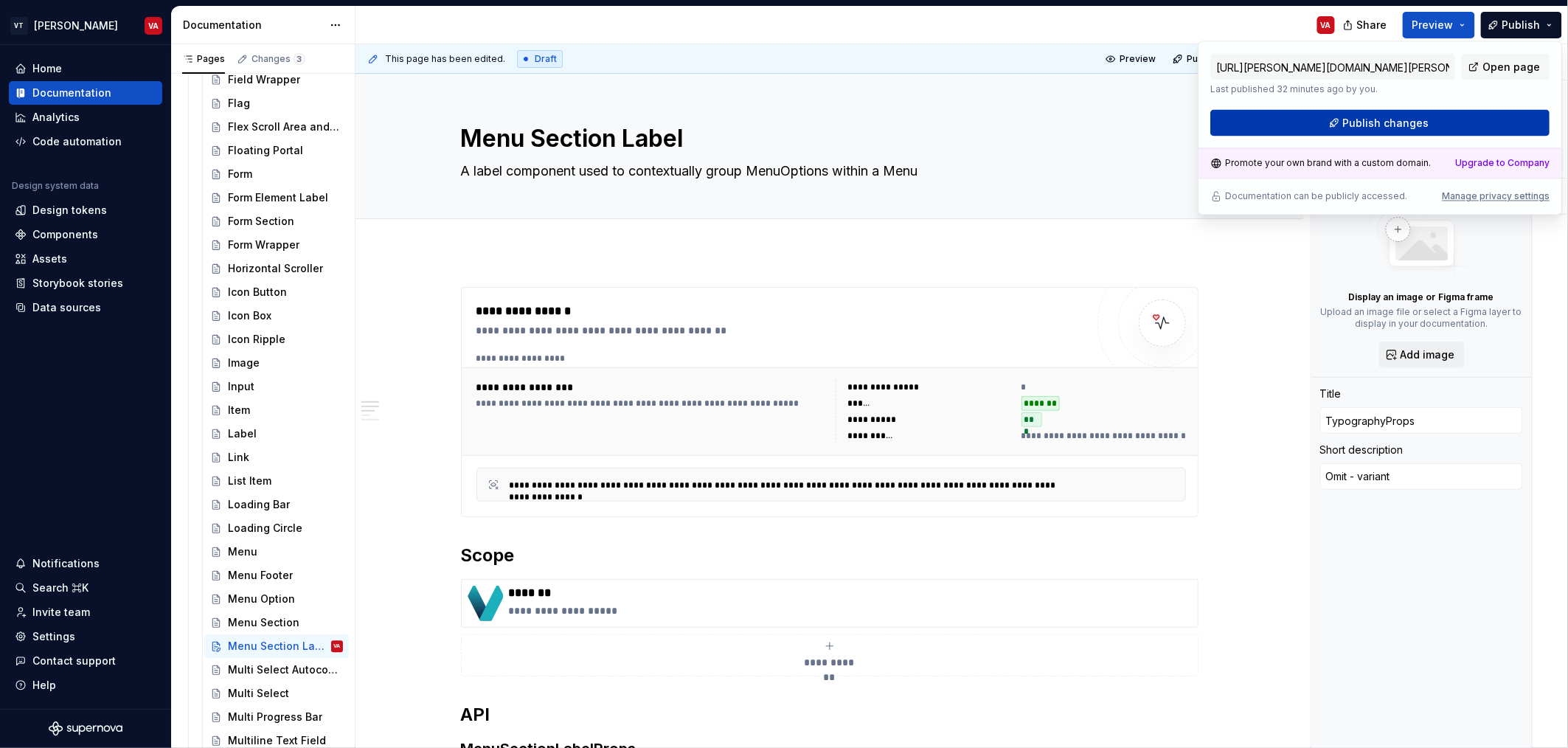 click on "Publish changes" at bounding box center [1386, 123] 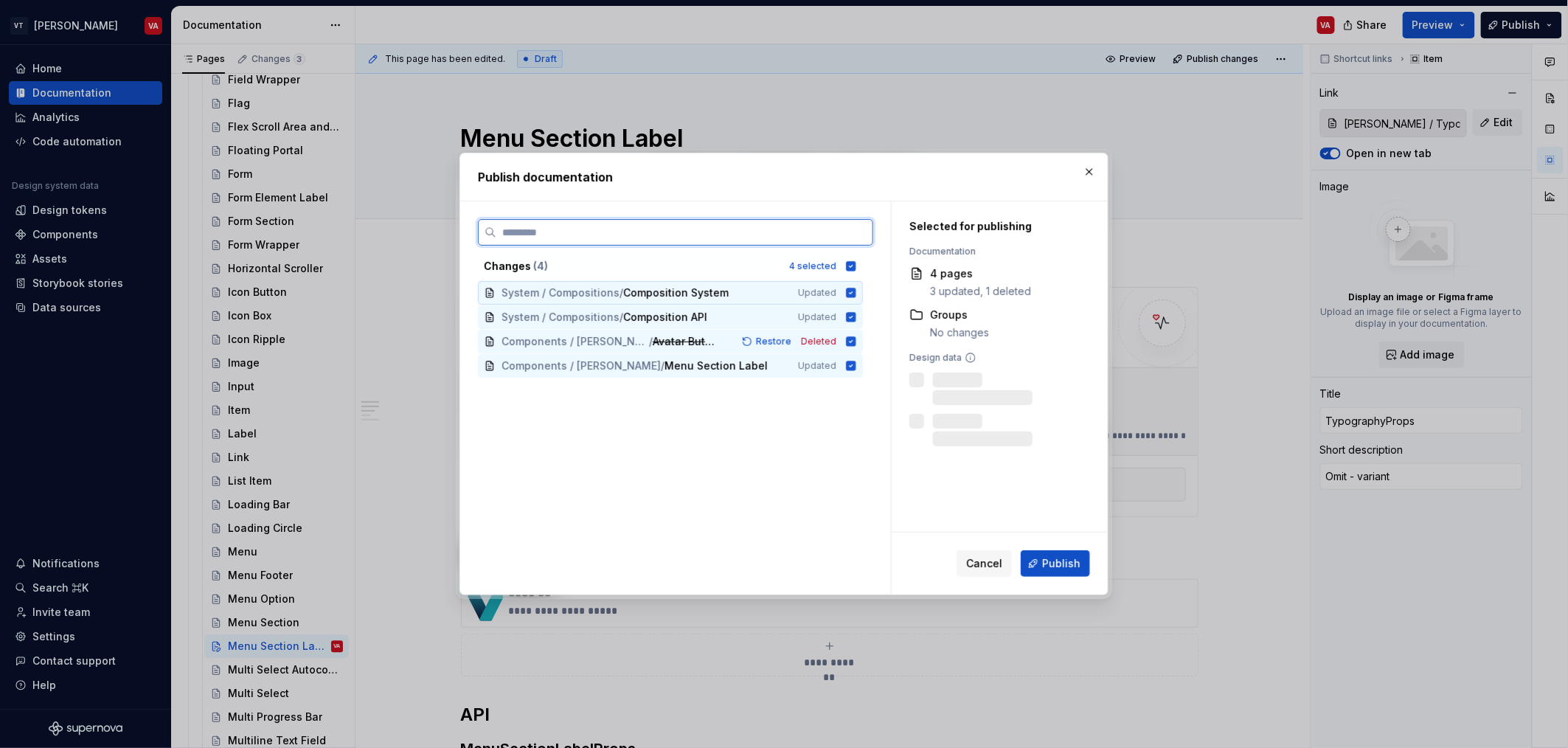 click 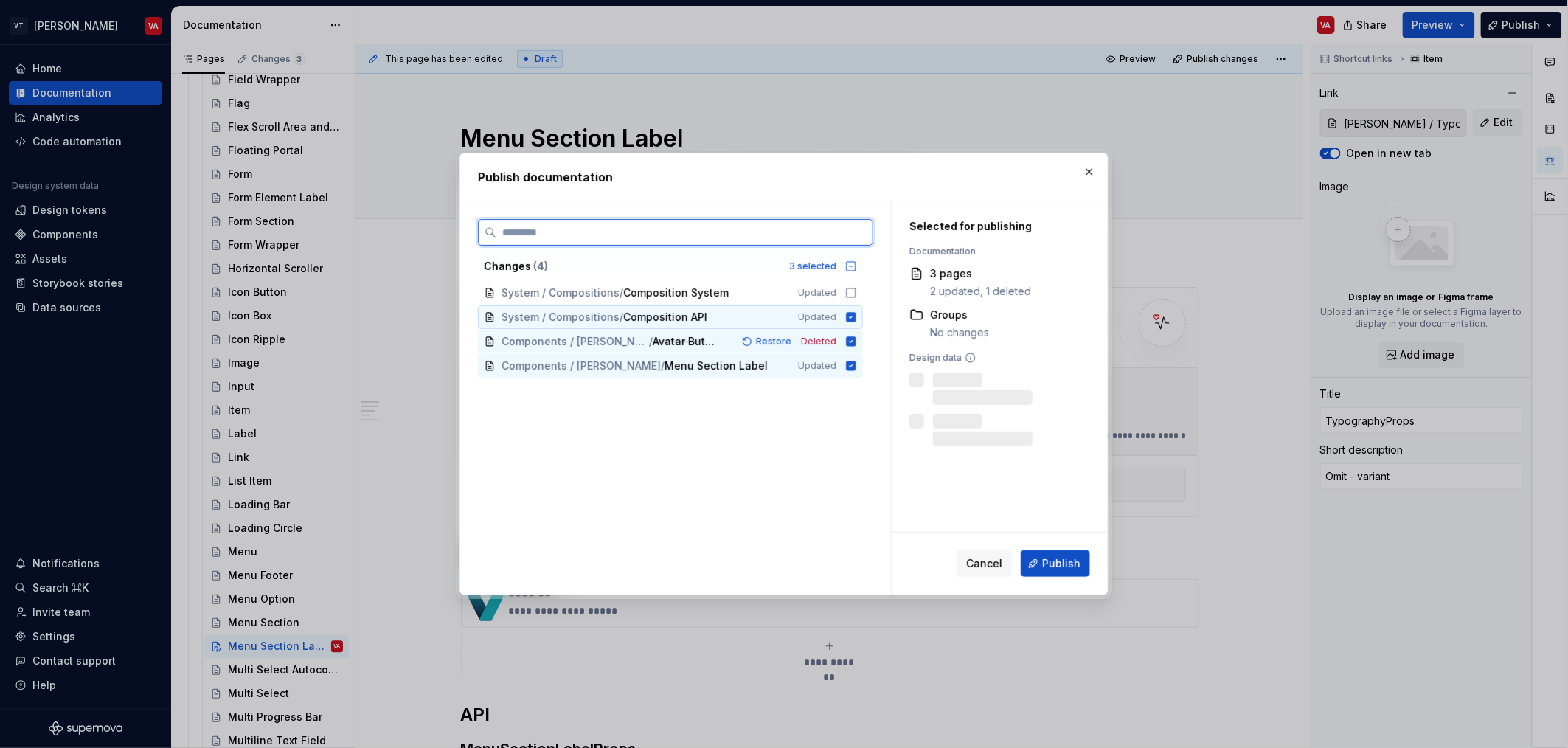click on "System / Compositions  /  Composition API Updated" at bounding box center [670, 317] 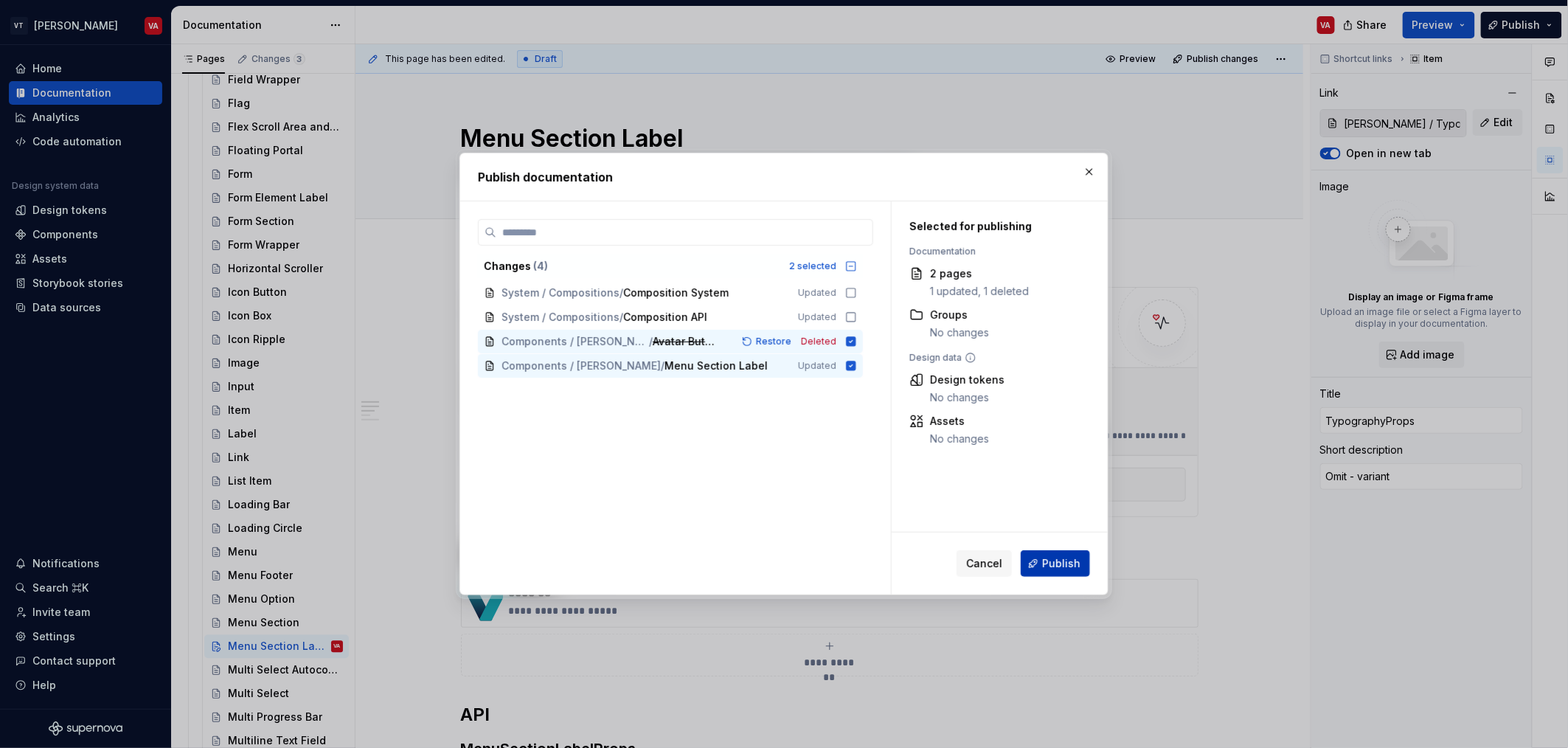 click on "Publish" at bounding box center (1061, 564) 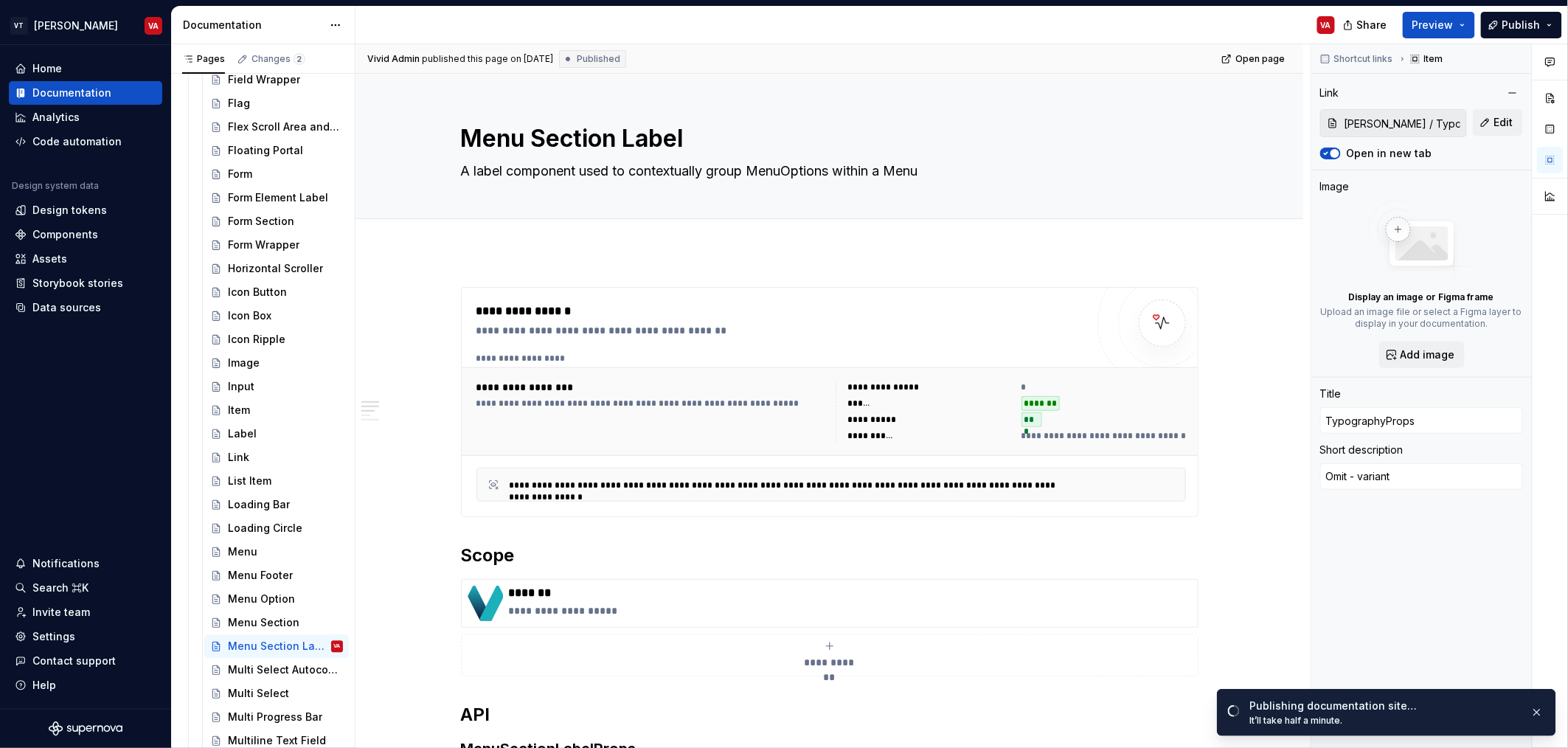 type on "*" 